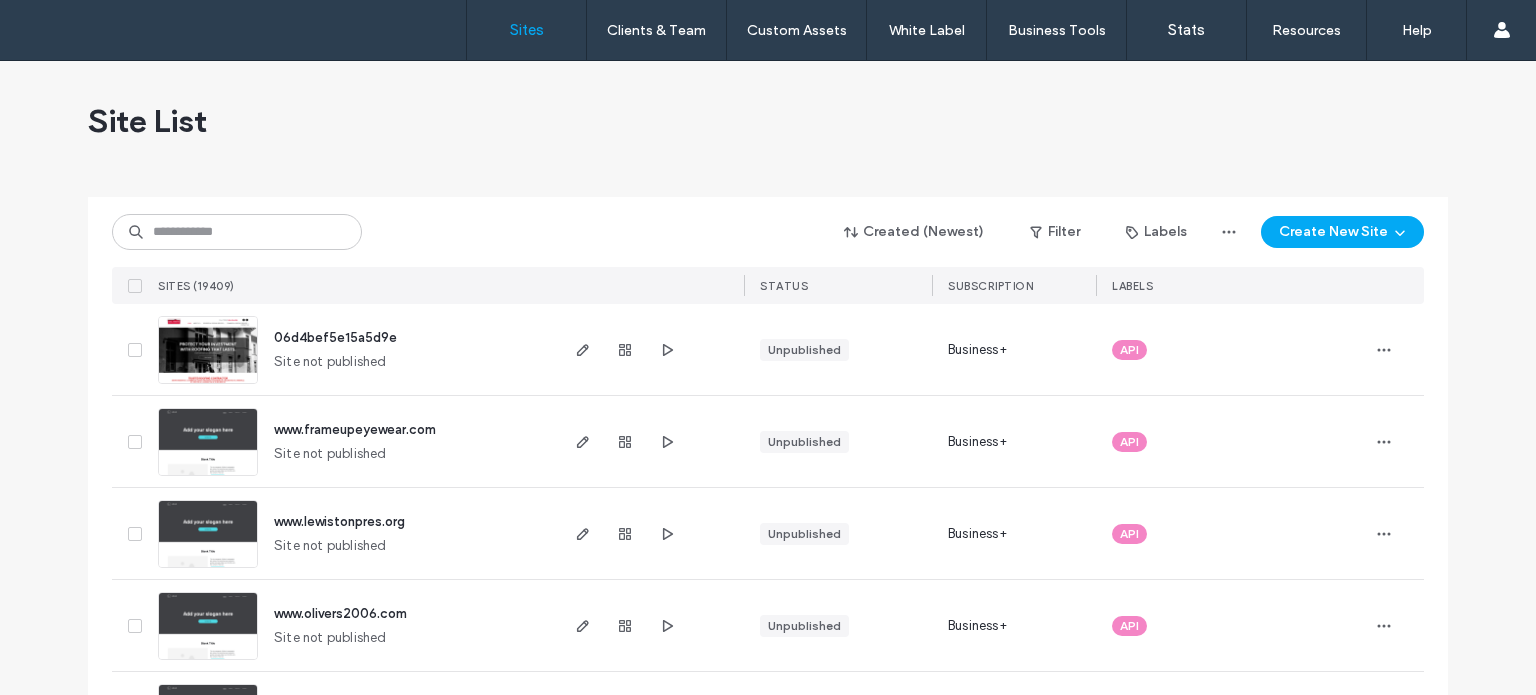scroll, scrollTop: 0, scrollLeft: 0, axis: both 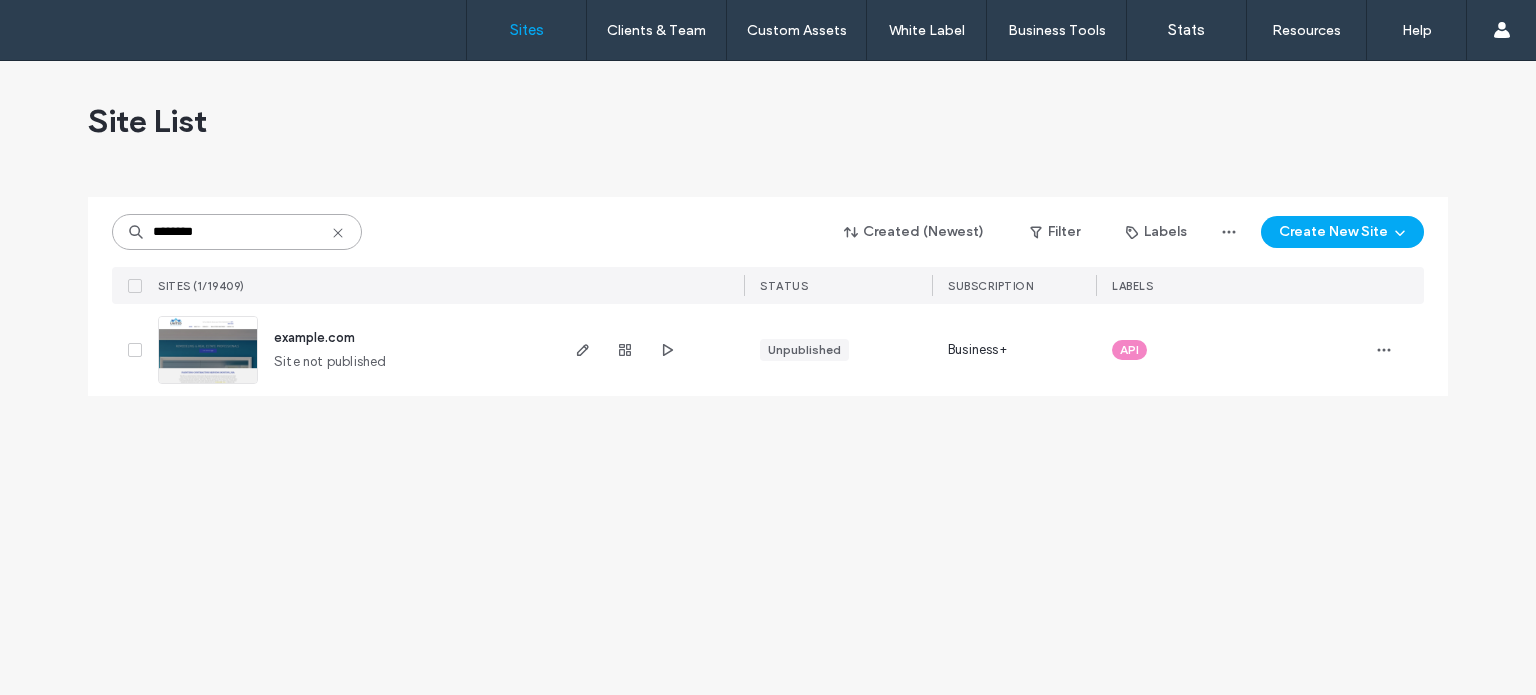 drag, startPoint x: 210, startPoint y: 236, endPoint x: 192, endPoint y: 236, distance: 18 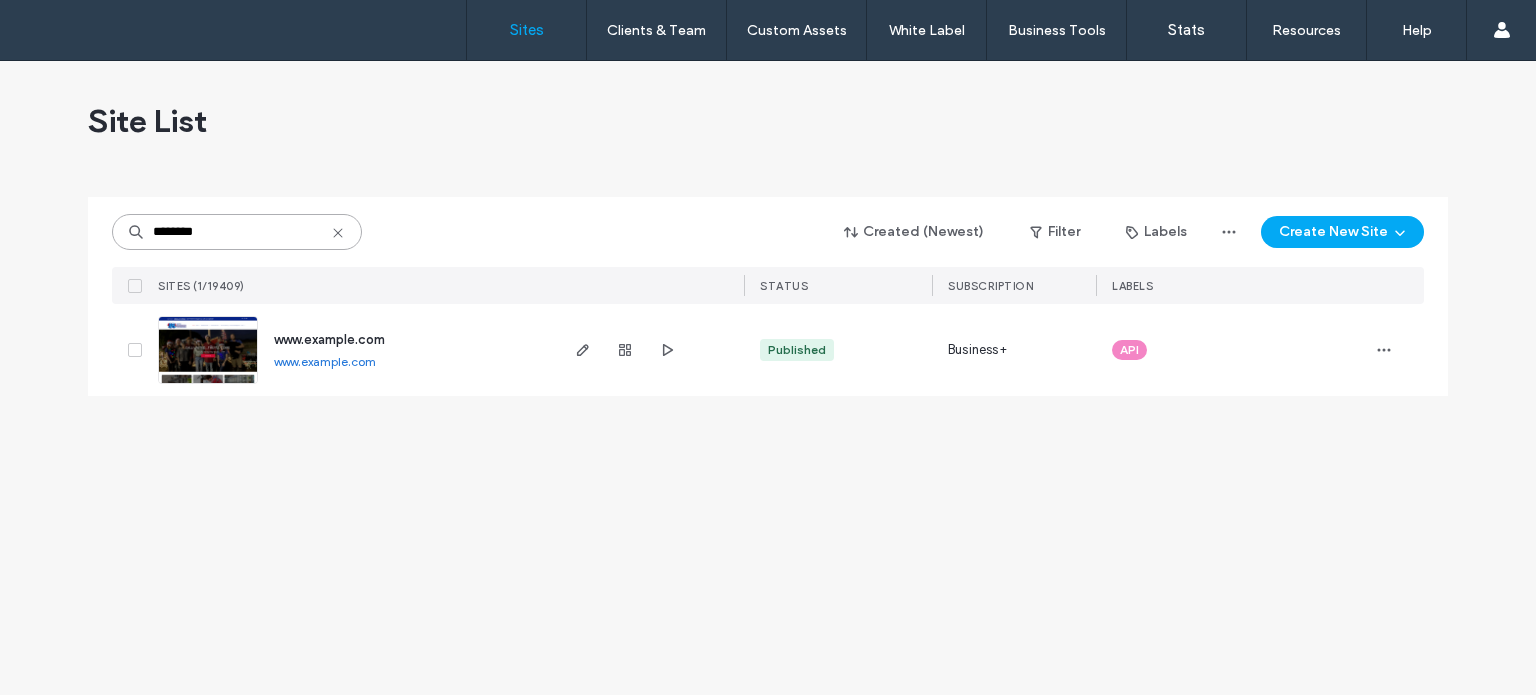 type on "********" 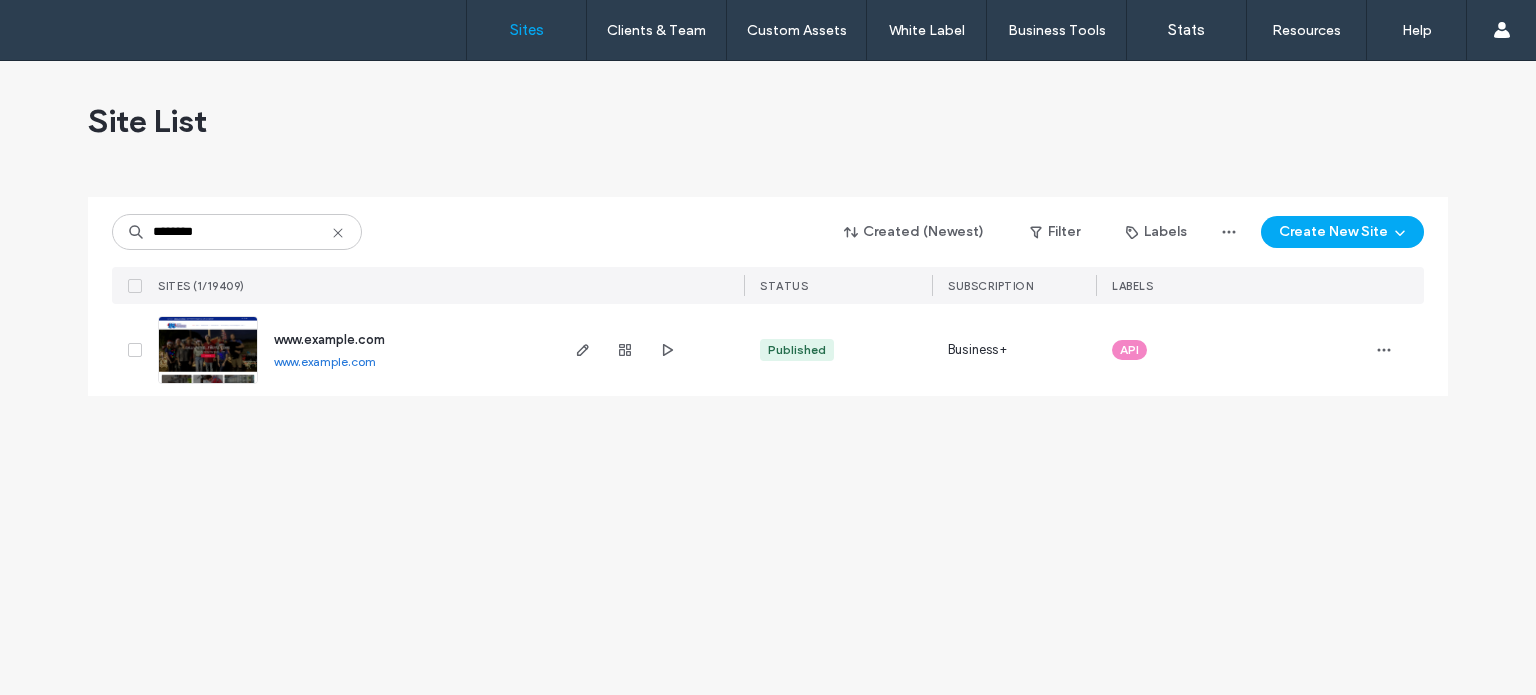 click on "www.unitedacflorida.com" at bounding box center [329, 339] 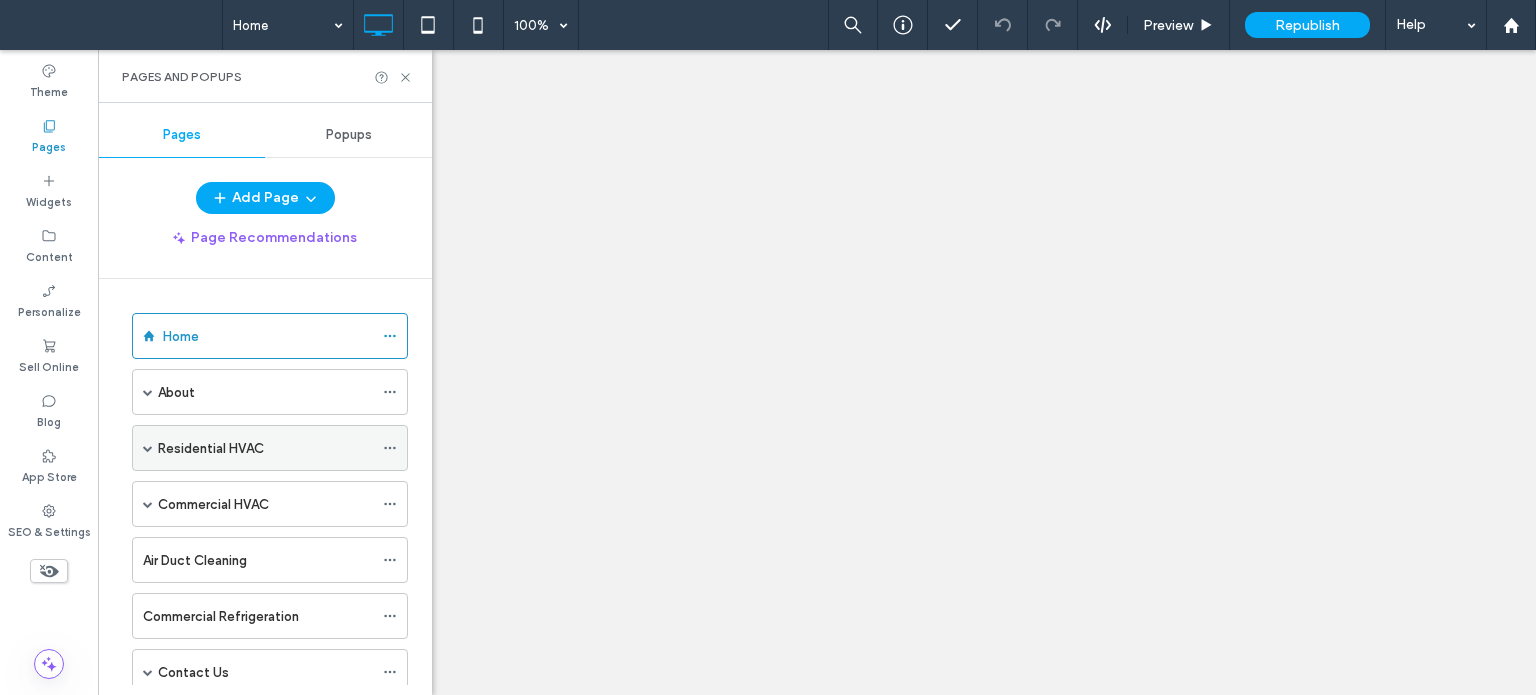 scroll, scrollTop: 0, scrollLeft: 0, axis: both 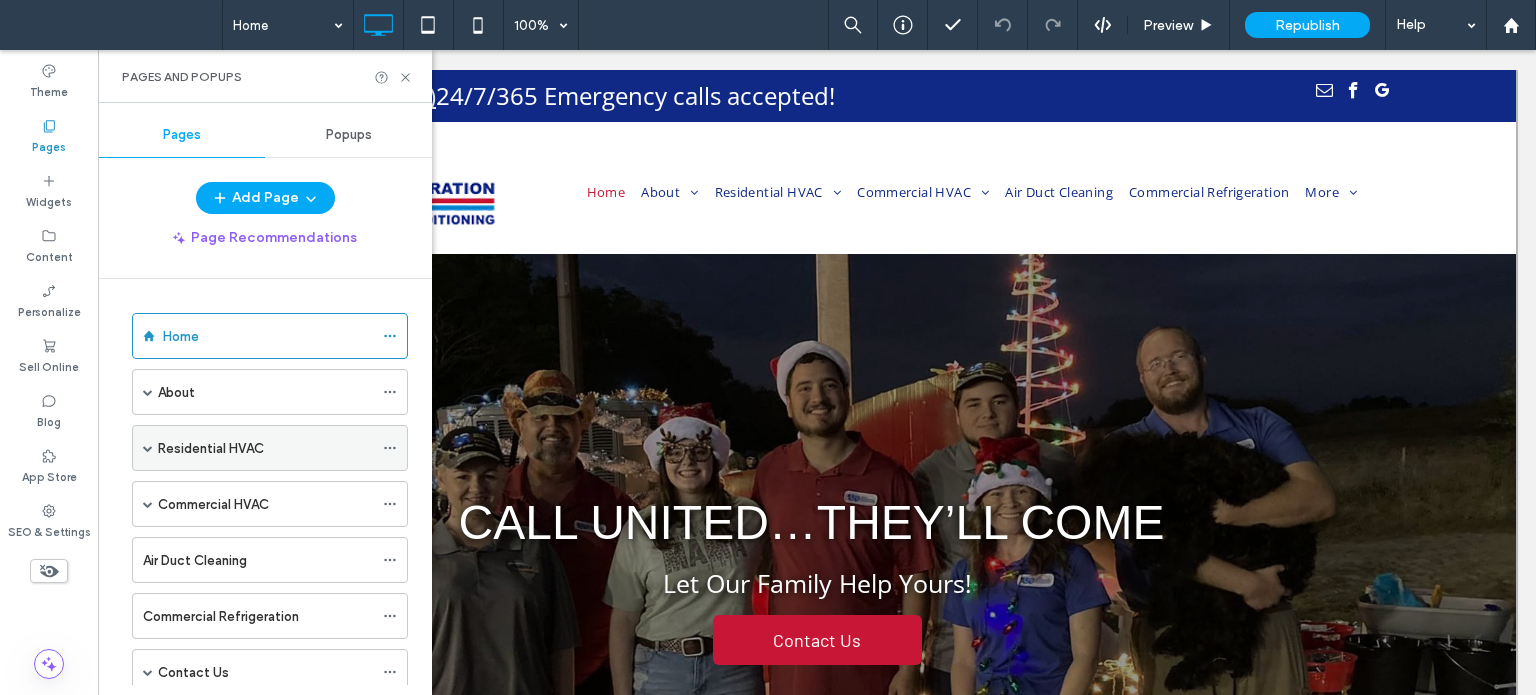 click at bounding box center (148, 448) 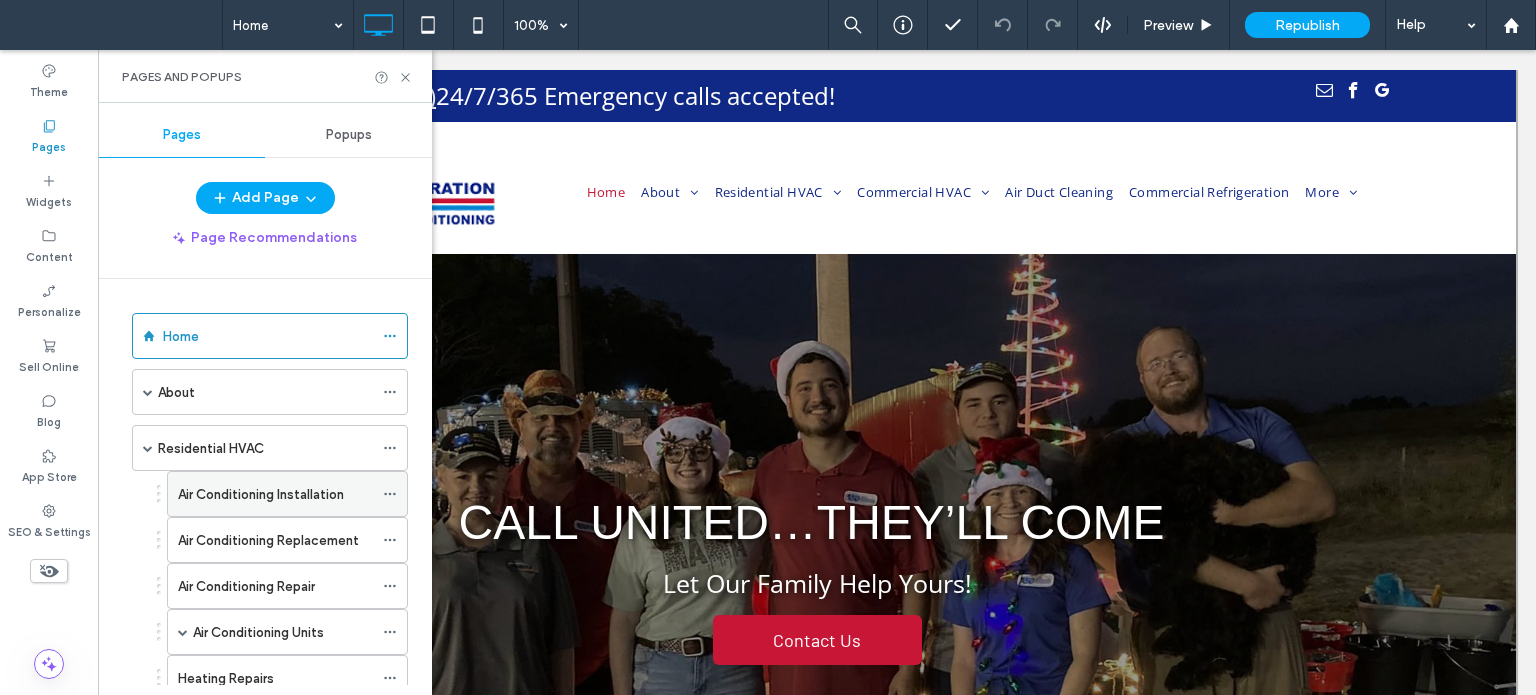 click on "Air Conditioning Installation" at bounding box center [261, 494] 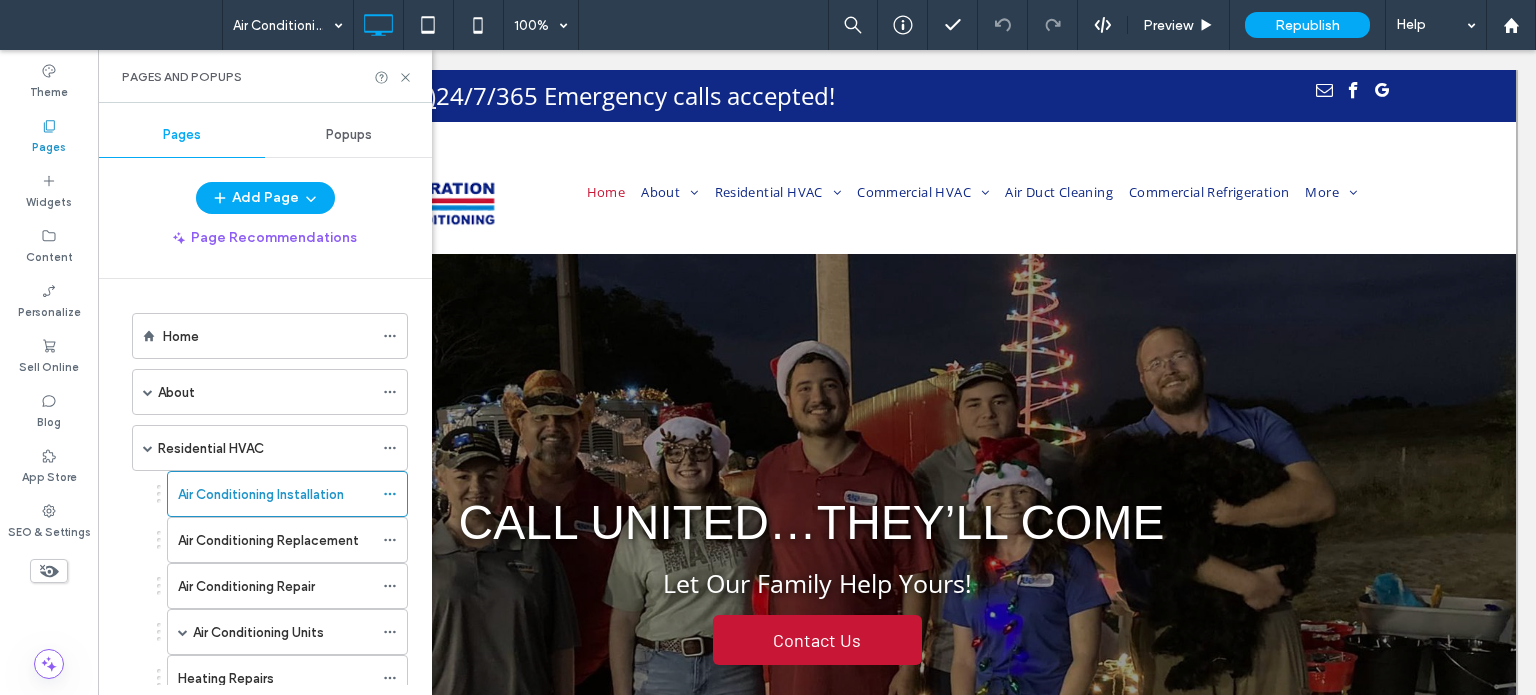 click on "Air Conditioning Installation 100% Preview Republish Help
Theme Pages Widgets Content Personalize Sell Online Blog App Store SEO & Settings Pages and Popups Pages Popups Add Page Page Recommendations Home About Monthly Flyer Financing FAQs Testimonials Residential HVAC Air Conditioning Installation Air Conditioning Replacement Air Conditioning Repair Air Conditioning Units Ductless Air Conditioning Mini-Split Air Conditioning Heating Repairs Thermostats Commercial HVAC Commercial AC Repairs Commercial AC Replacement Air Duct Cleaning Commercial Refrigeration Contact Us AUBURNDALE, FL LAKELAND, FL WINTER HAVEN, FL HAINES CITY, FL THANK YOU! Sitemap Blog" at bounding box center (768, 347) 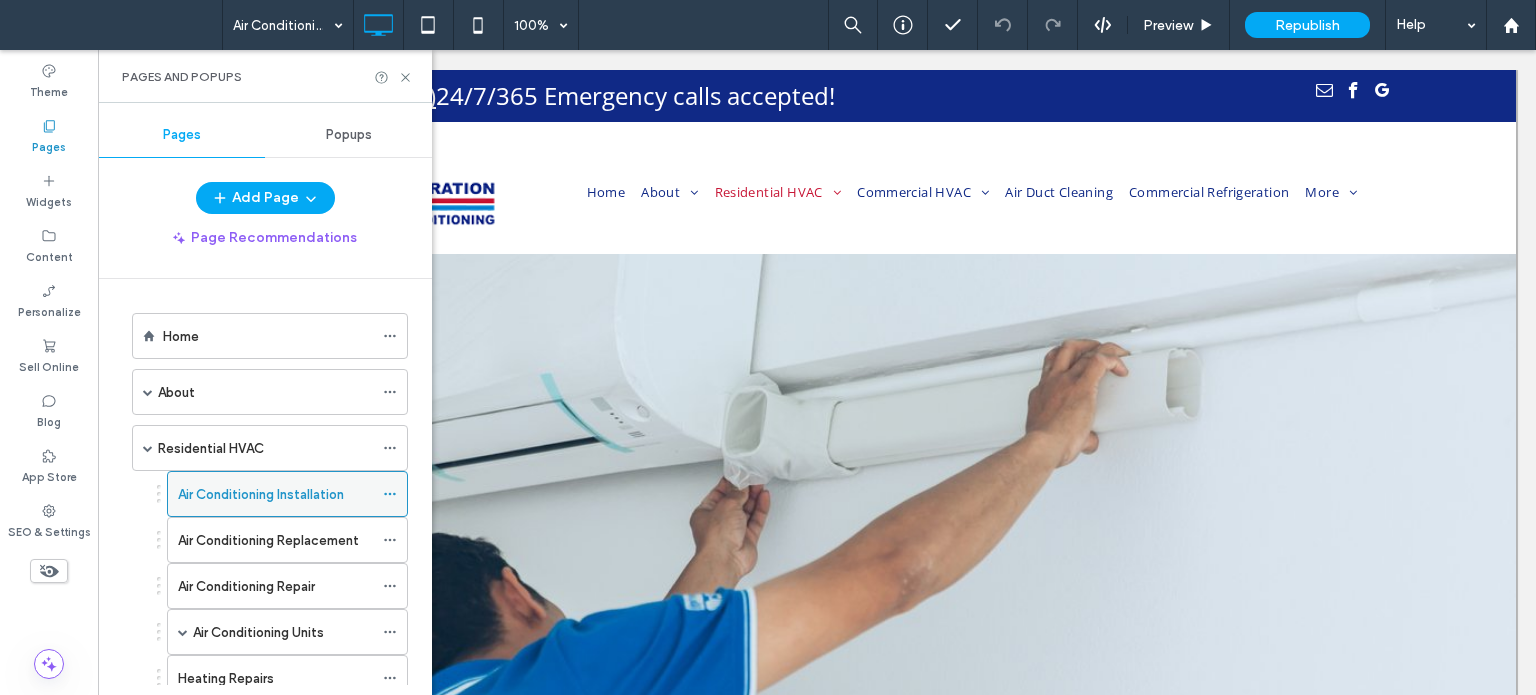 scroll, scrollTop: 0, scrollLeft: 0, axis: both 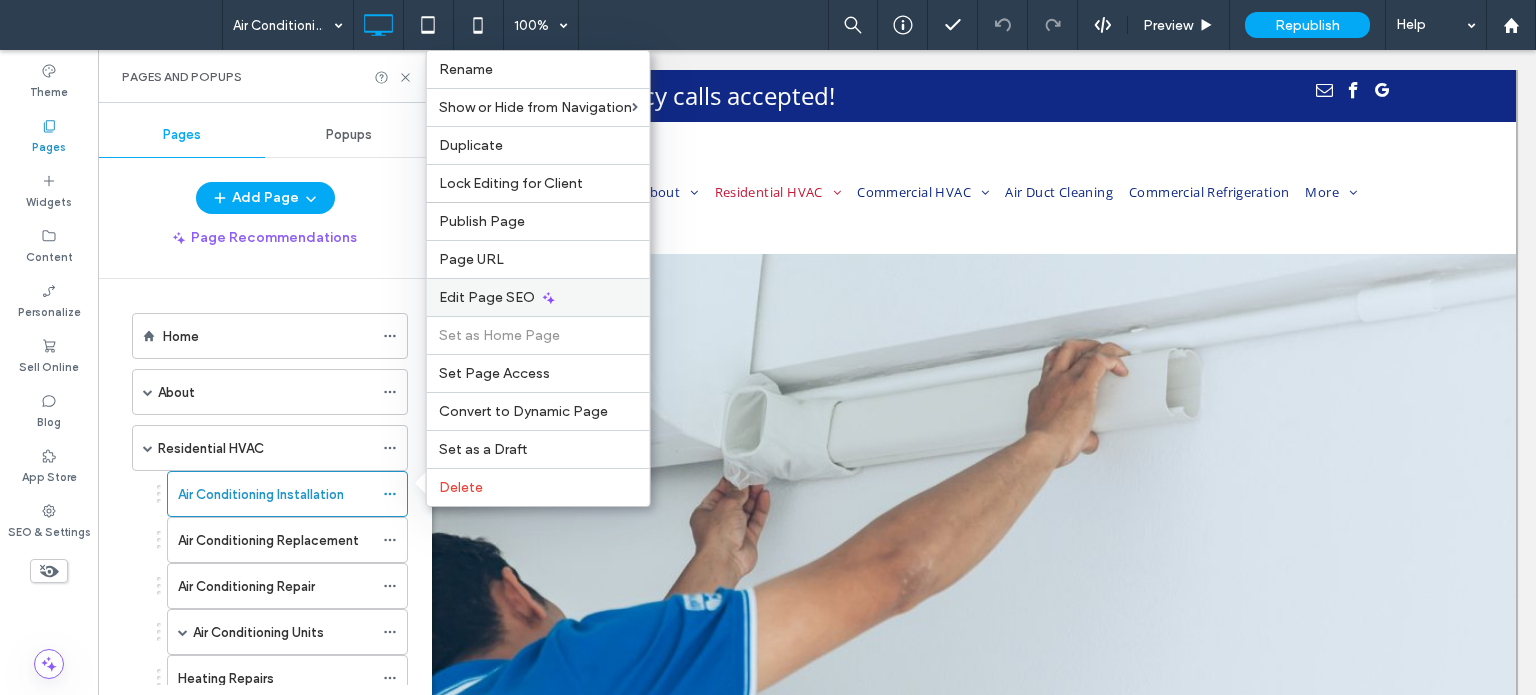 click on "Edit Page SEO" at bounding box center [487, 297] 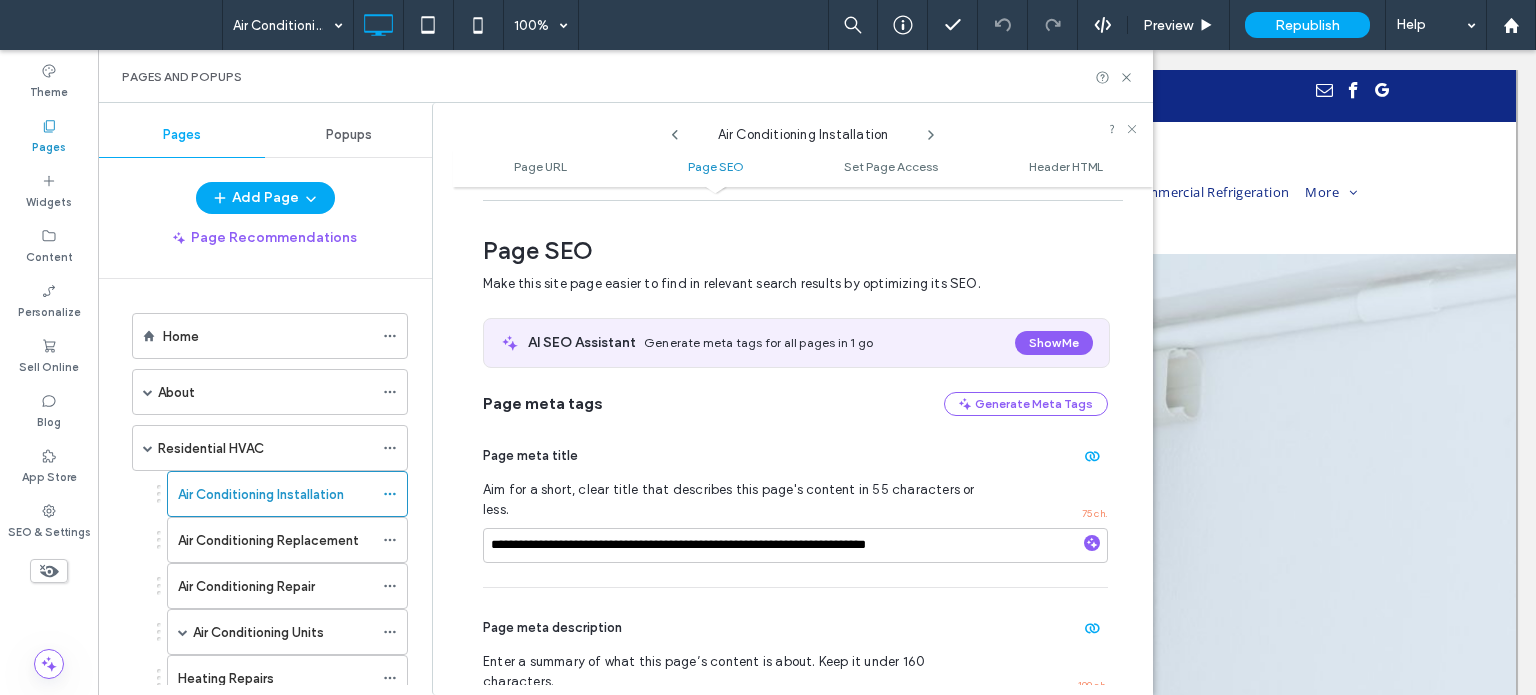 scroll, scrollTop: 274, scrollLeft: 0, axis: vertical 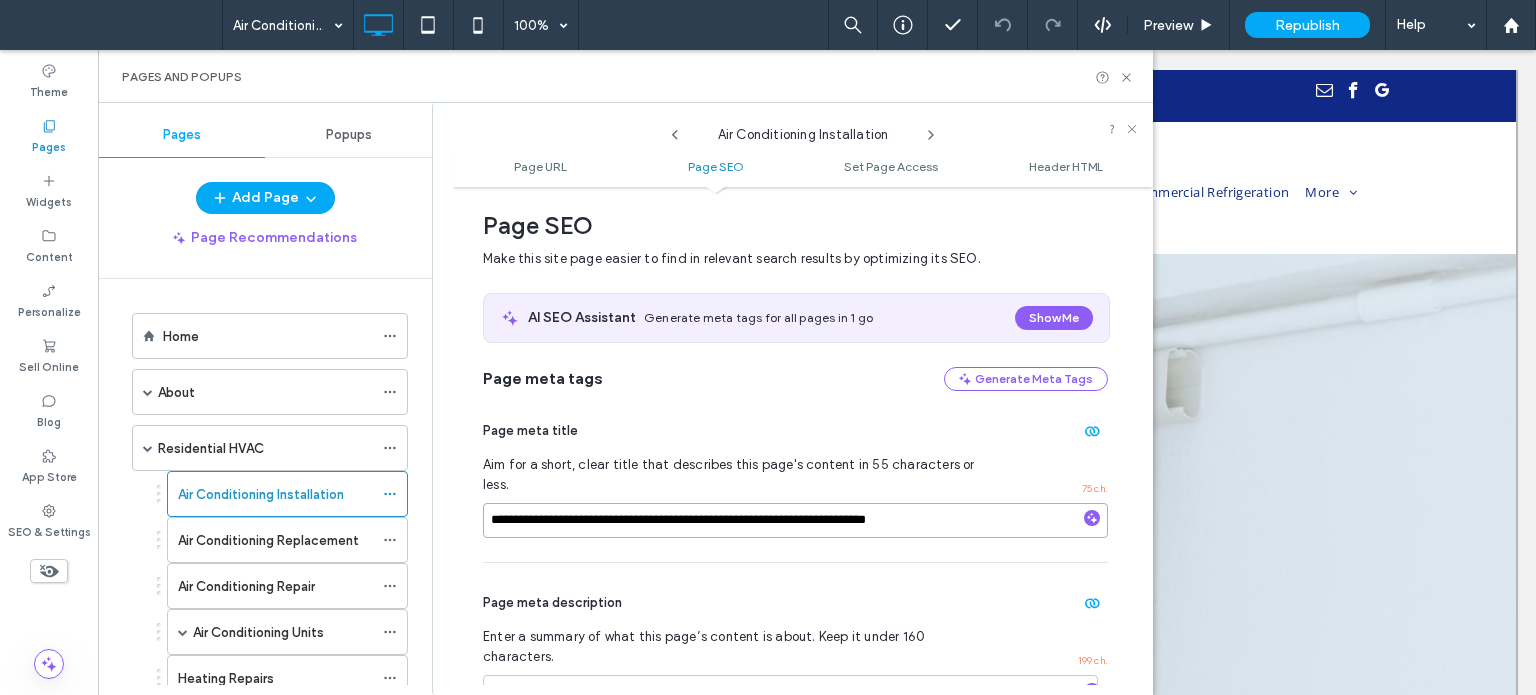 drag, startPoint x: 874, startPoint y: 506, endPoint x: 670, endPoint y: 497, distance: 204.19843 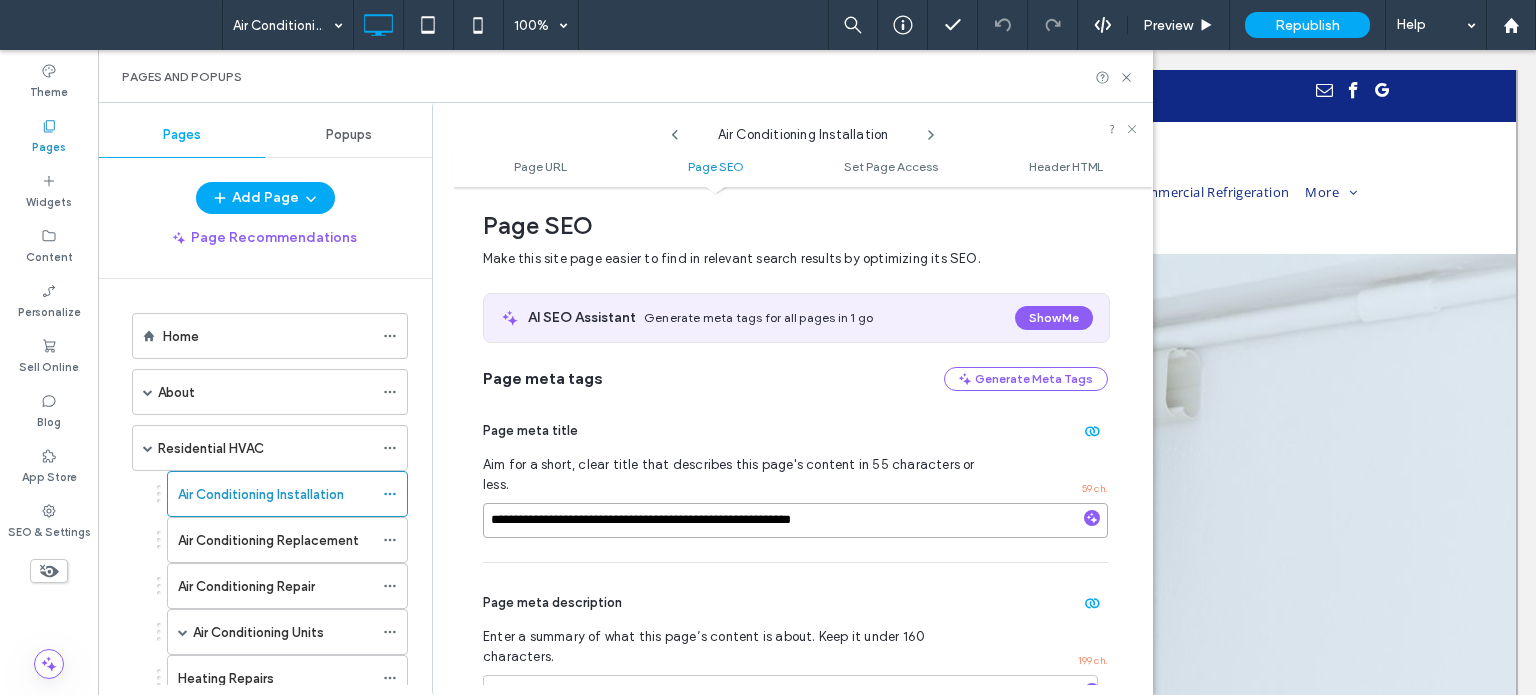type on "**********" 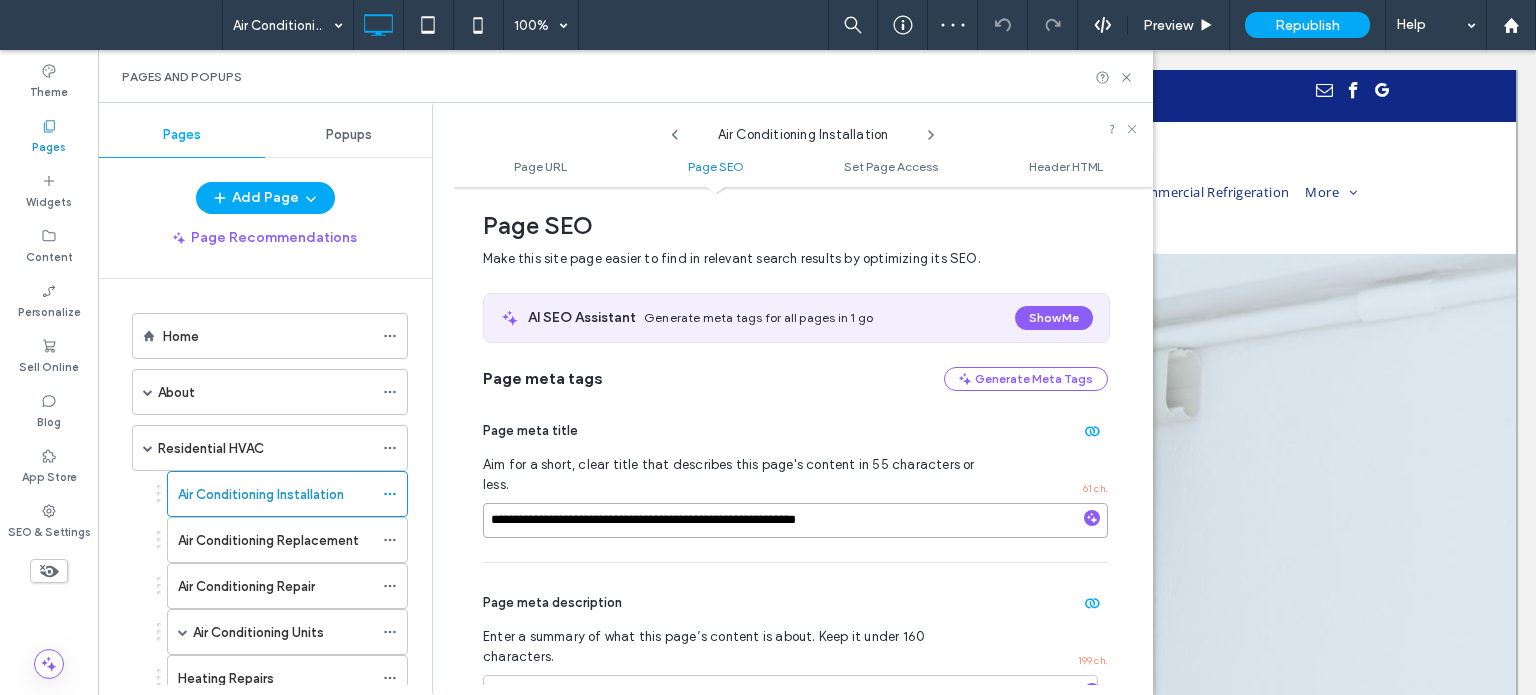 click on "**********" at bounding box center [795, 520] 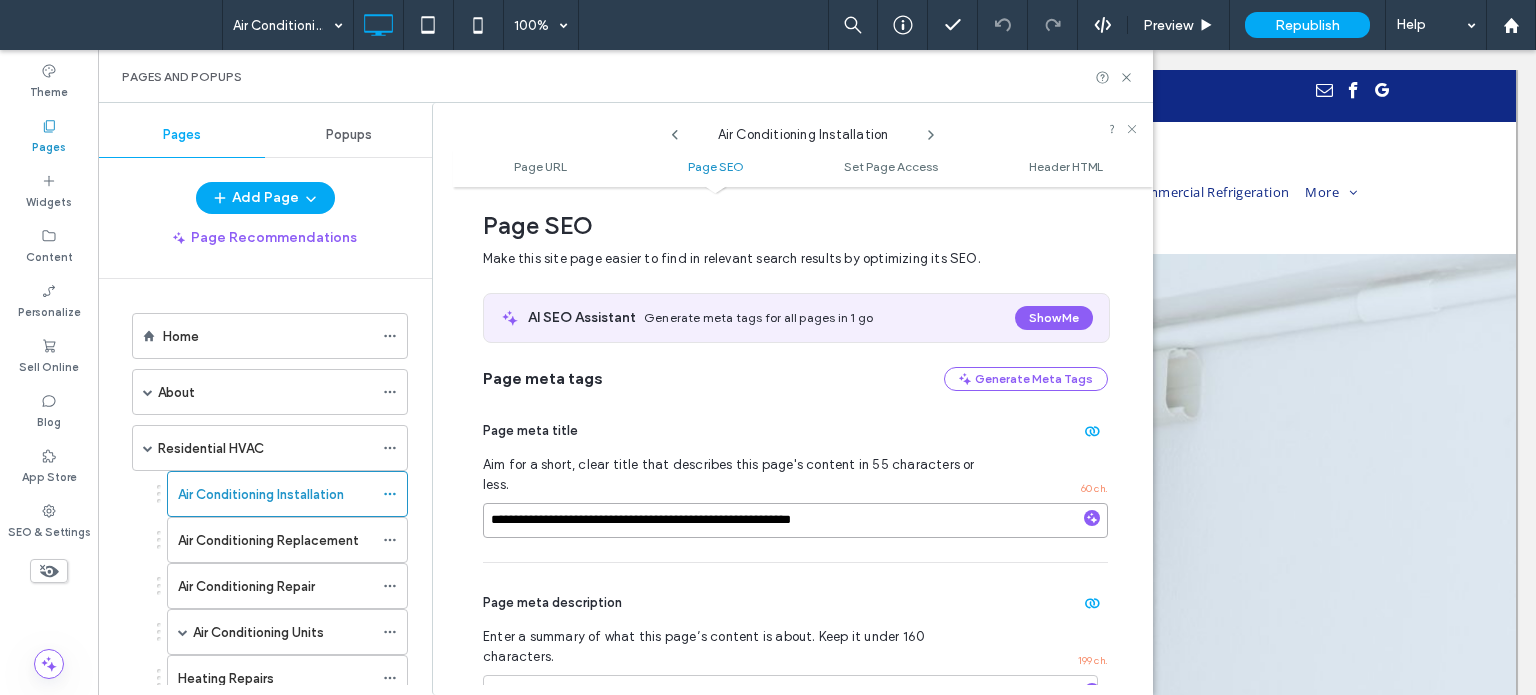type on "**********" 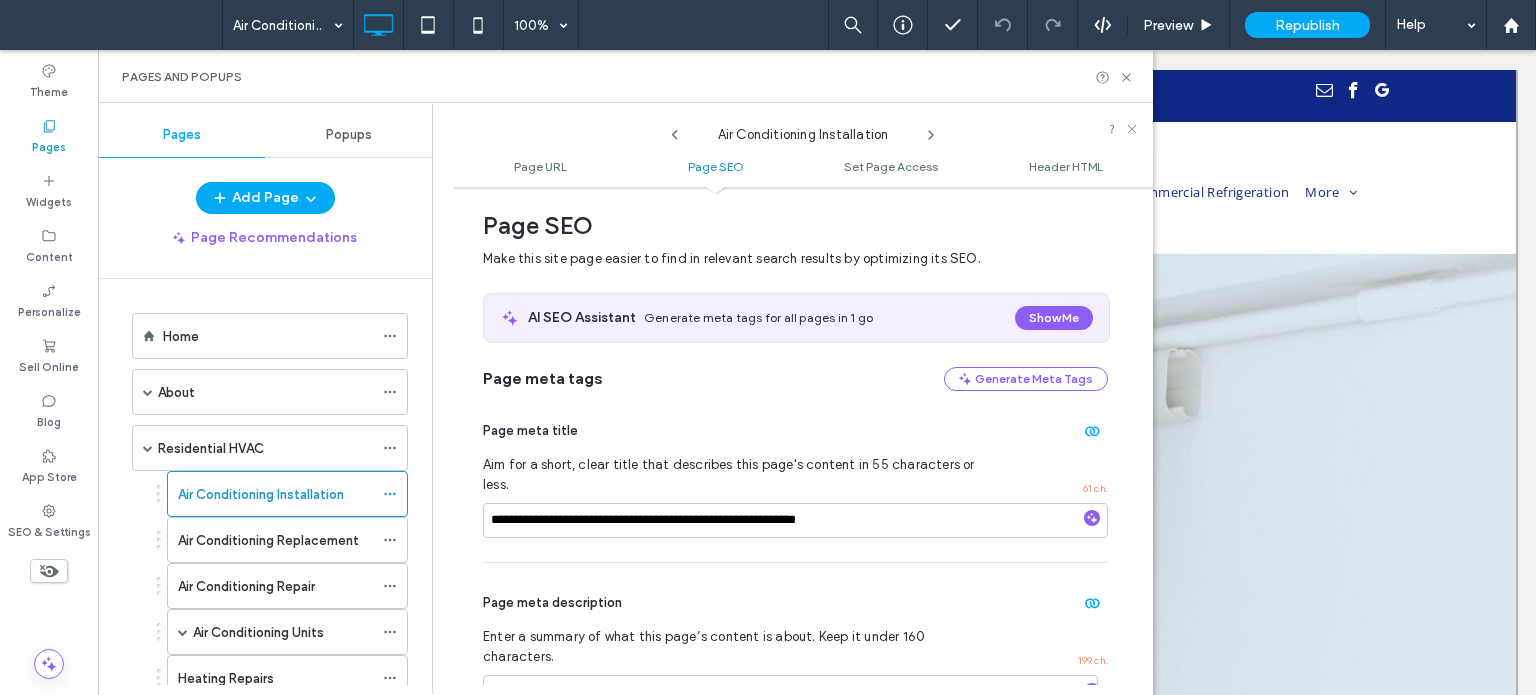 click 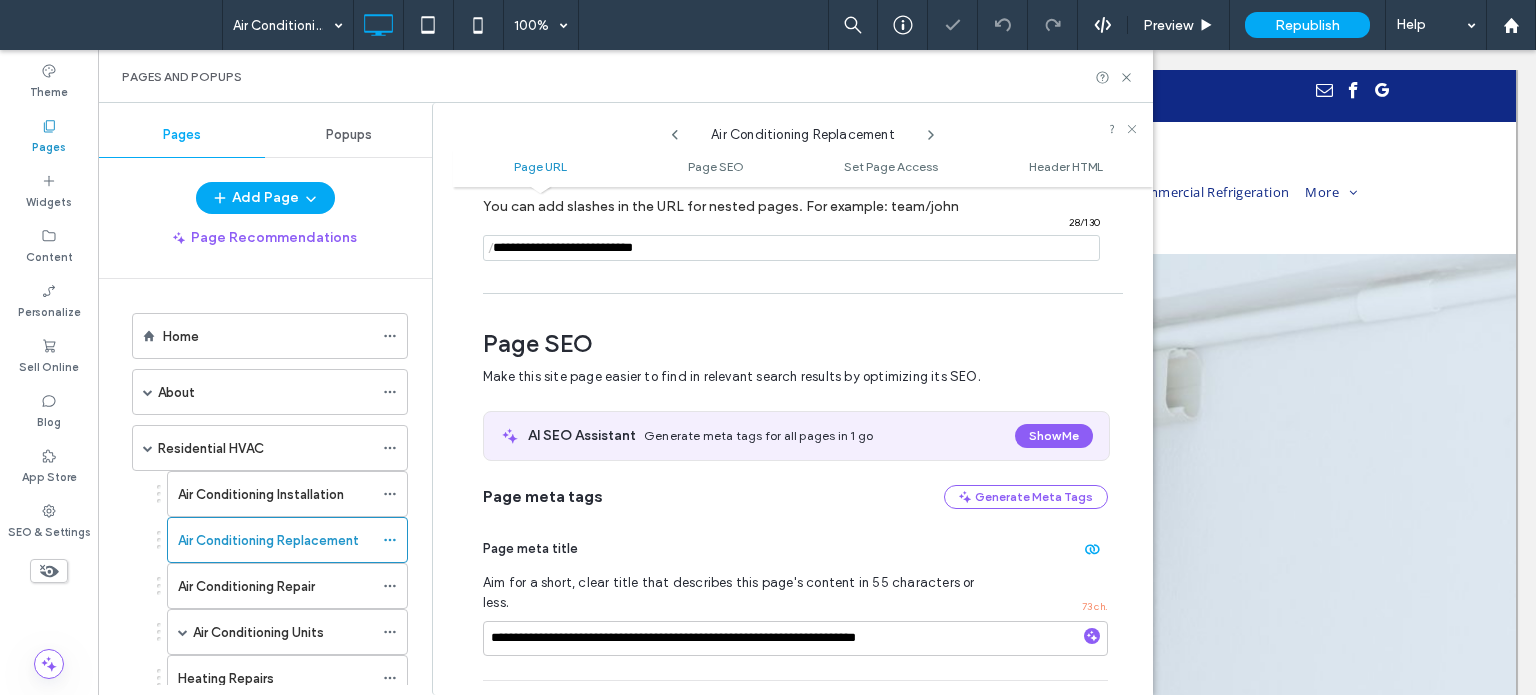 scroll, scrollTop: 274, scrollLeft: 0, axis: vertical 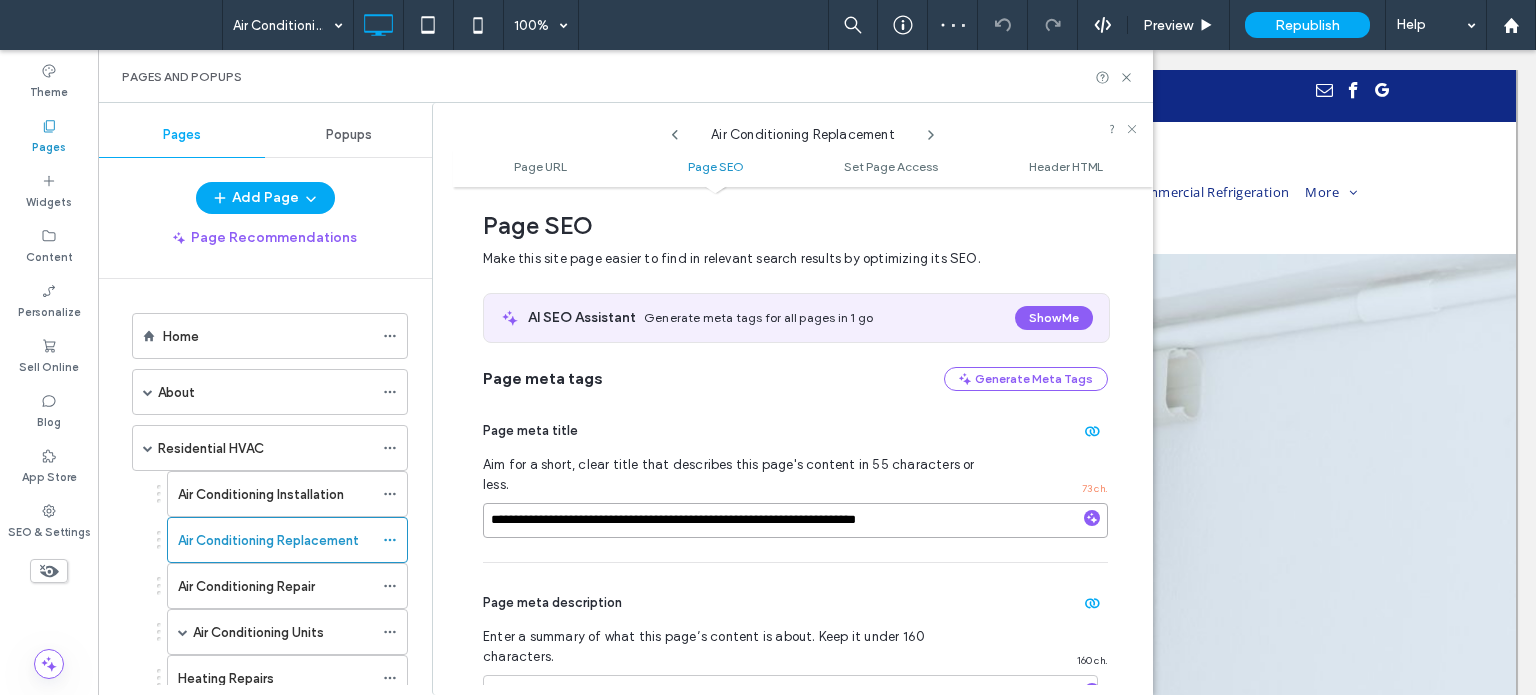 drag, startPoint x: 960, startPoint y: 503, endPoint x: 680, endPoint y: 499, distance: 280.02856 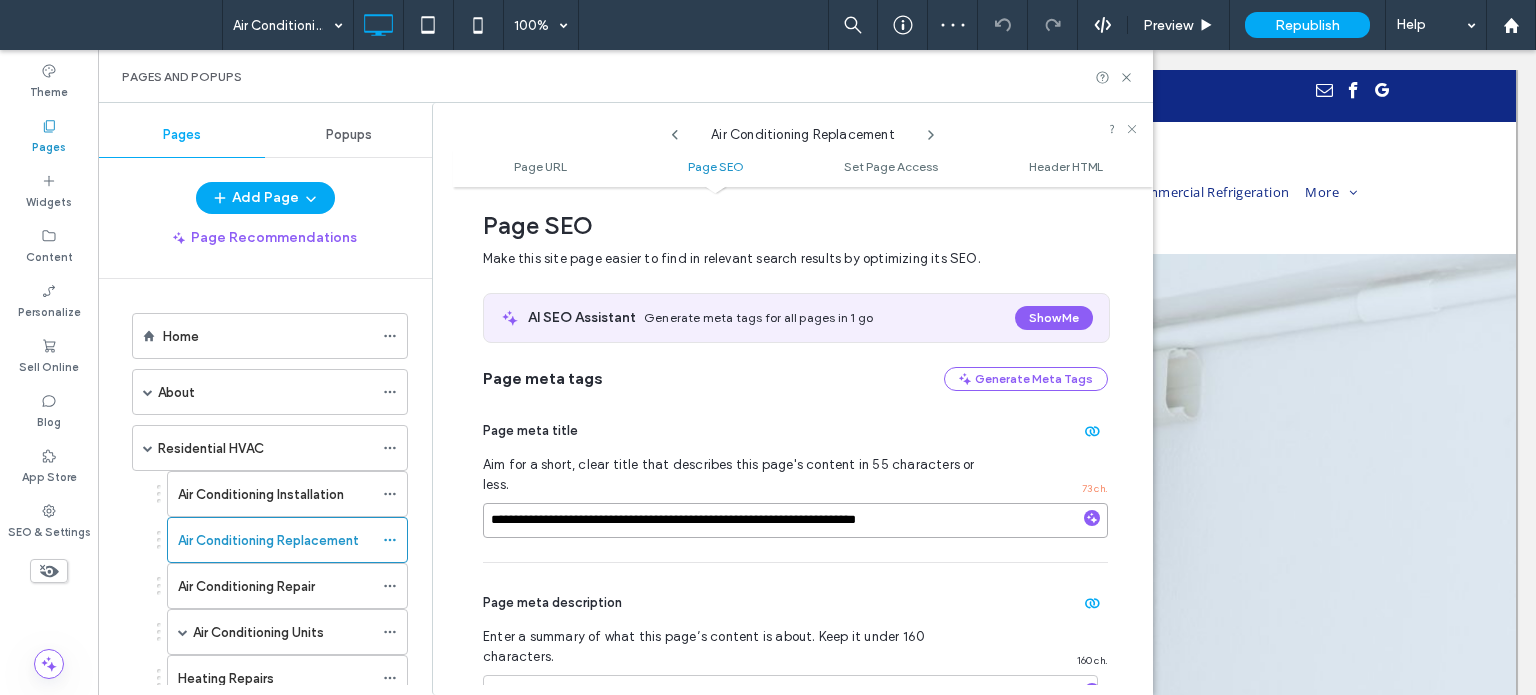 click on "**********" at bounding box center [795, 520] 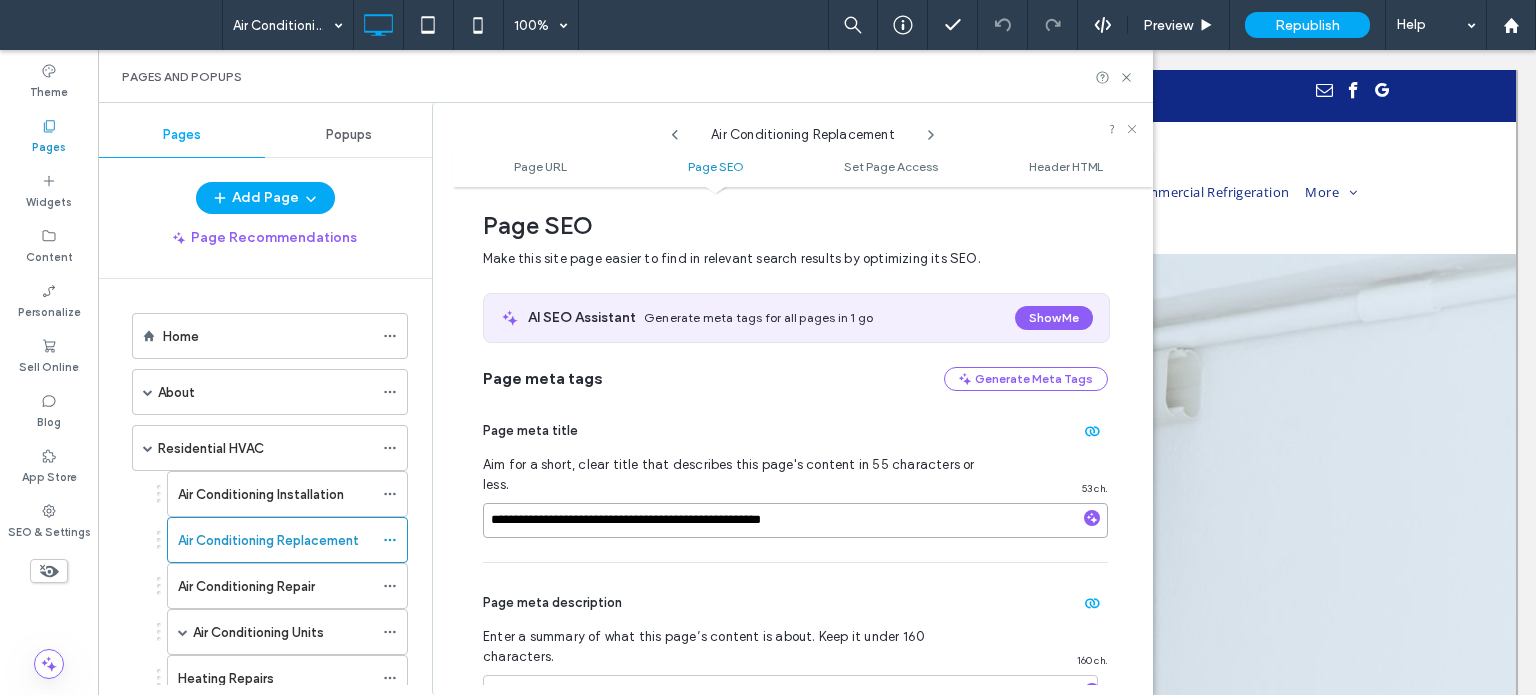 type on "**********" 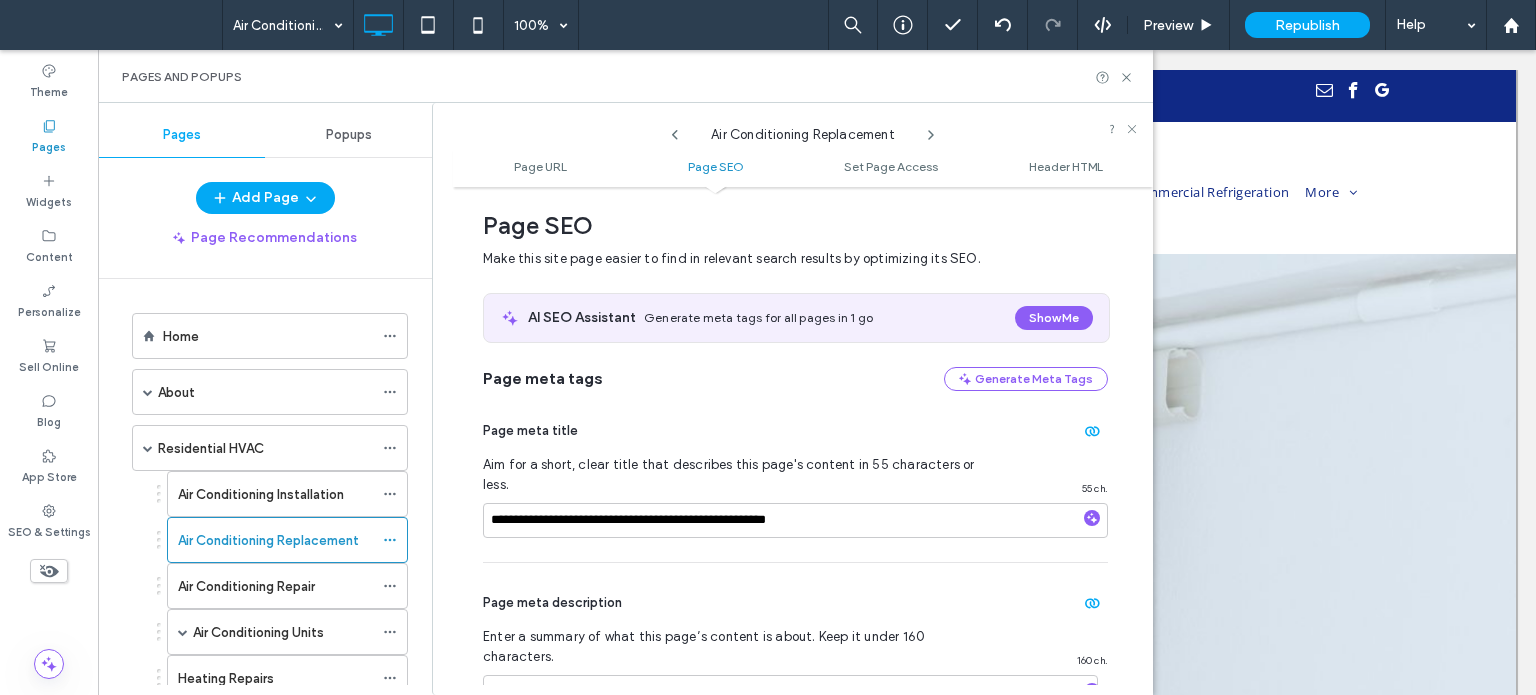 click 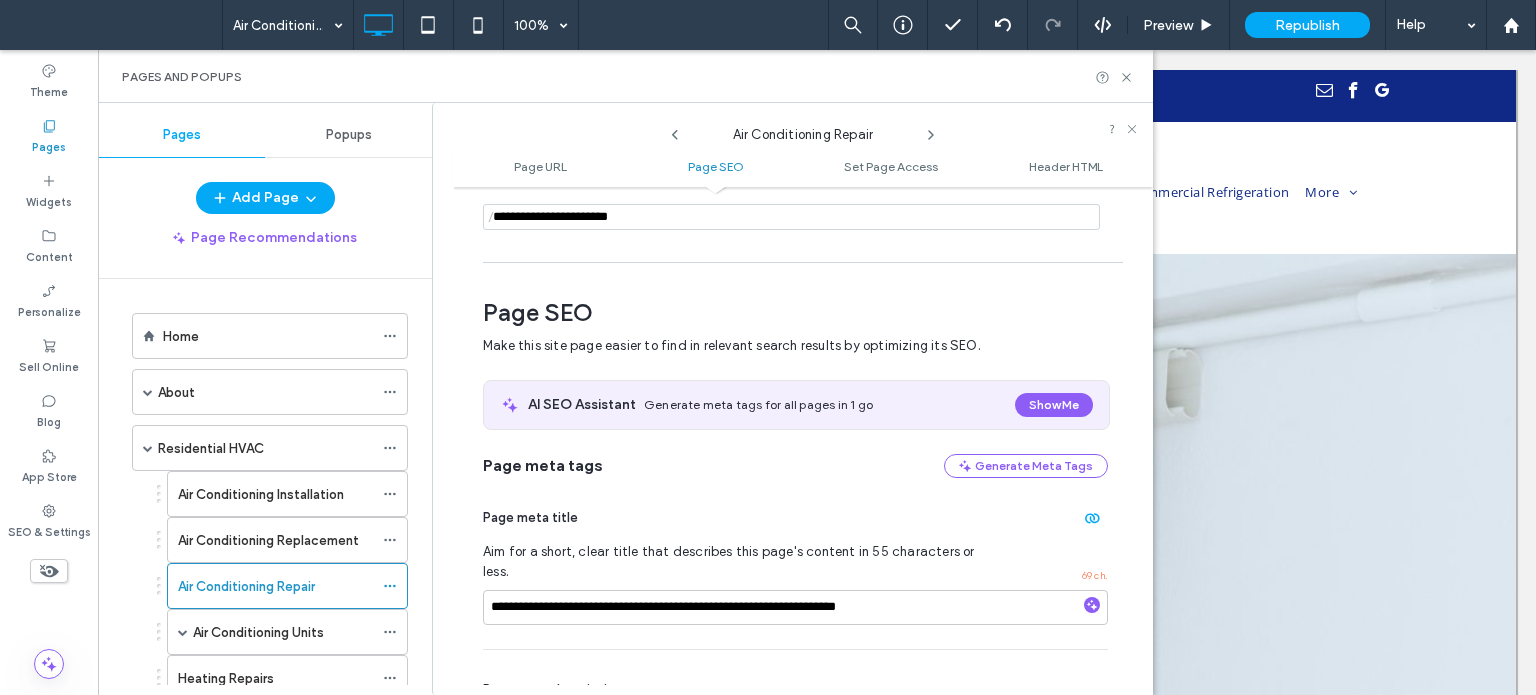 scroll, scrollTop: 274, scrollLeft: 0, axis: vertical 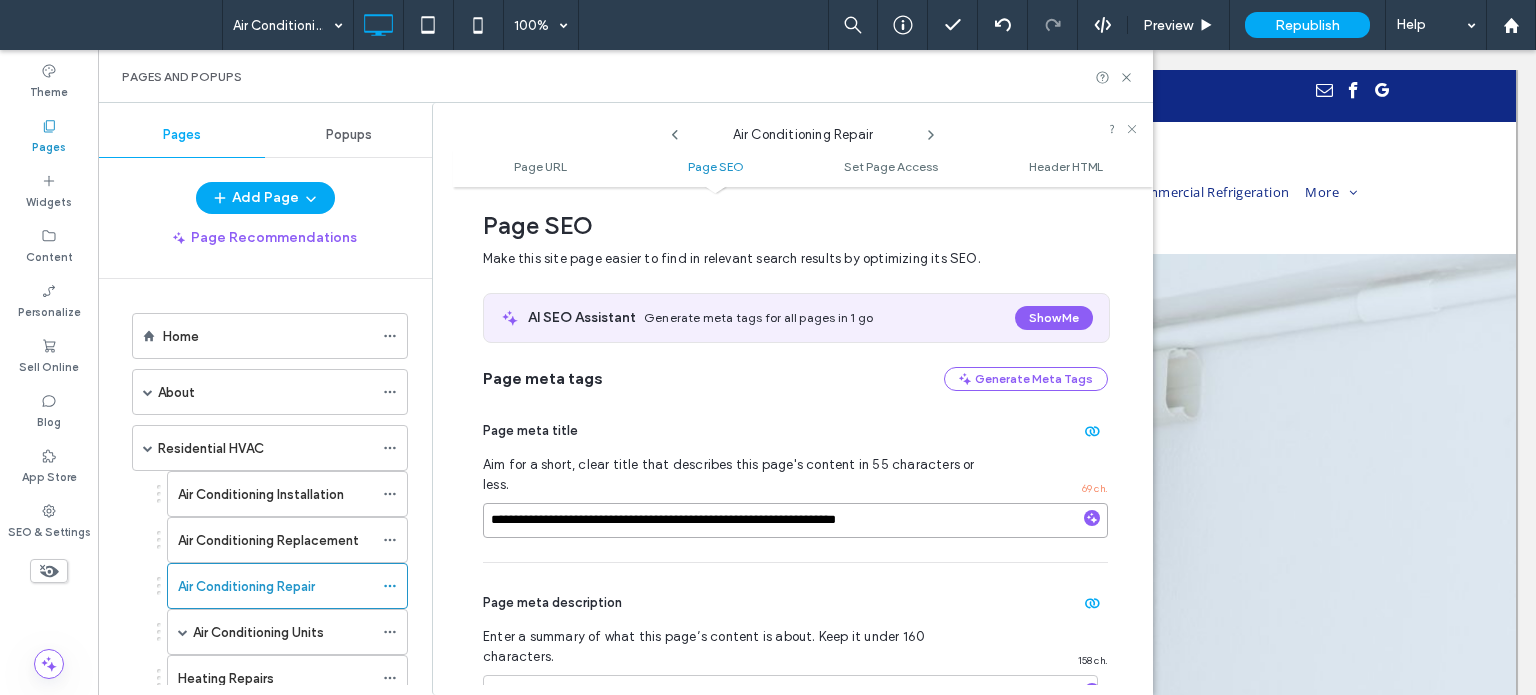 drag, startPoint x: 940, startPoint y: 509, endPoint x: 566, endPoint y: 505, distance: 374.0214 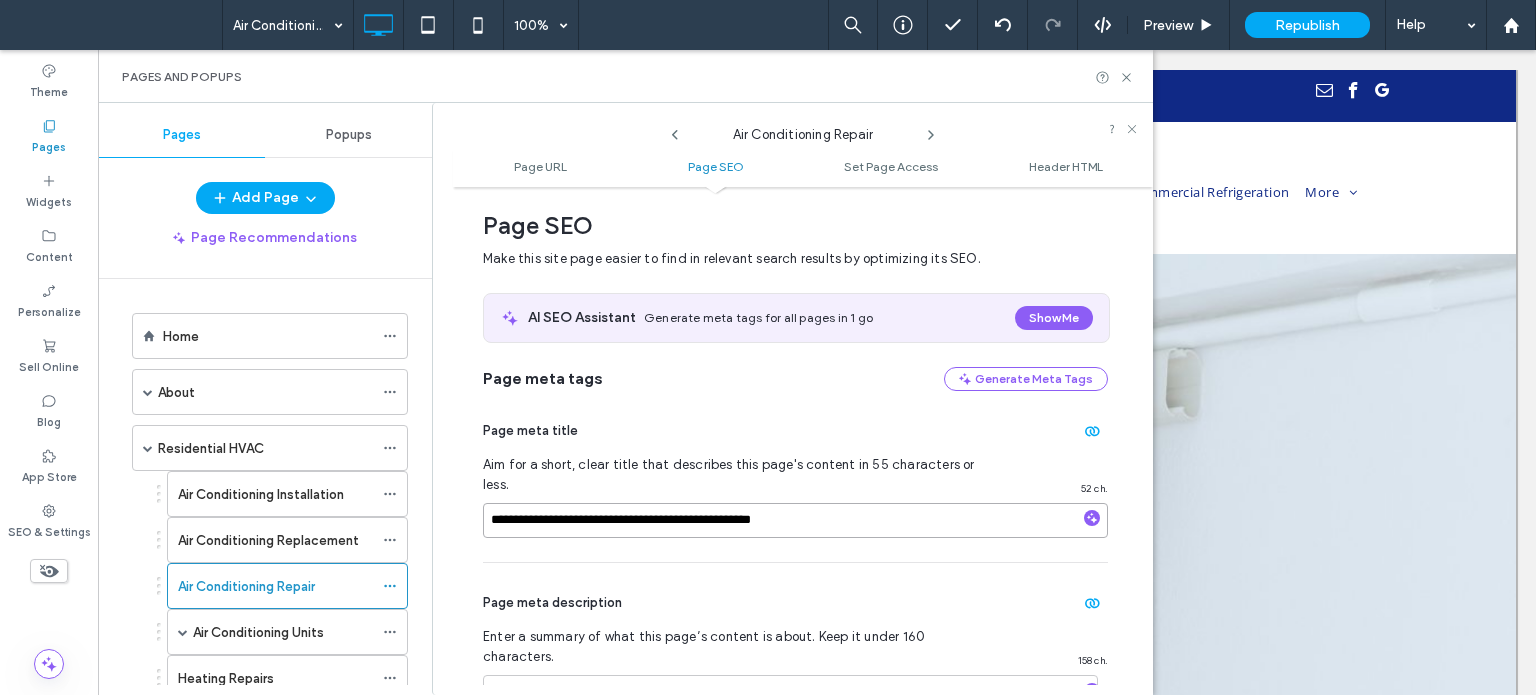 type on "**********" 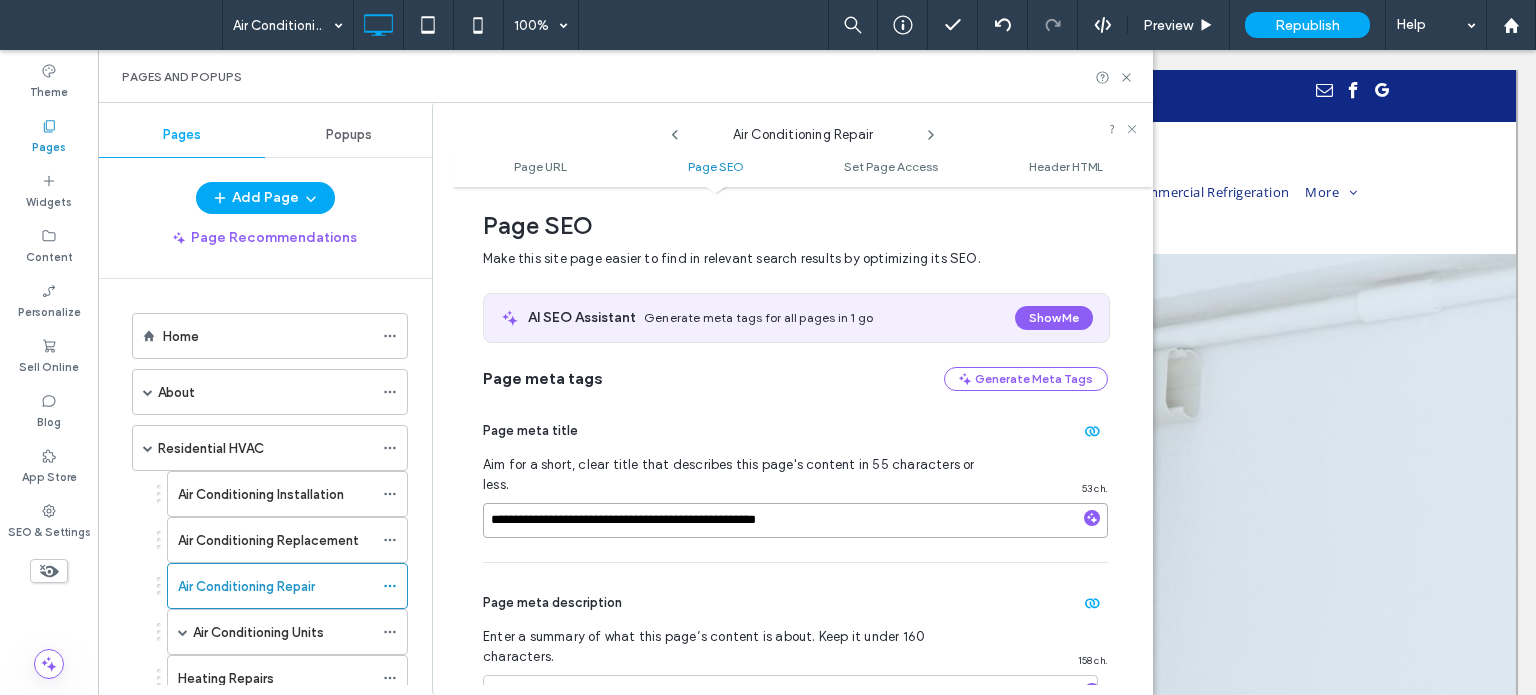 click on "**********" at bounding box center (795, 520) 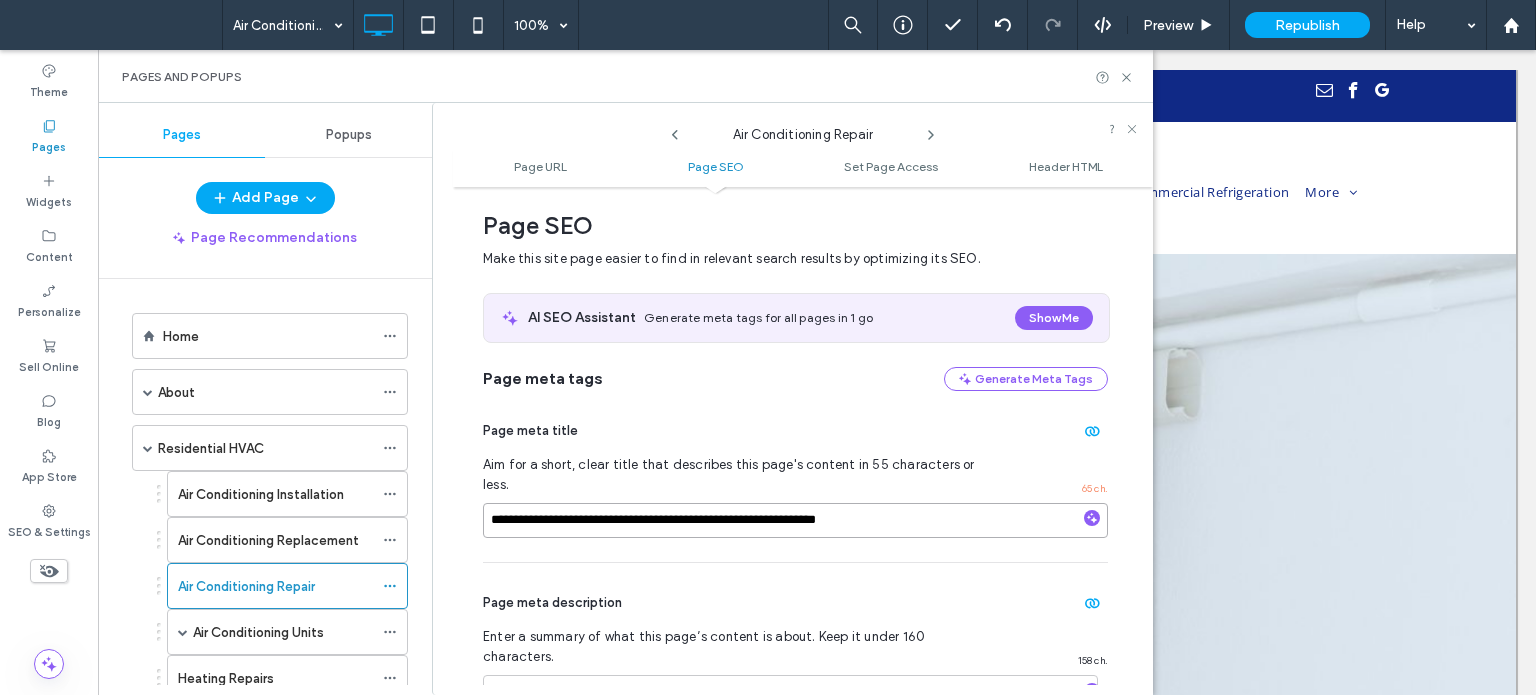 type on "**********" 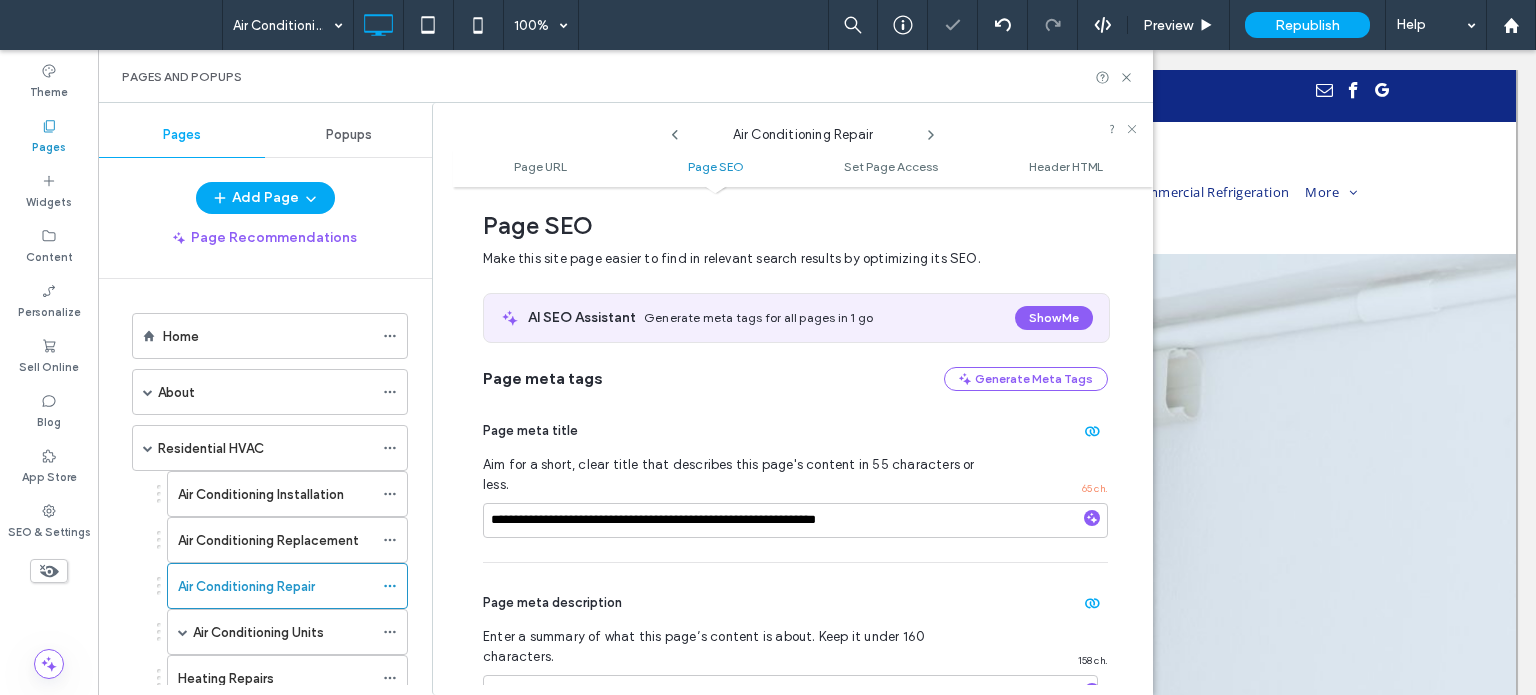 click 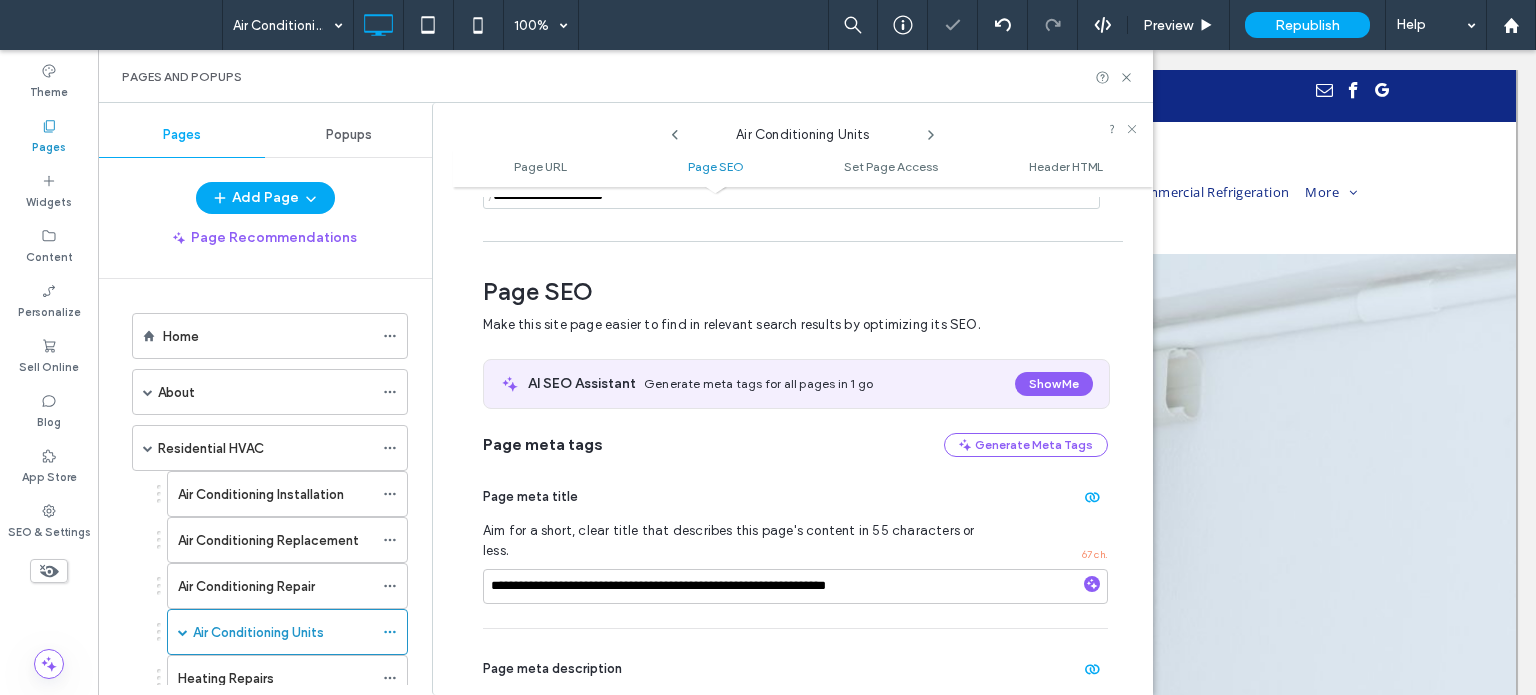 scroll, scrollTop: 274, scrollLeft: 0, axis: vertical 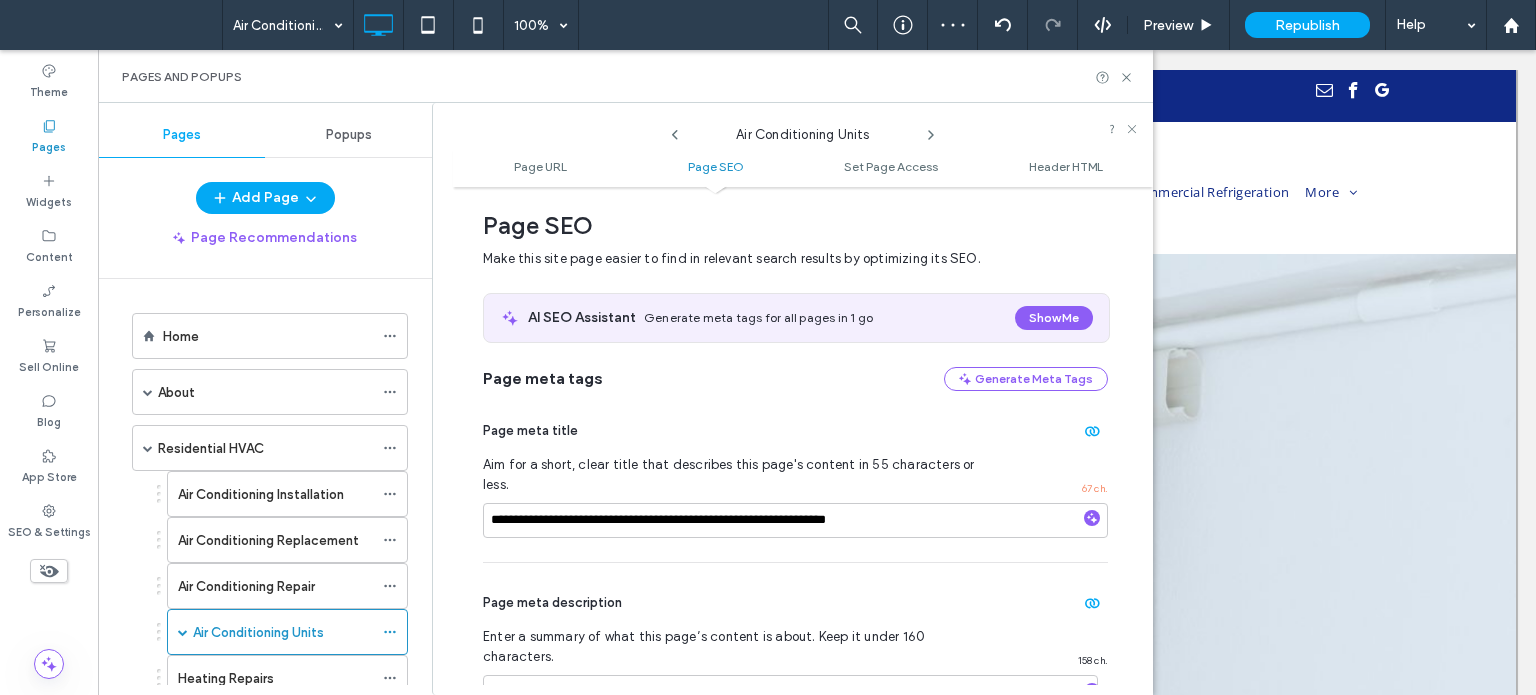 click 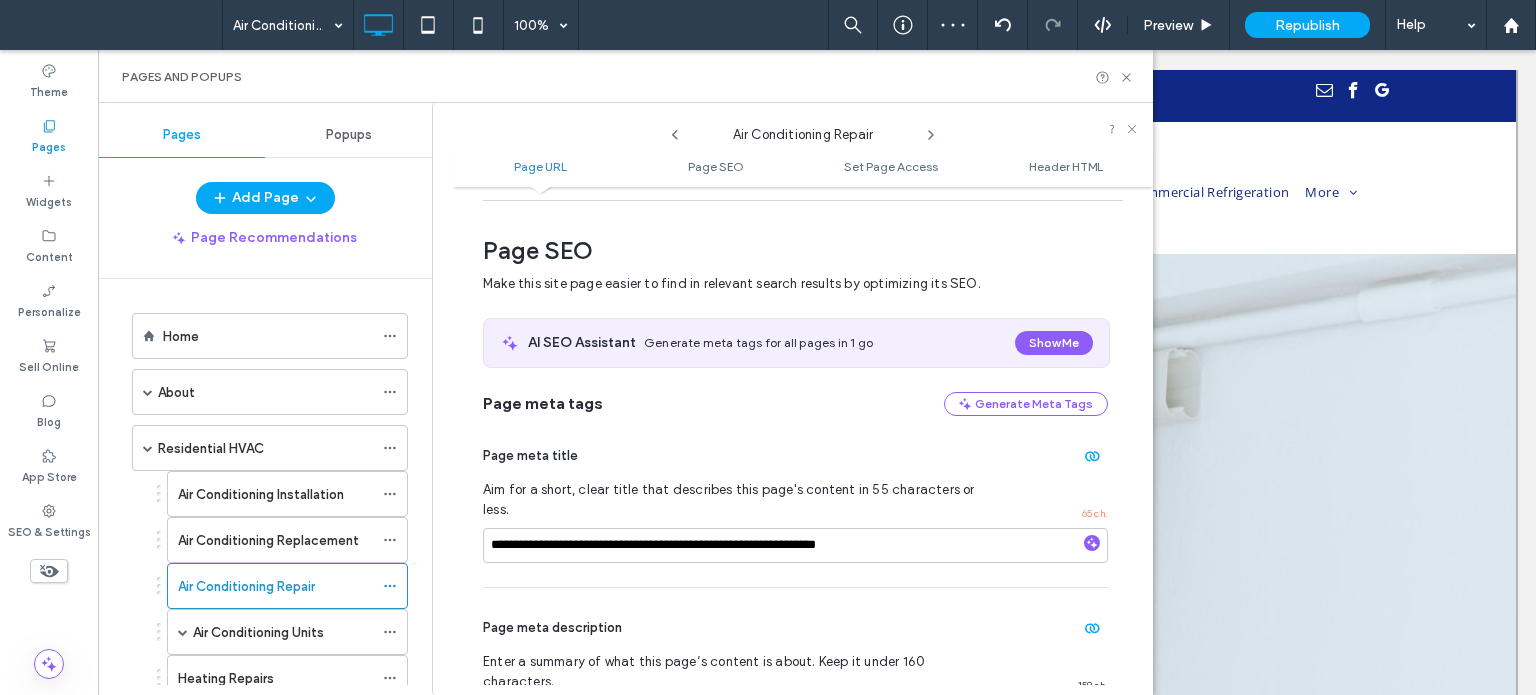 scroll, scrollTop: 274, scrollLeft: 0, axis: vertical 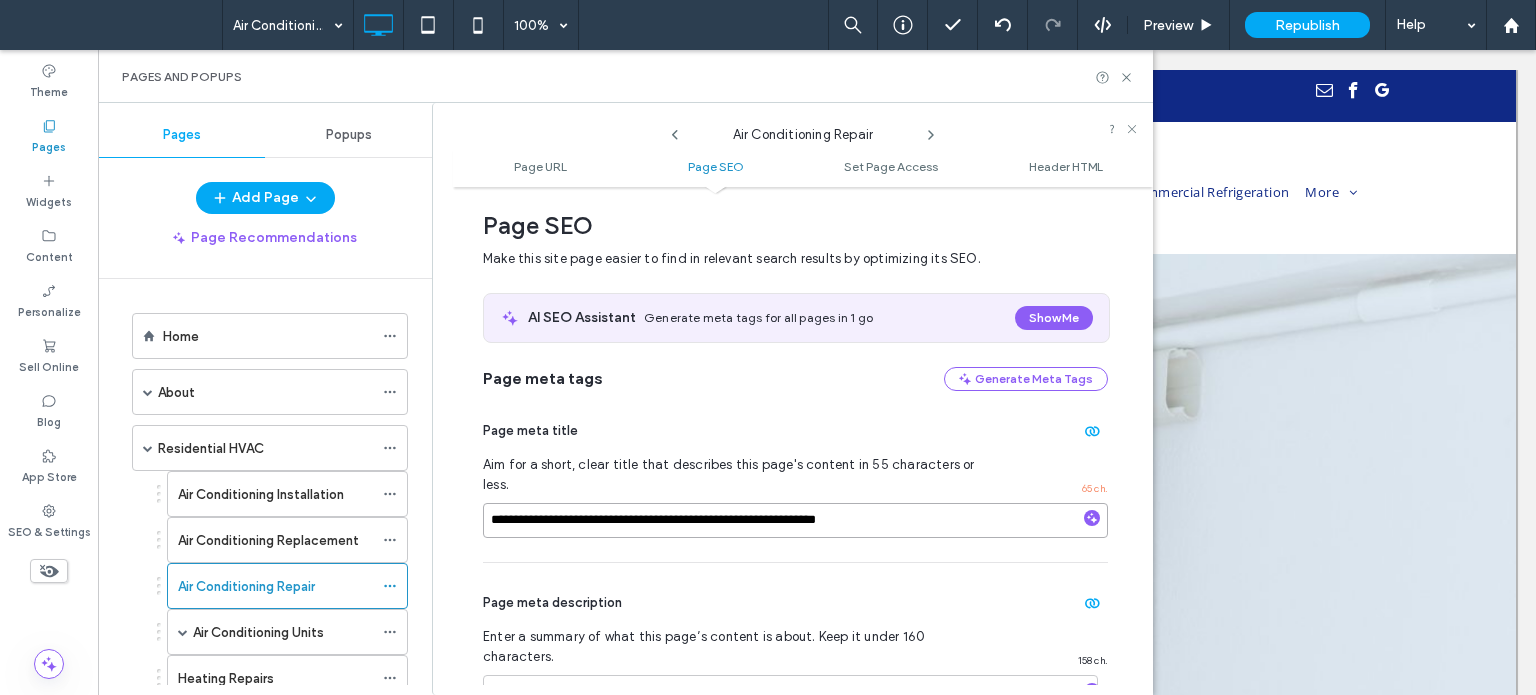 drag, startPoint x: 905, startPoint y: 491, endPoint x: 568, endPoint y: 502, distance: 337.17947 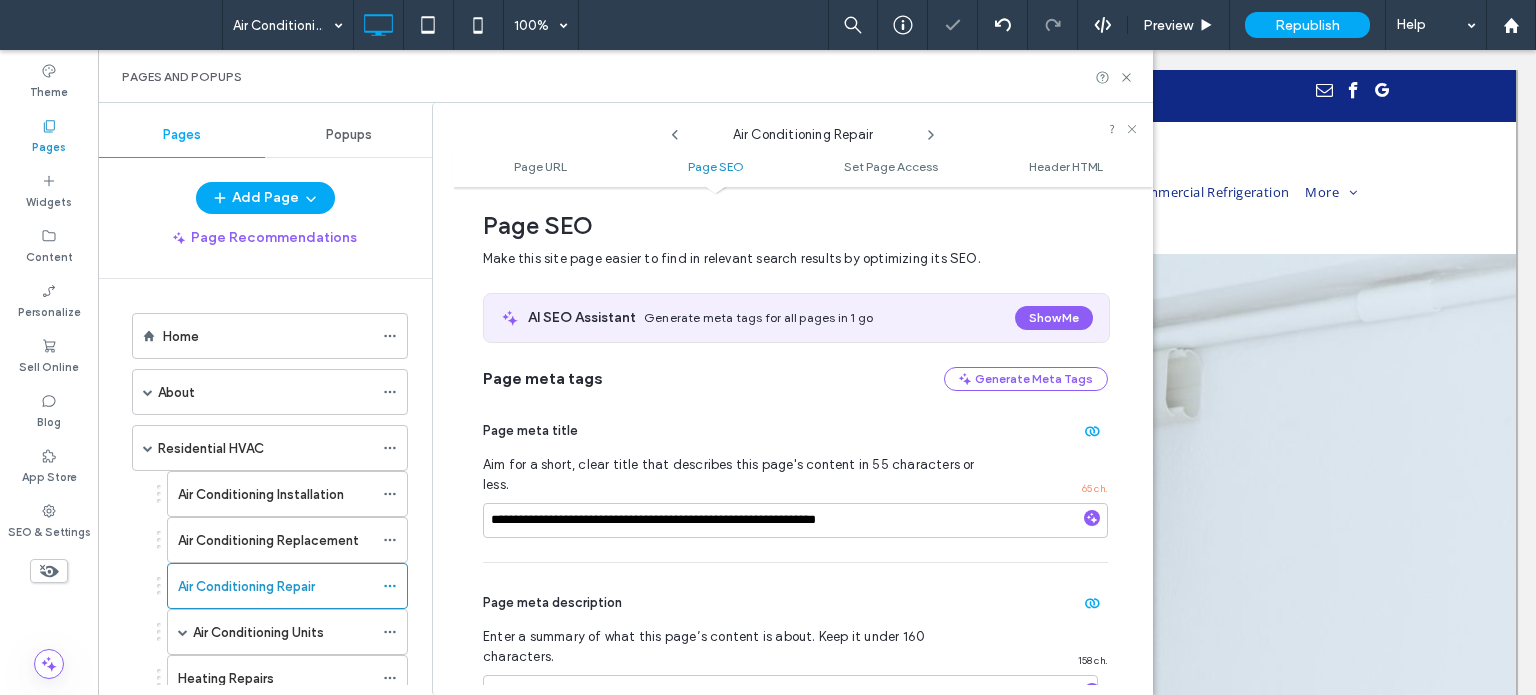 click 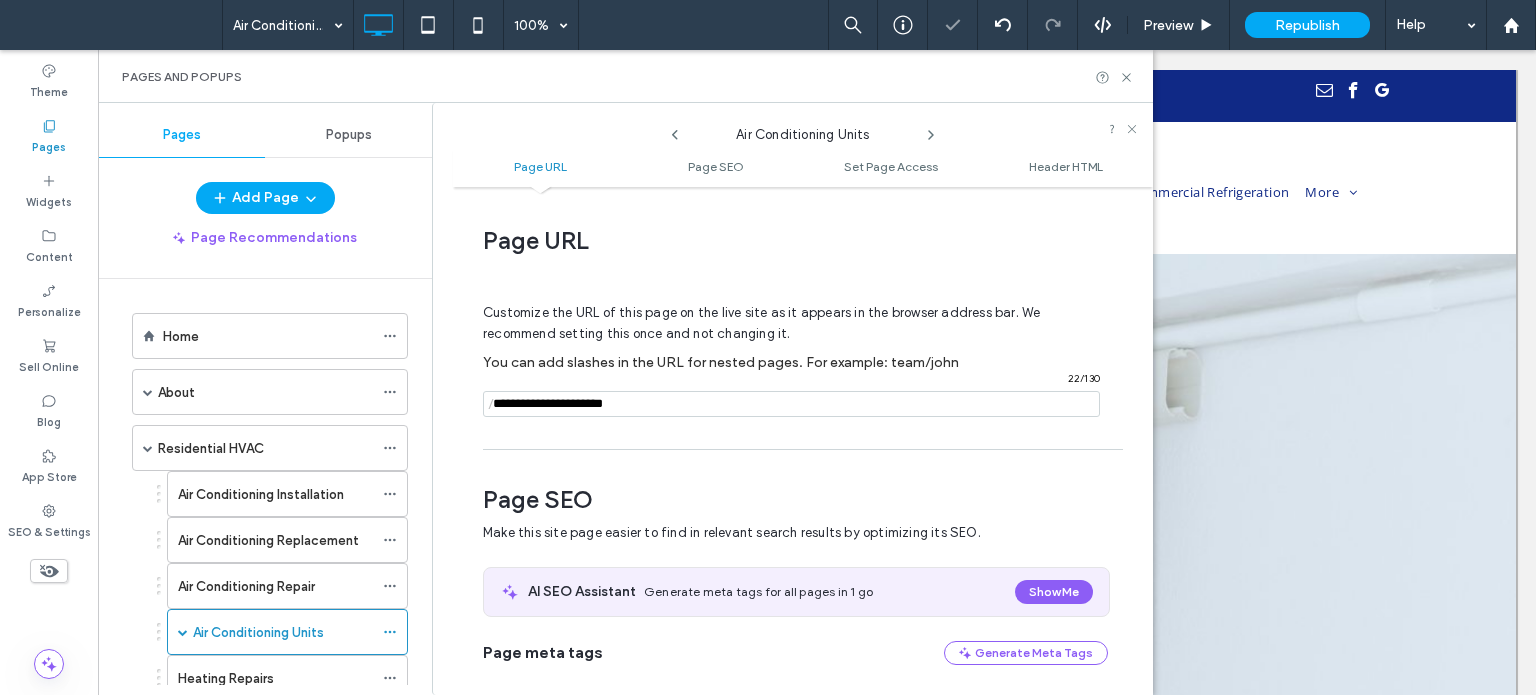 scroll, scrollTop: 274, scrollLeft: 0, axis: vertical 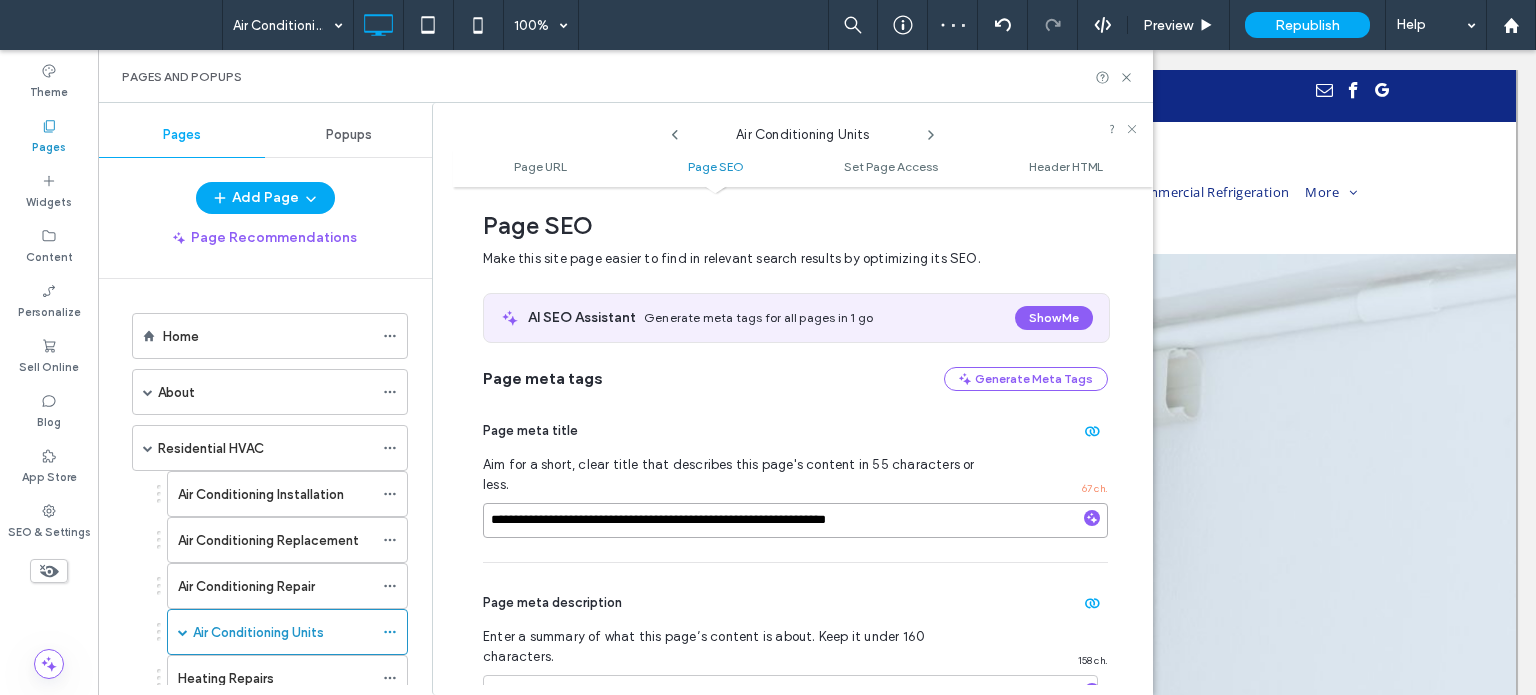 drag, startPoint x: 948, startPoint y: 486, endPoint x: 552, endPoint y: 487, distance: 396.00125 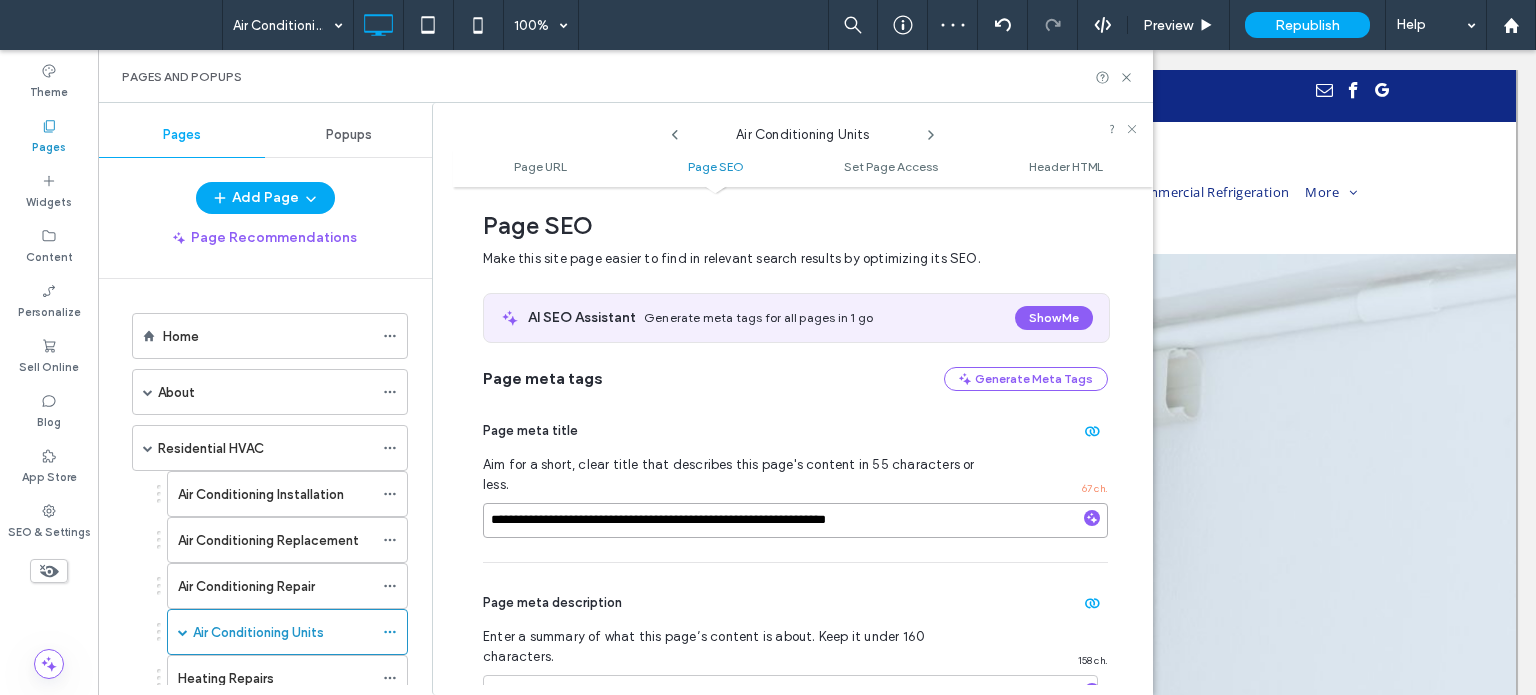 click on "**********" at bounding box center (795, 520) 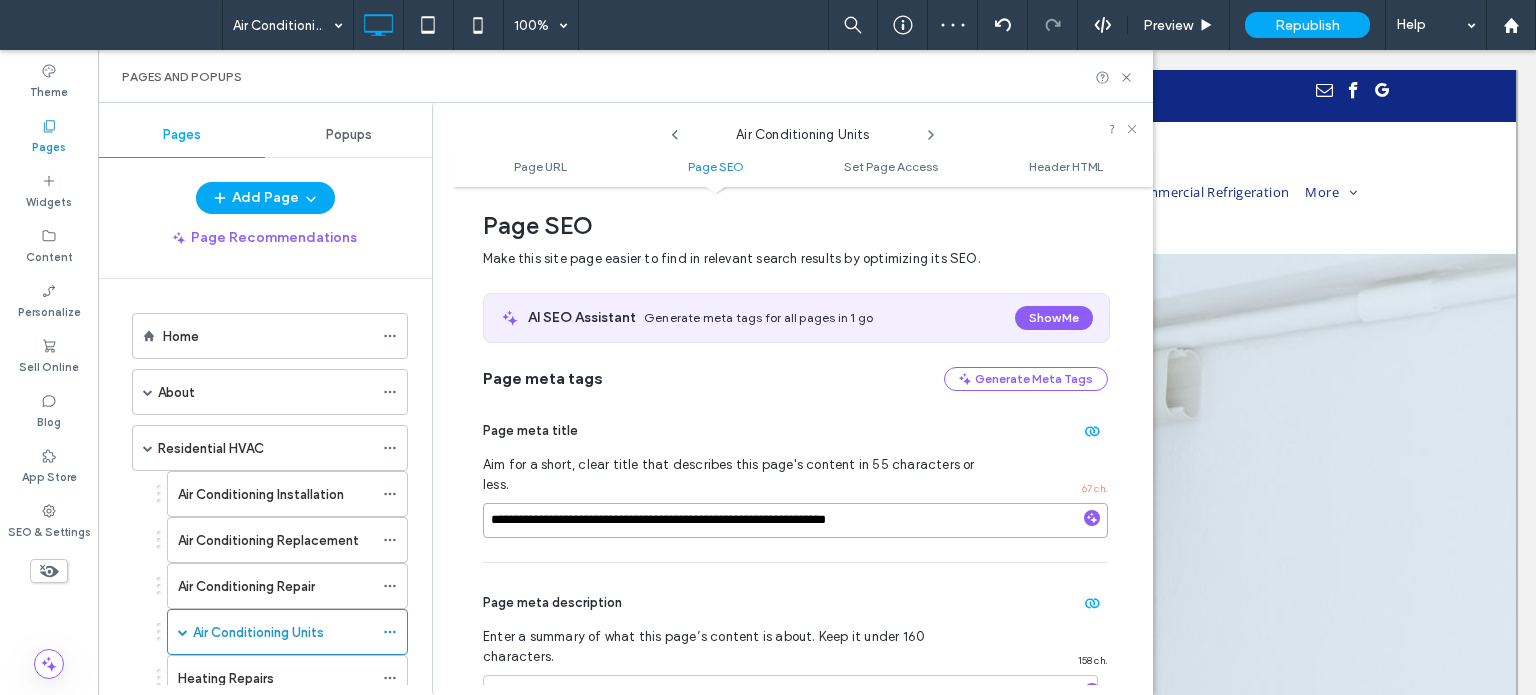 paste 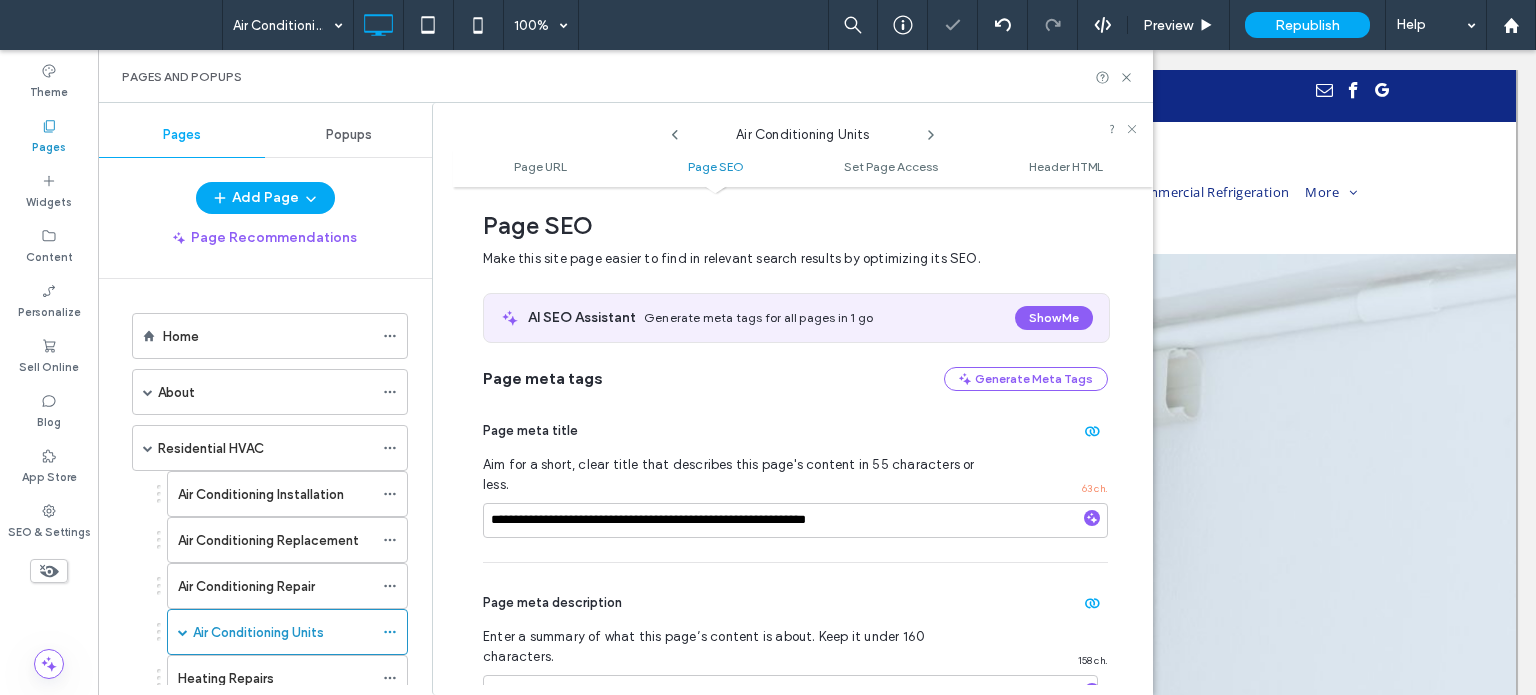 click 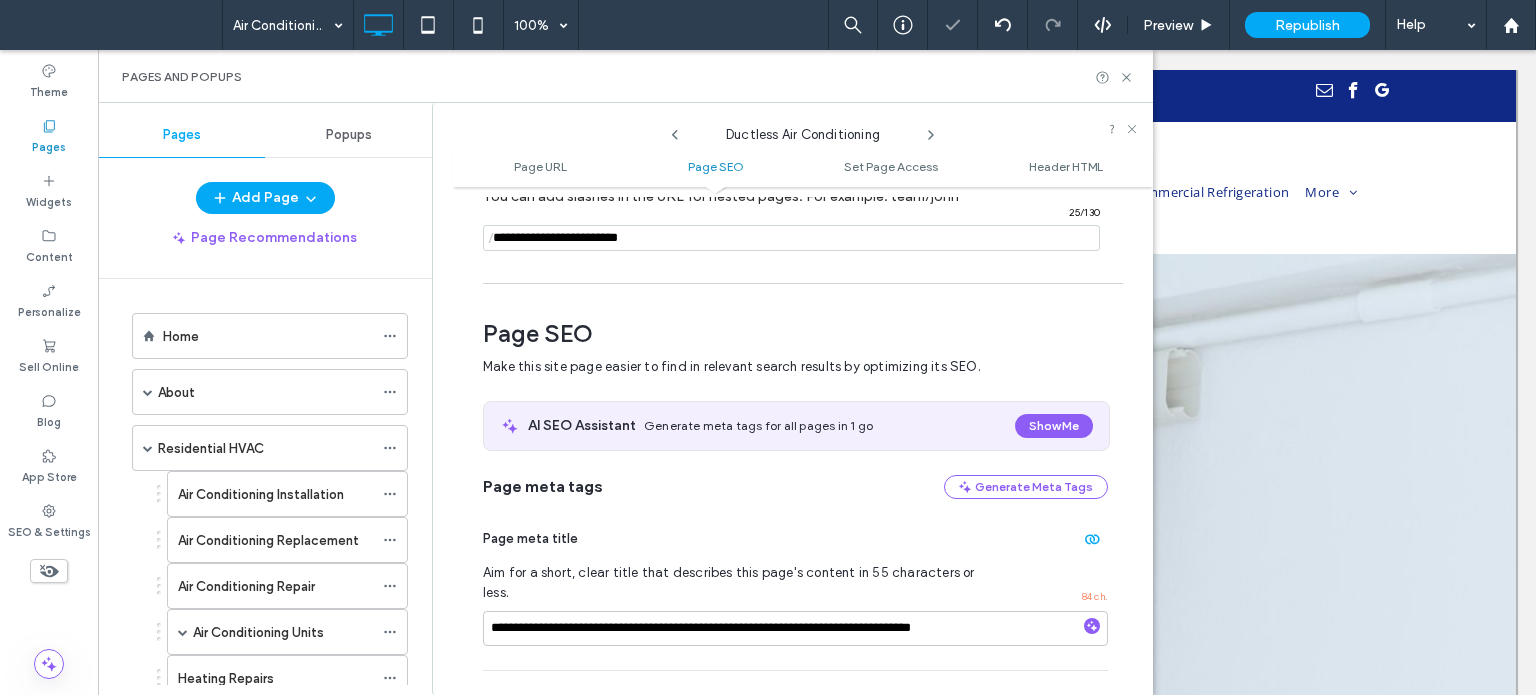 scroll, scrollTop: 274, scrollLeft: 0, axis: vertical 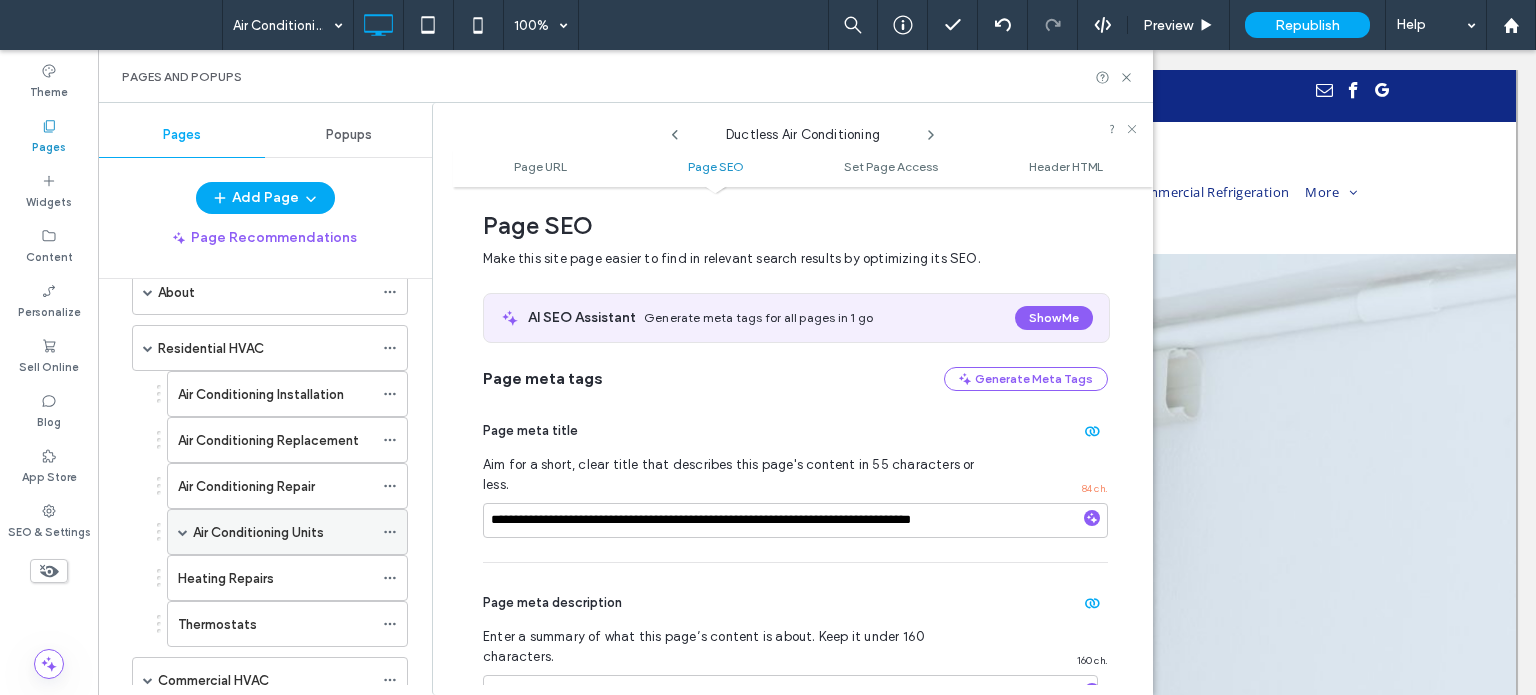 click at bounding box center (183, 532) 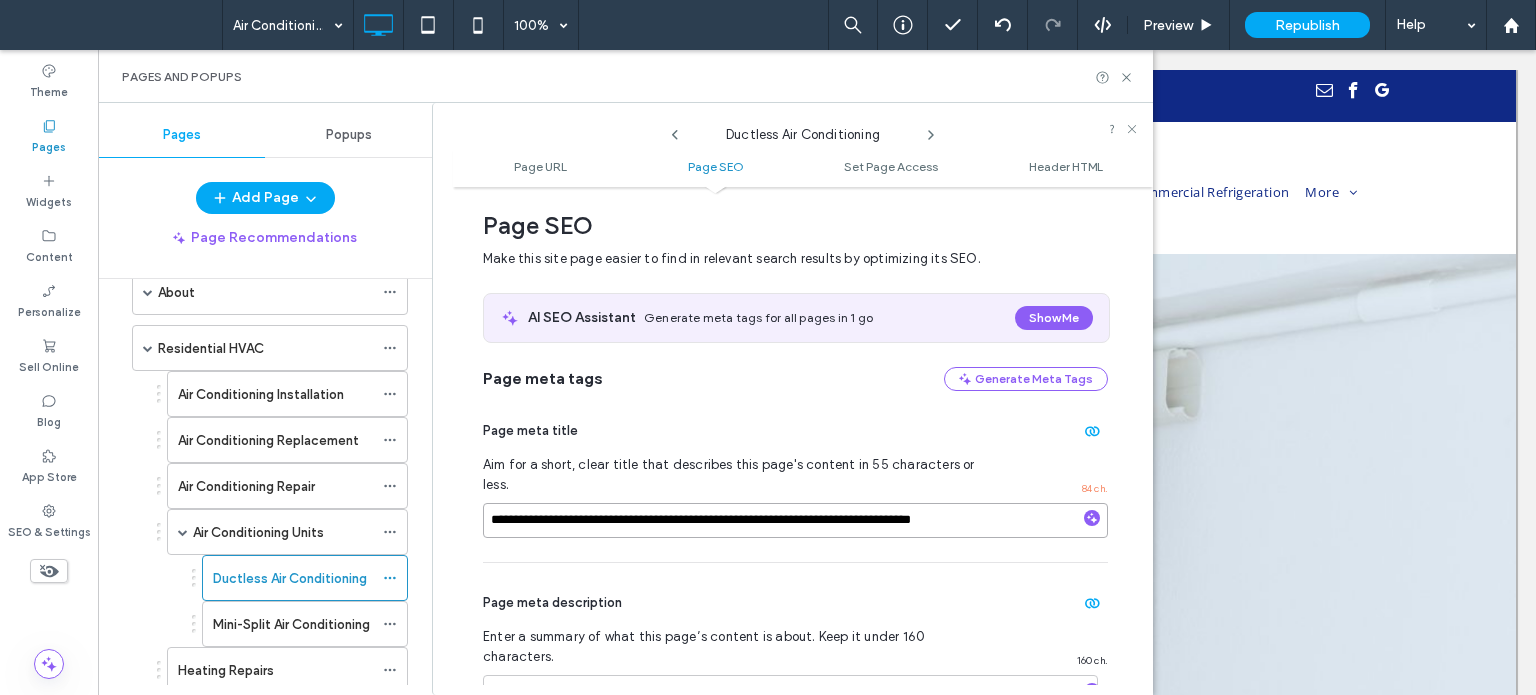 drag, startPoint x: 864, startPoint y: 511, endPoint x: 656, endPoint y: 496, distance: 208.54016 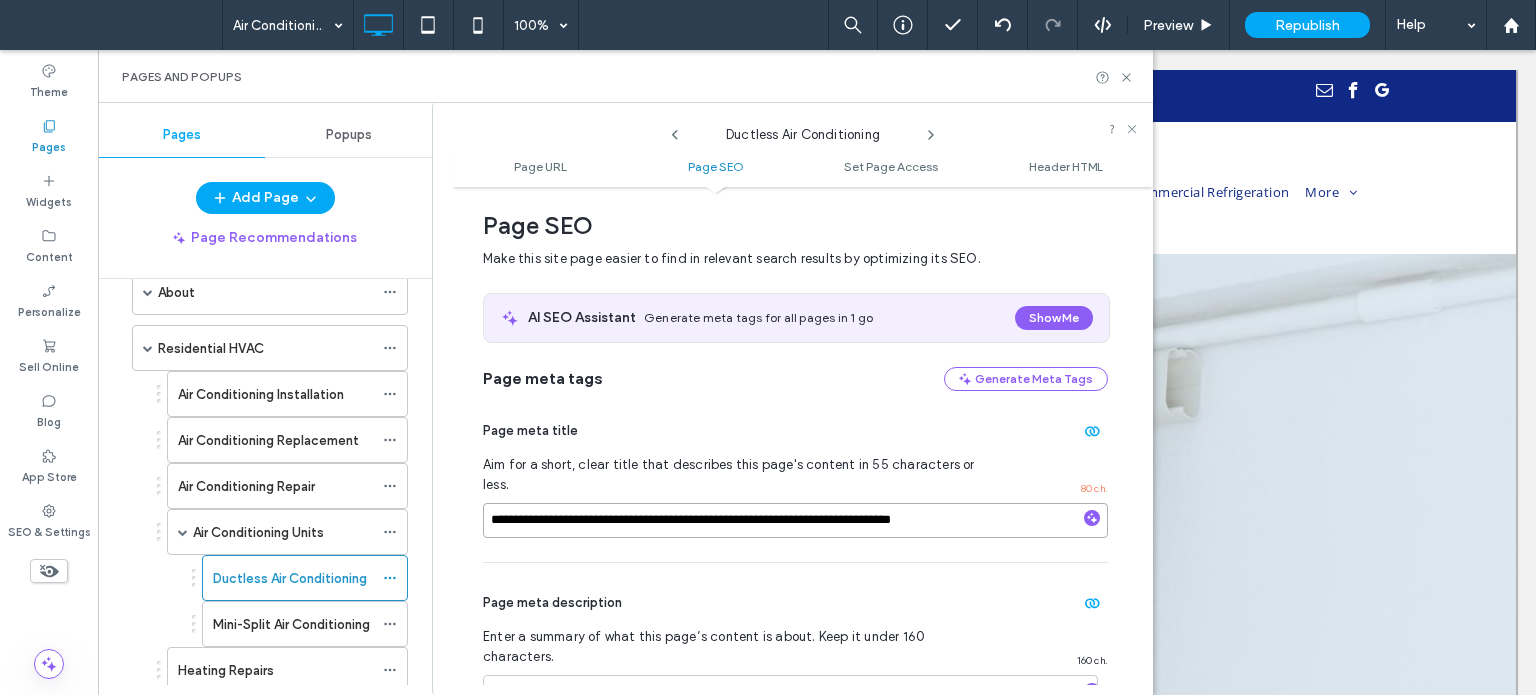 drag, startPoint x: 731, startPoint y: 495, endPoint x: 656, endPoint y: 499, distance: 75.10659 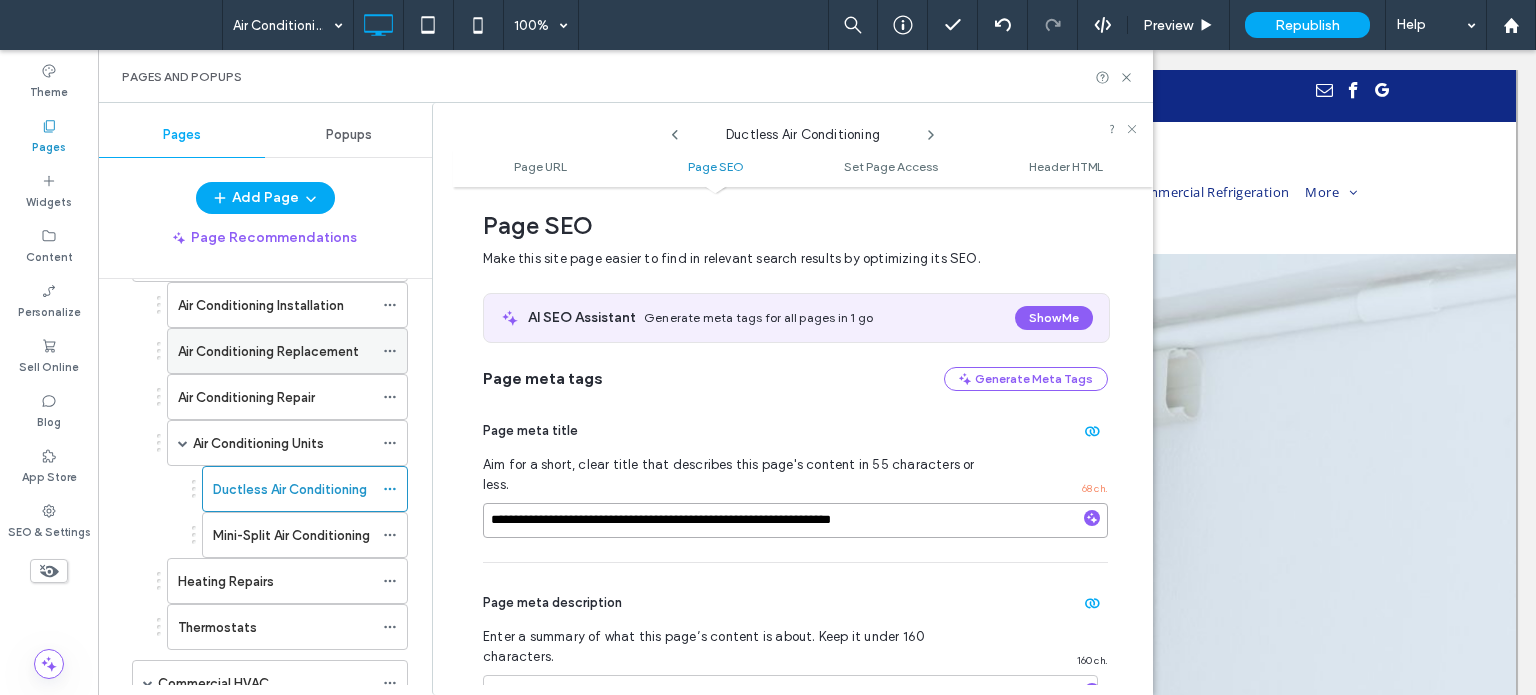 scroll, scrollTop: 400, scrollLeft: 0, axis: vertical 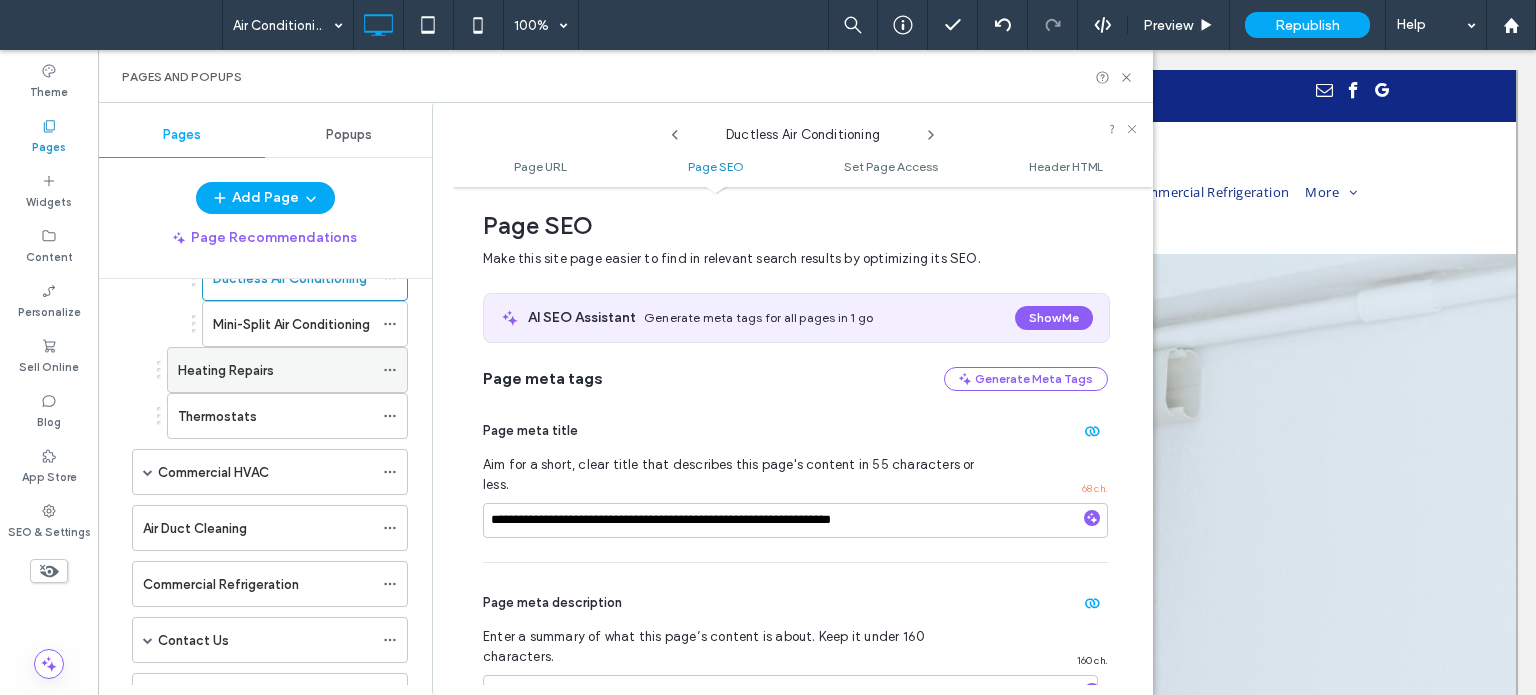 click 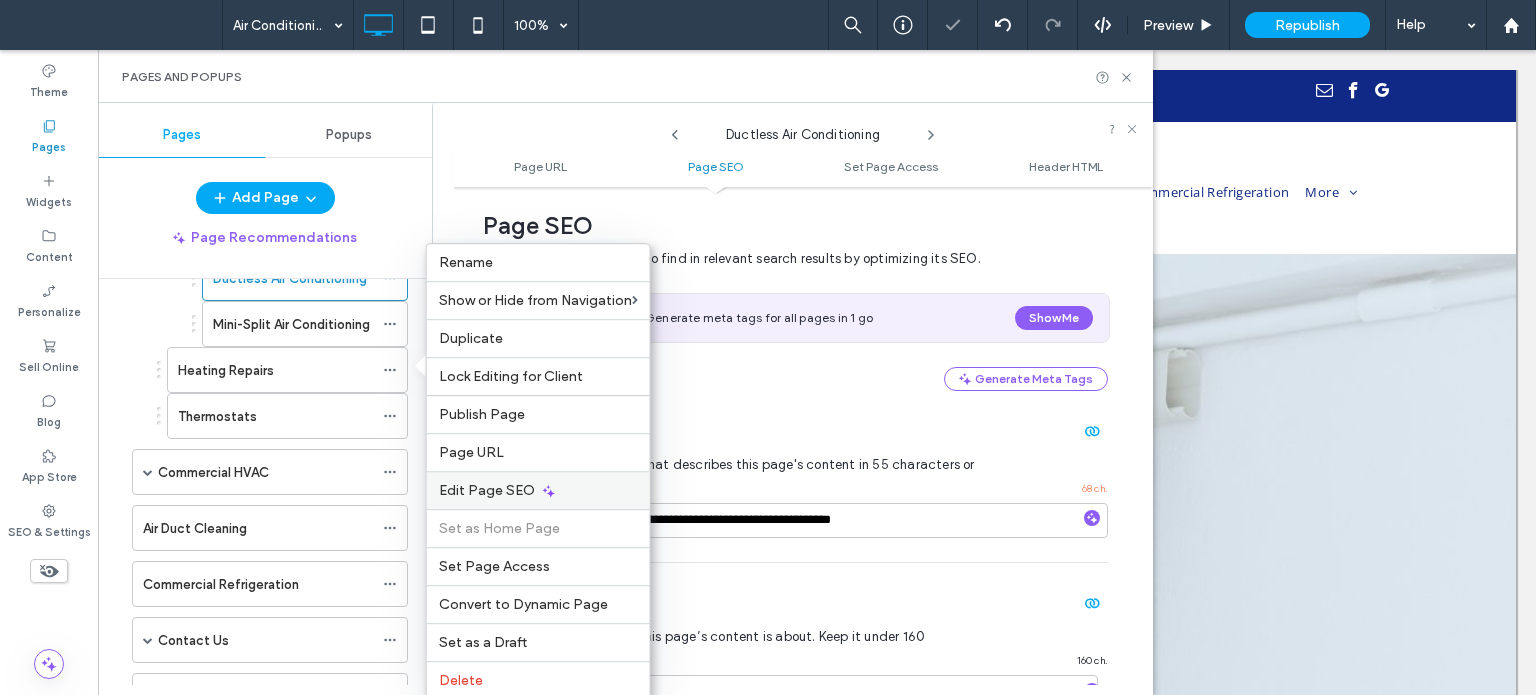 click on "Edit Page SEO" at bounding box center [538, 490] 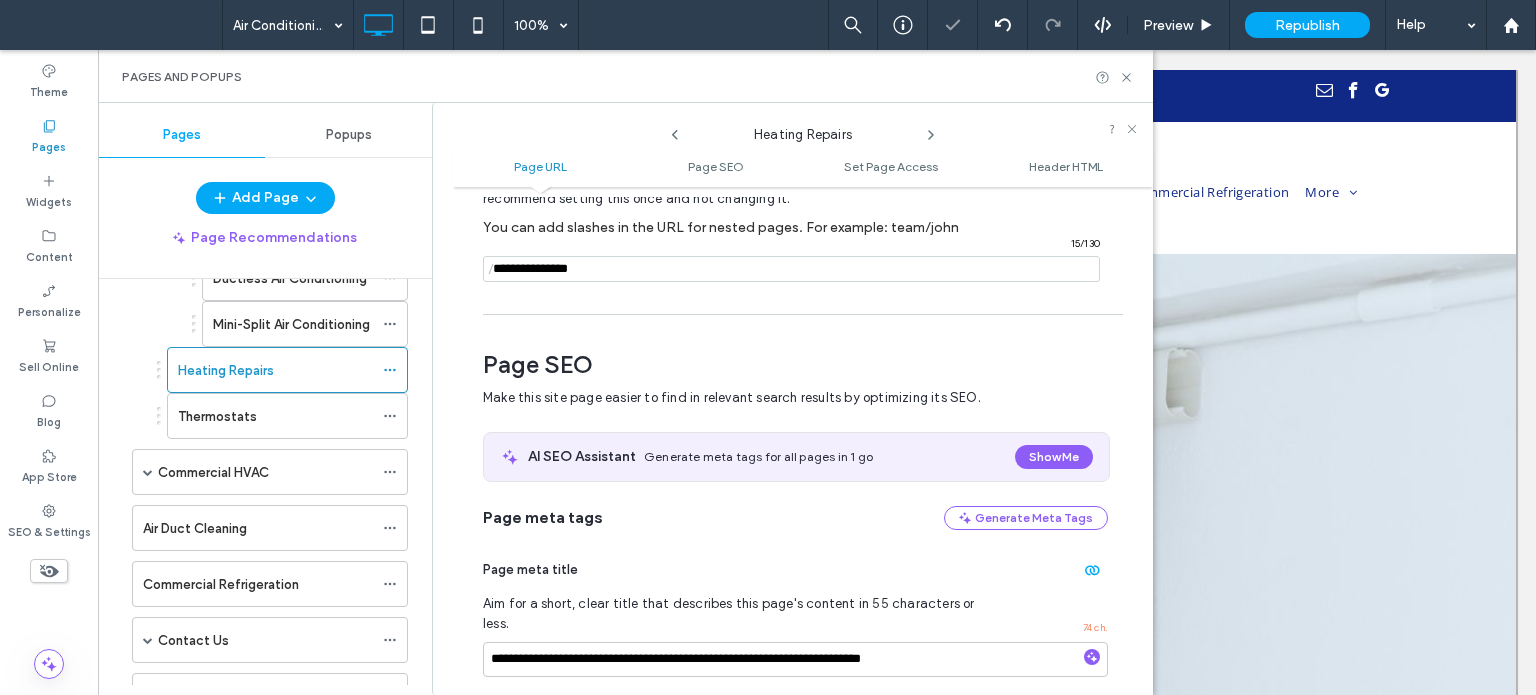 scroll, scrollTop: 274, scrollLeft: 0, axis: vertical 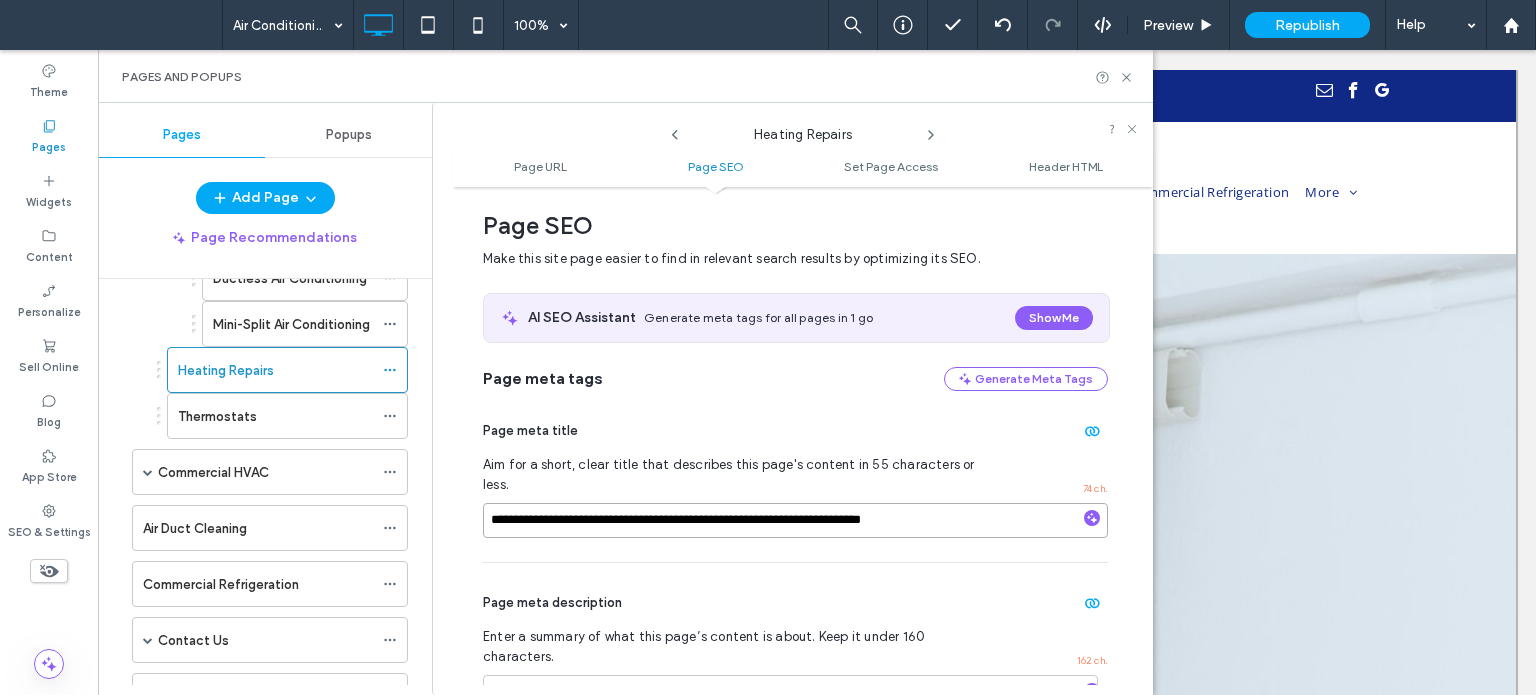 drag, startPoint x: 933, startPoint y: 502, endPoint x: 594, endPoint y: 496, distance: 339.0531 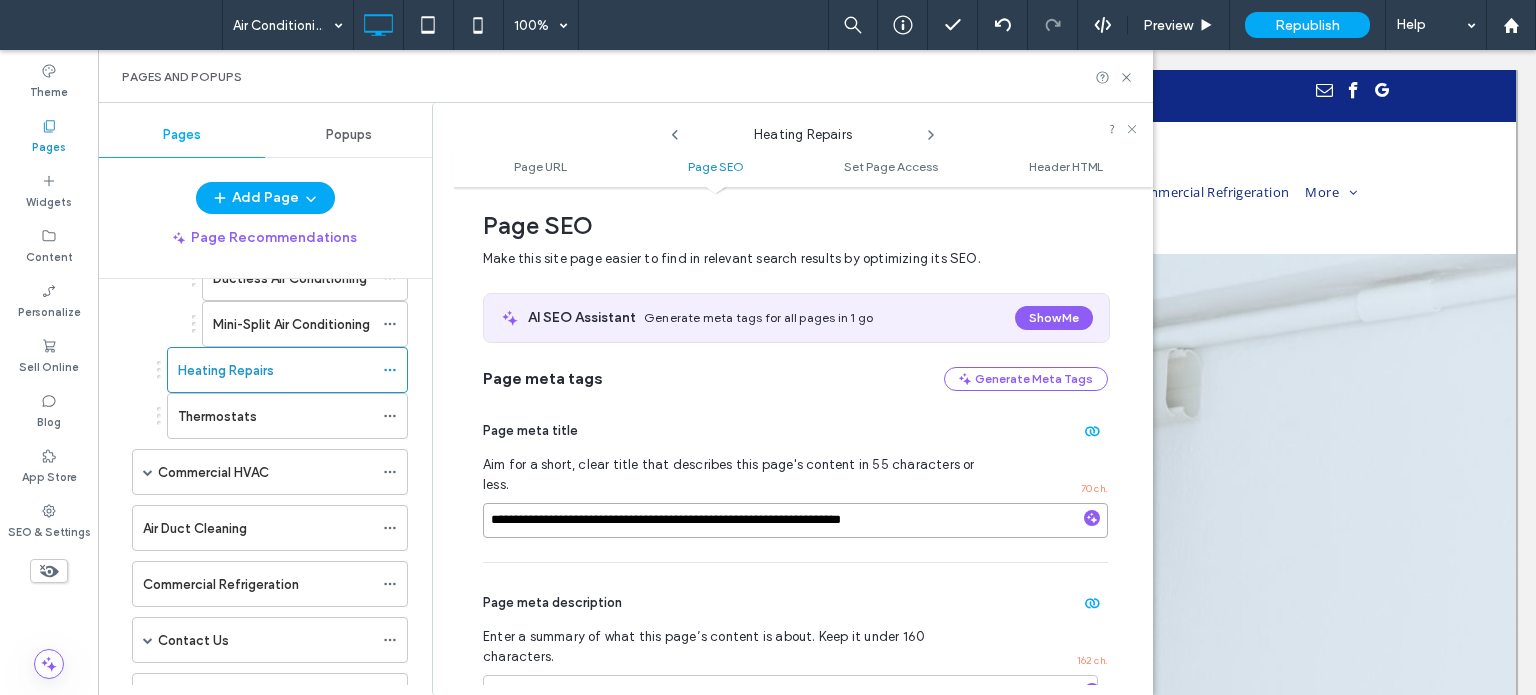 drag, startPoint x: 828, startPoint y: 497, endPoint x: 742, endPoint y: 488, distance: 86.46965 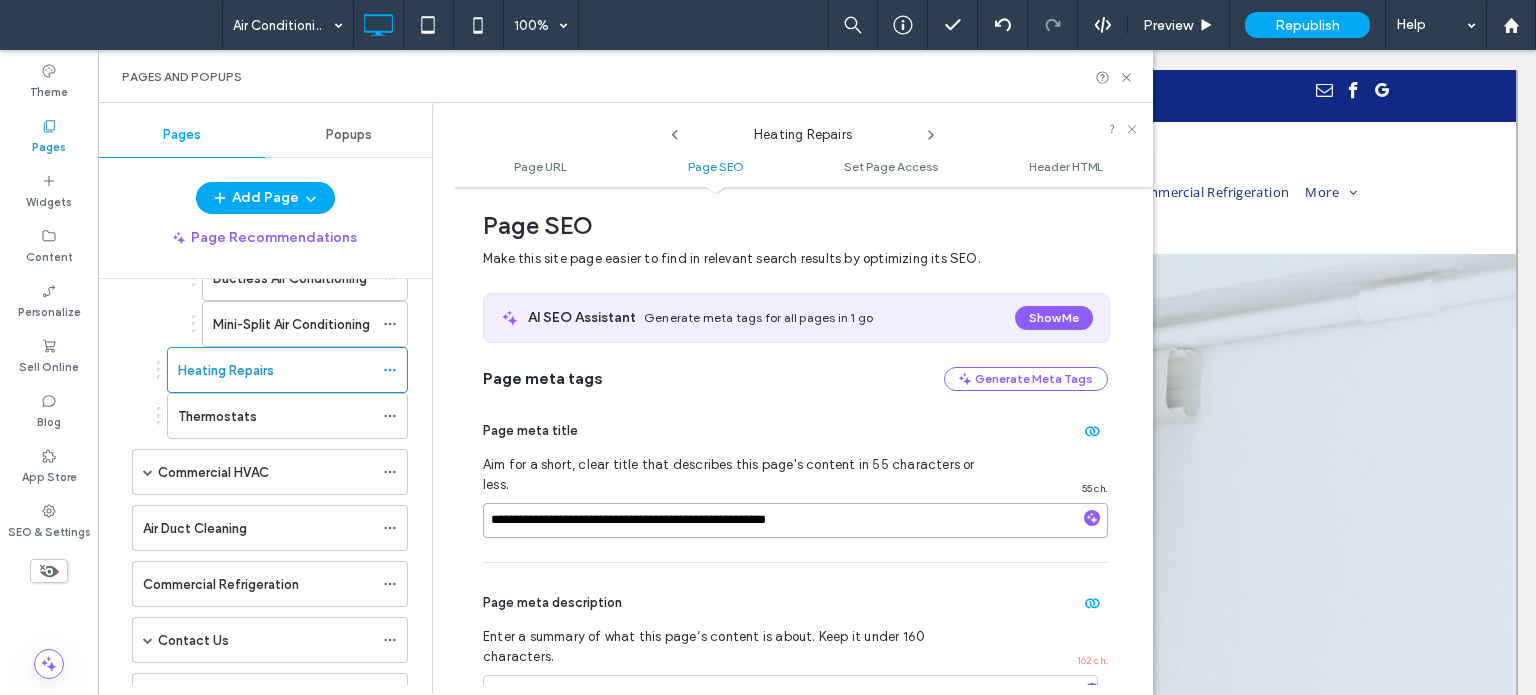 type on "**********" 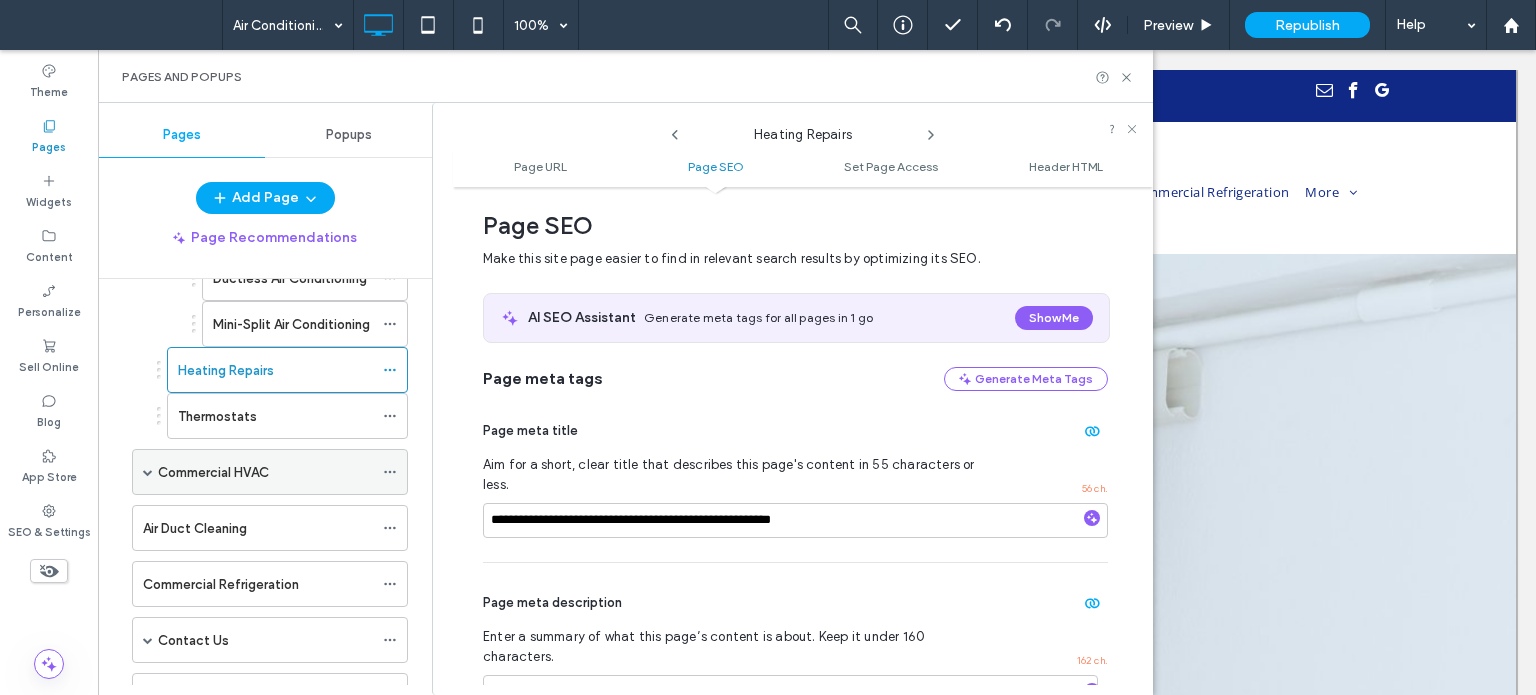 click 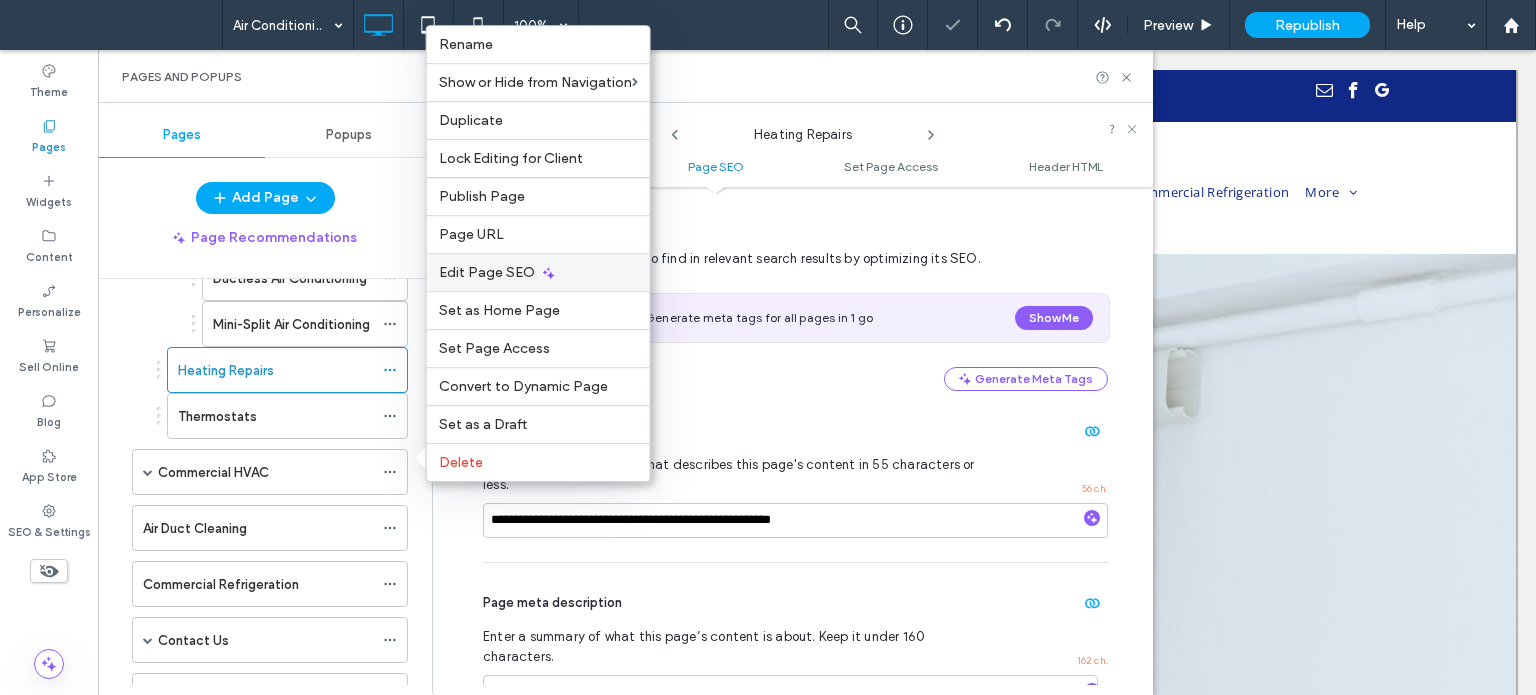 click on "Edit Page SEO" at bounding box center (487, 272) 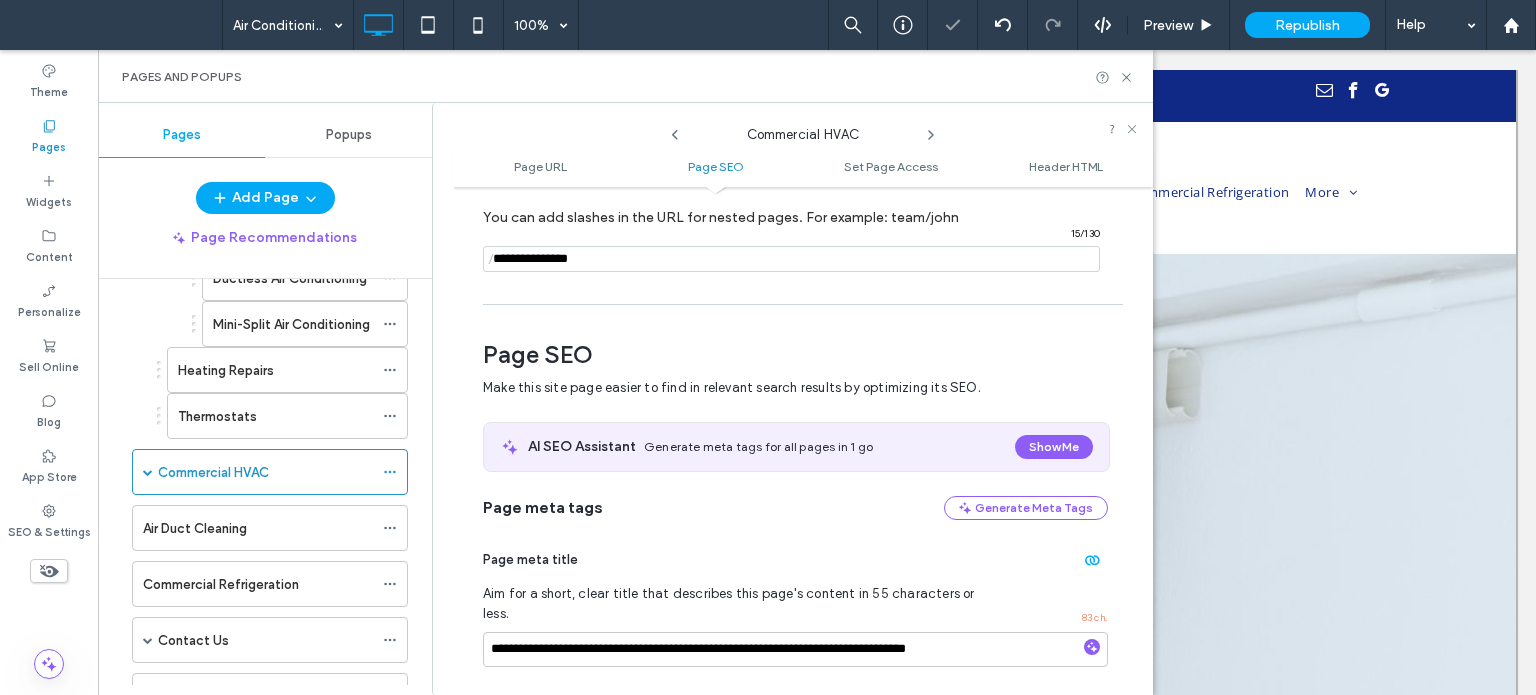 scroll, scrollTop: 274, scrollLeft: 0, axis: vertical 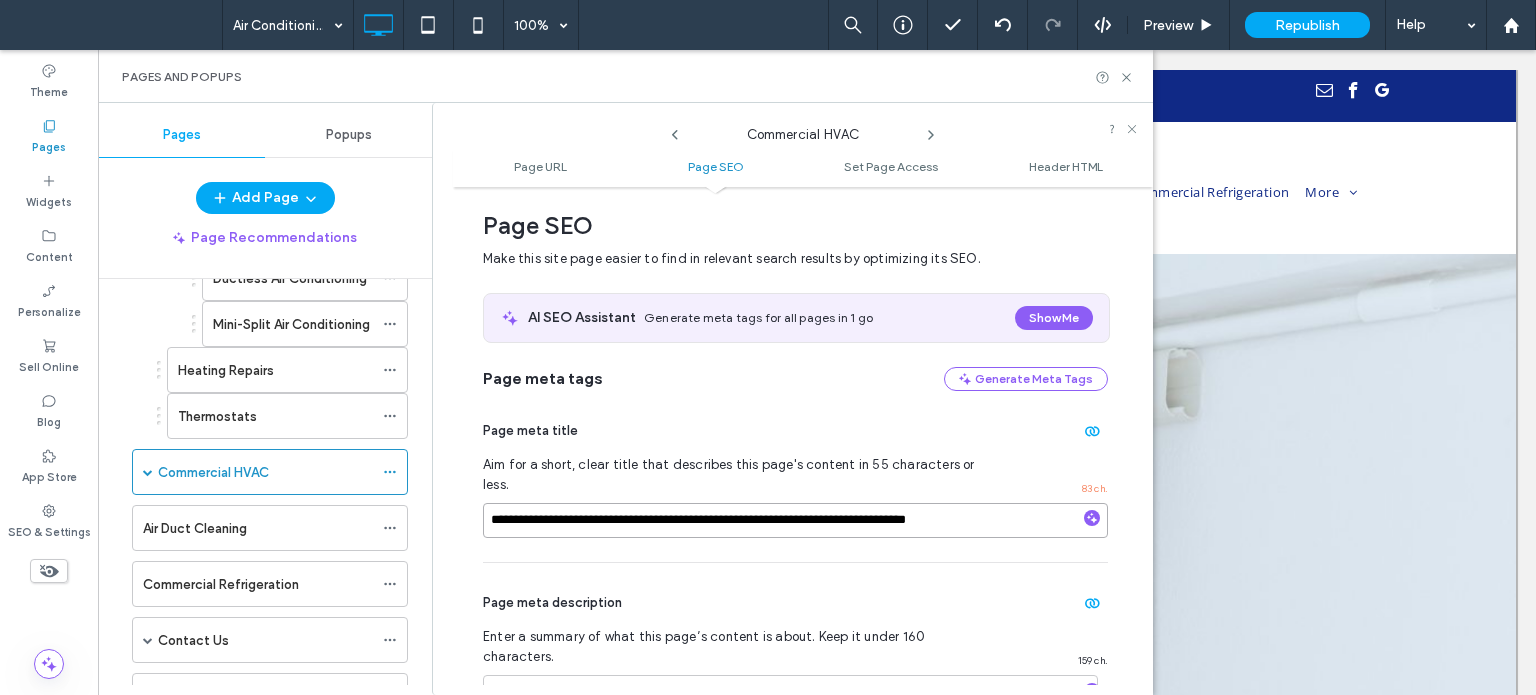 drag, startPoint x: 986, startPoint y: 503, endPoint x: 667, endPoint y: 505, distance: 319.00626 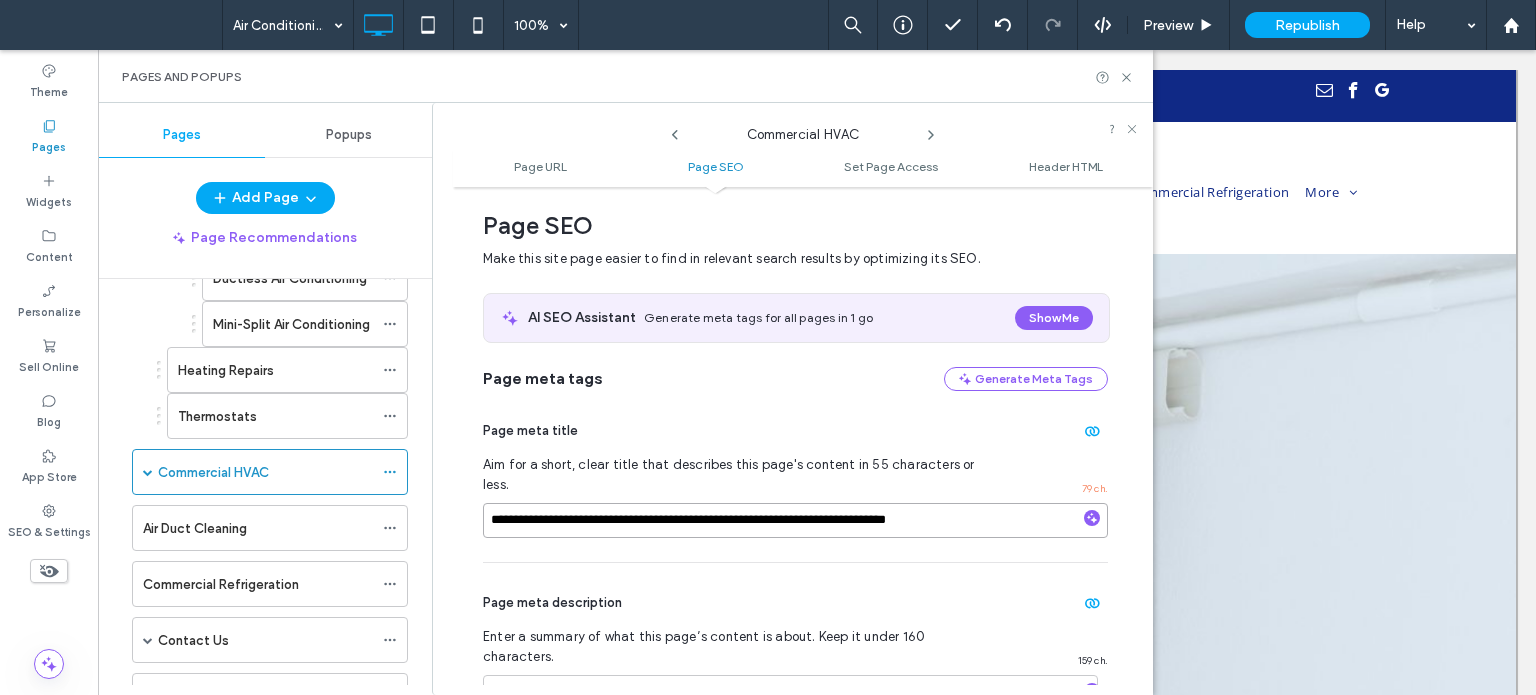drag, startPoint x: 818, startPoint y: 498, endPoint x: 757, endPoint y: 501, distance: 61.073727 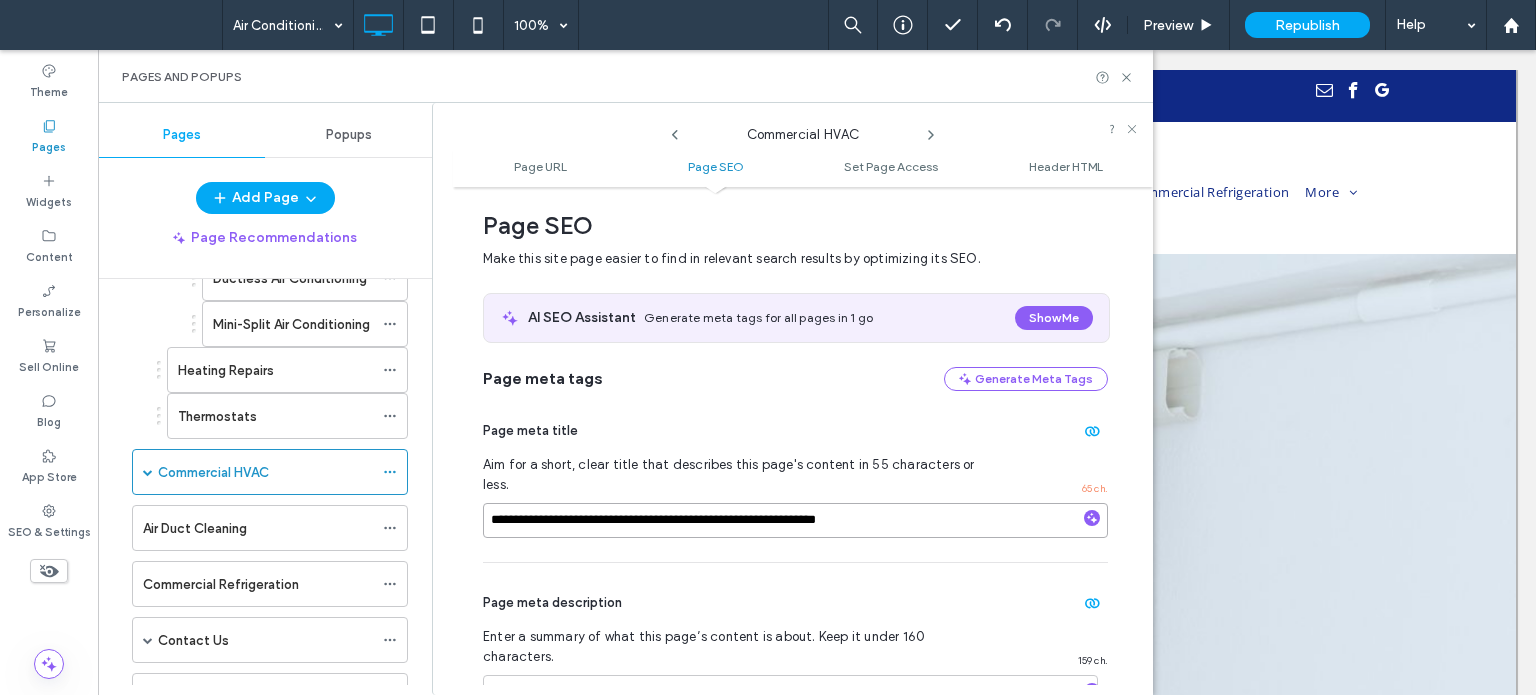 type on "**********" 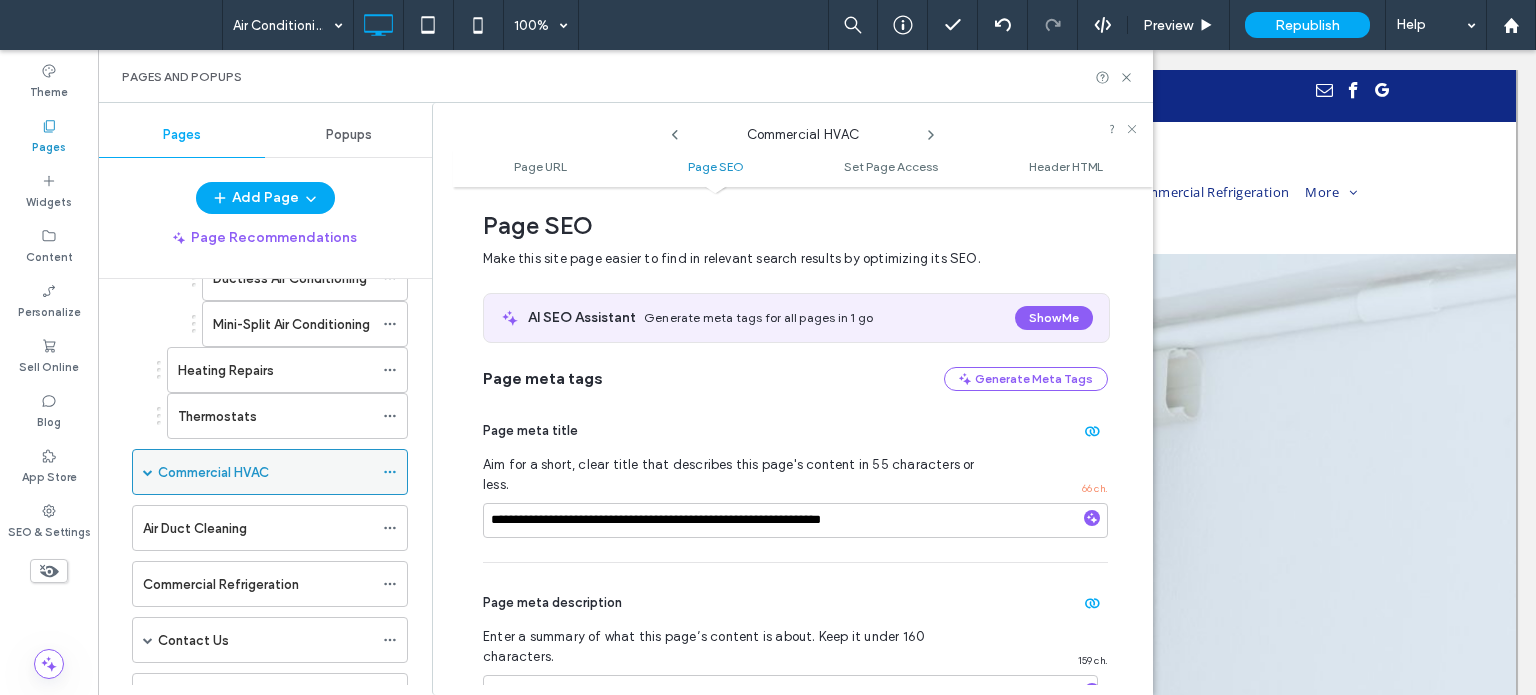 click at bounding box center (148, 472) 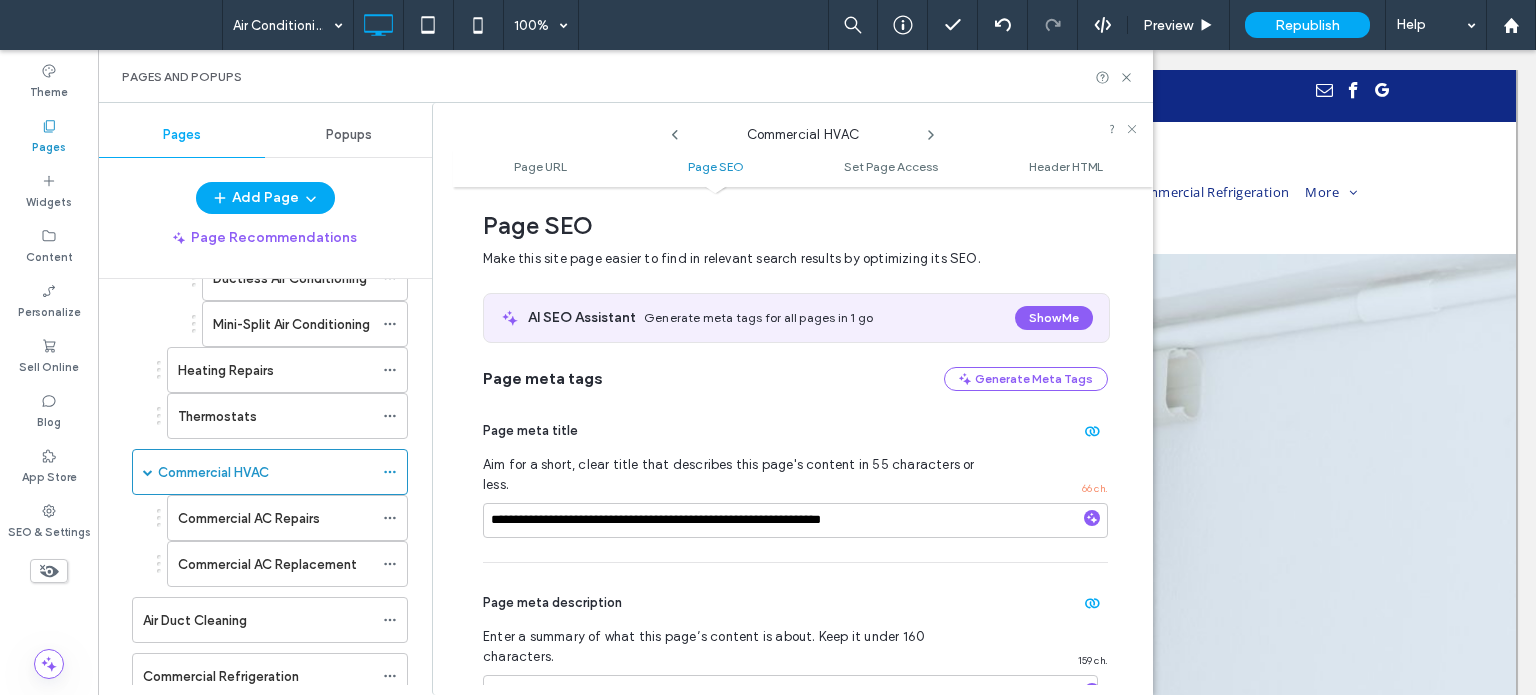 click 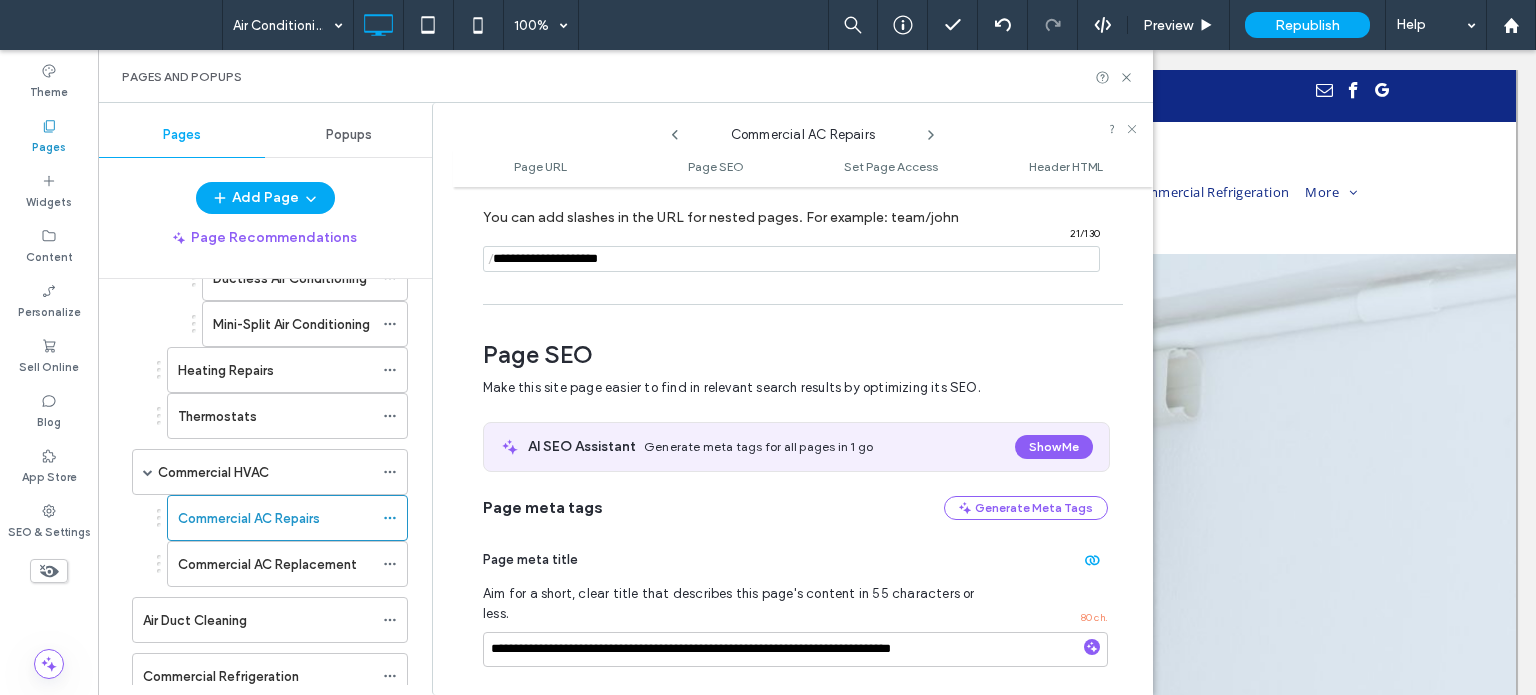 scroll, scrollTop: 274, scrollLeft: 0, axis: vertical 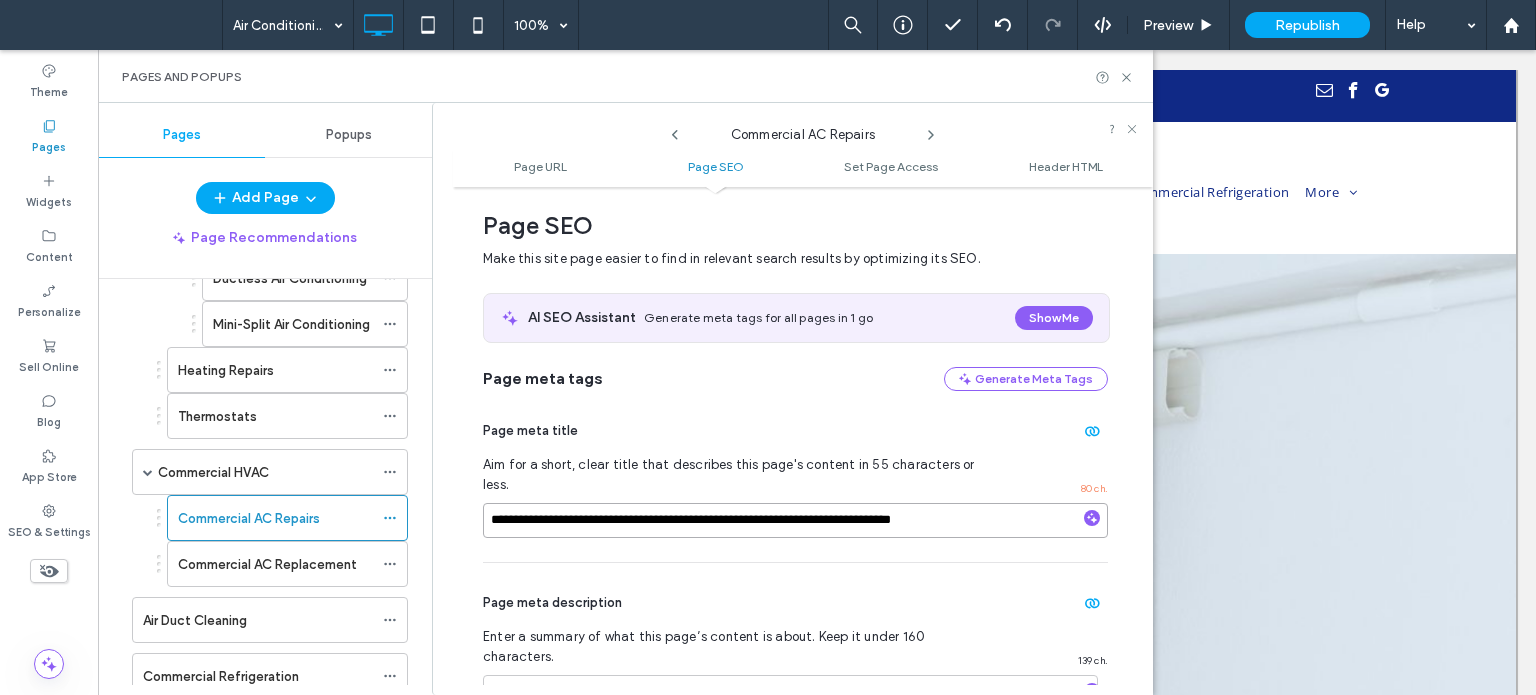 drag, startPoint x: 998, startPoint y: 498, endPoint x: 645, endPoint y: 496, distance: 353.00568 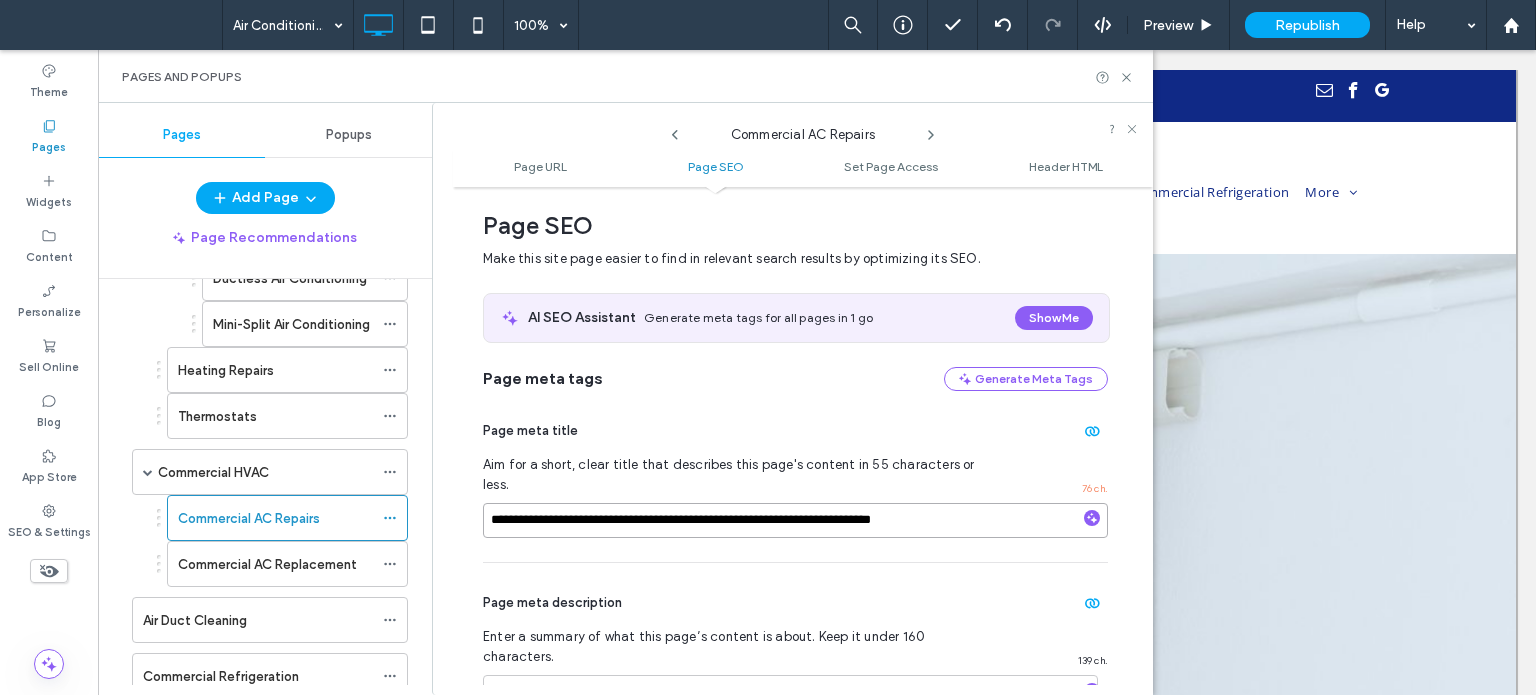 drag, startPoint x: 721, startPoint y: 503, endPoint x: 646, endPoint y: 501, distance: 75.026665 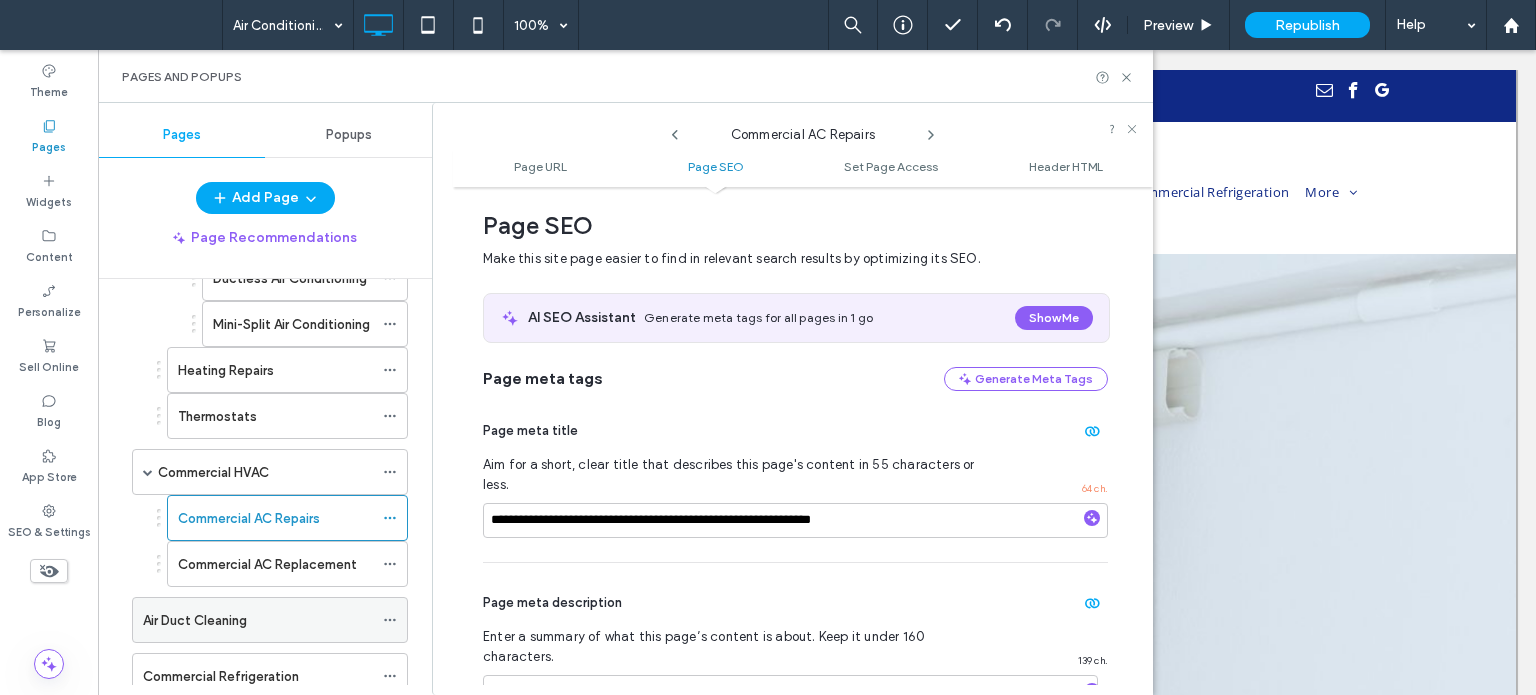 click at bounding box center [395, 620] 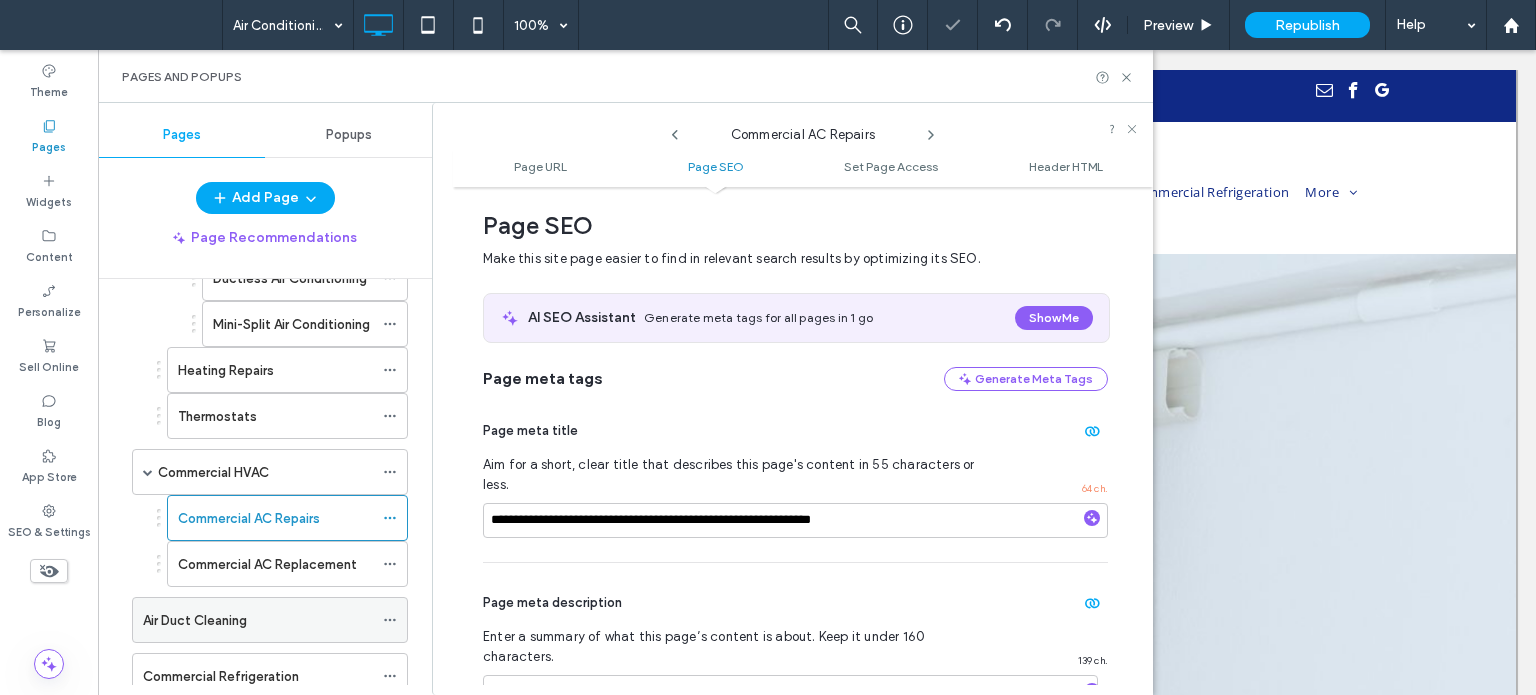 click 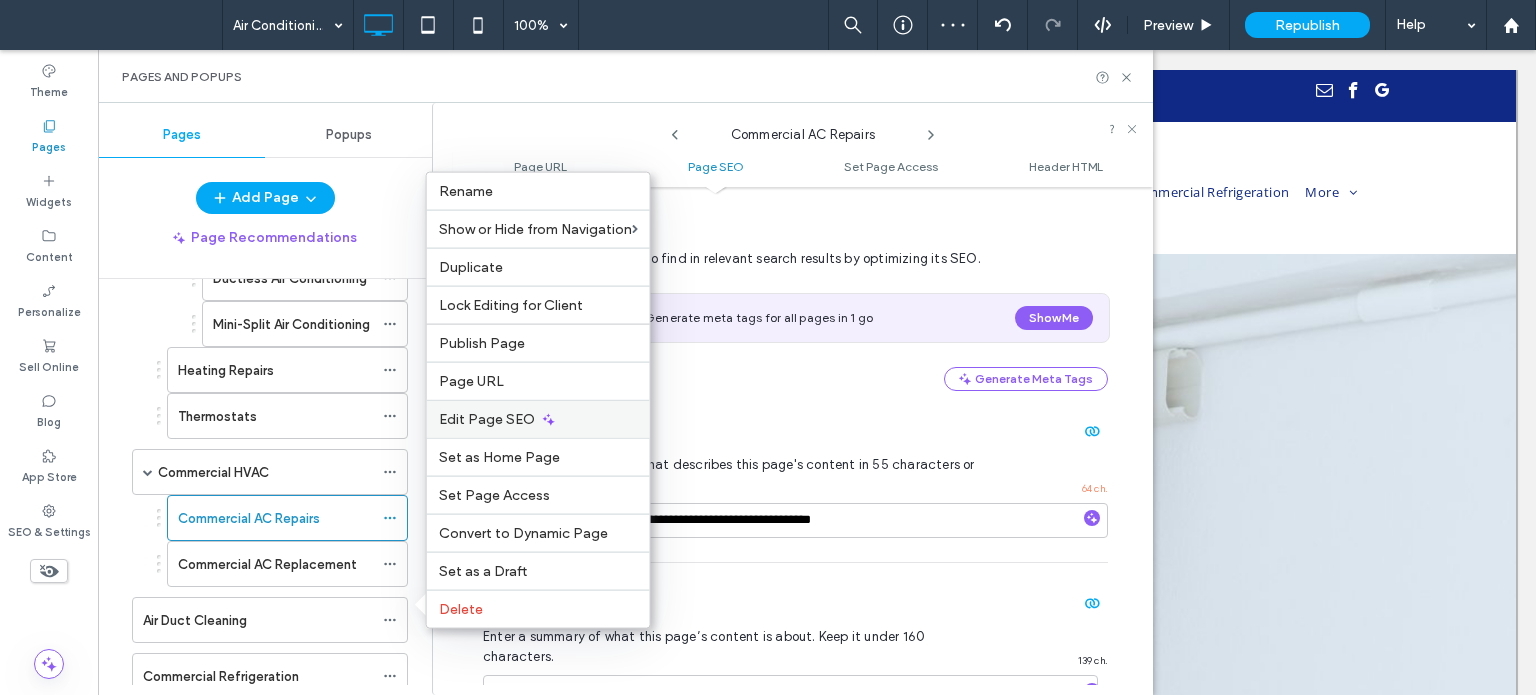 click on "Edit Page SEO" at bounding box center [487, 419] 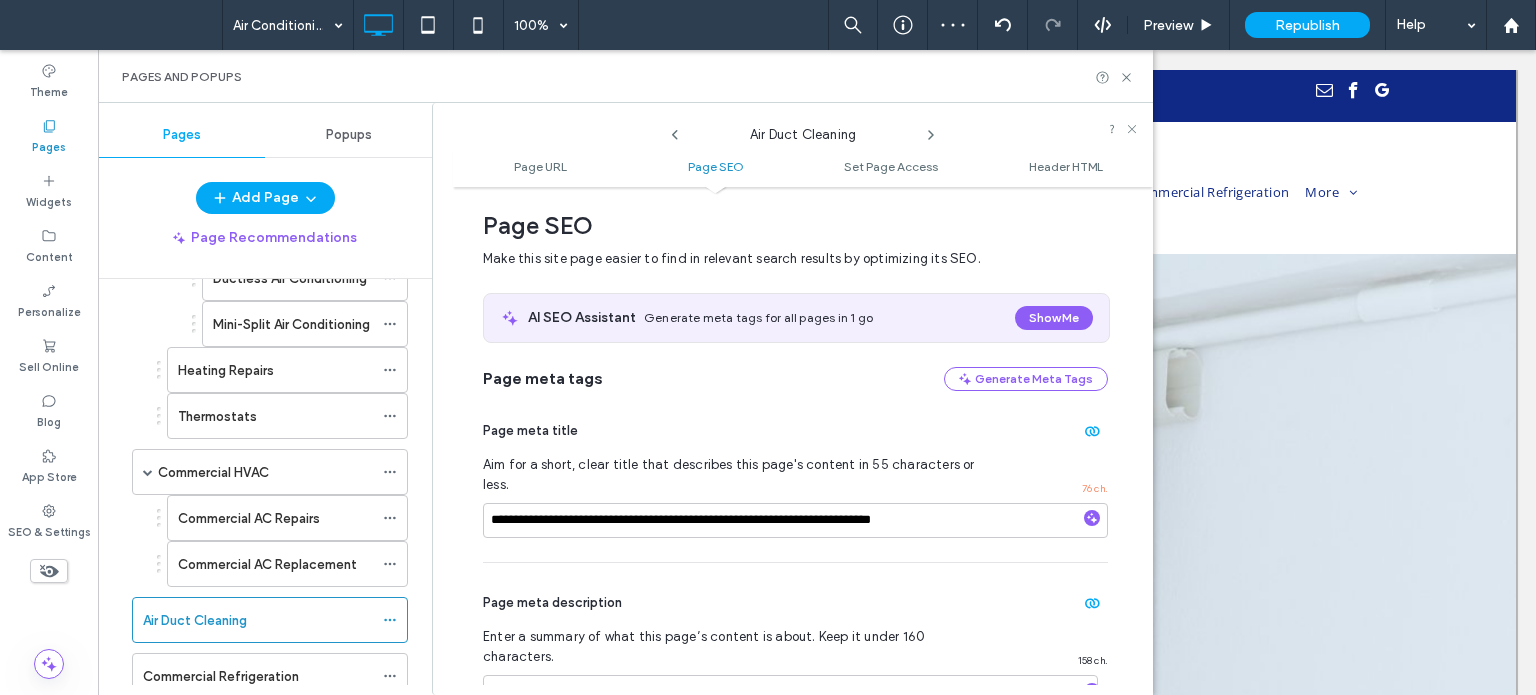scroll, scrollTop: 374, scrollLeft: 0, axis: vertical 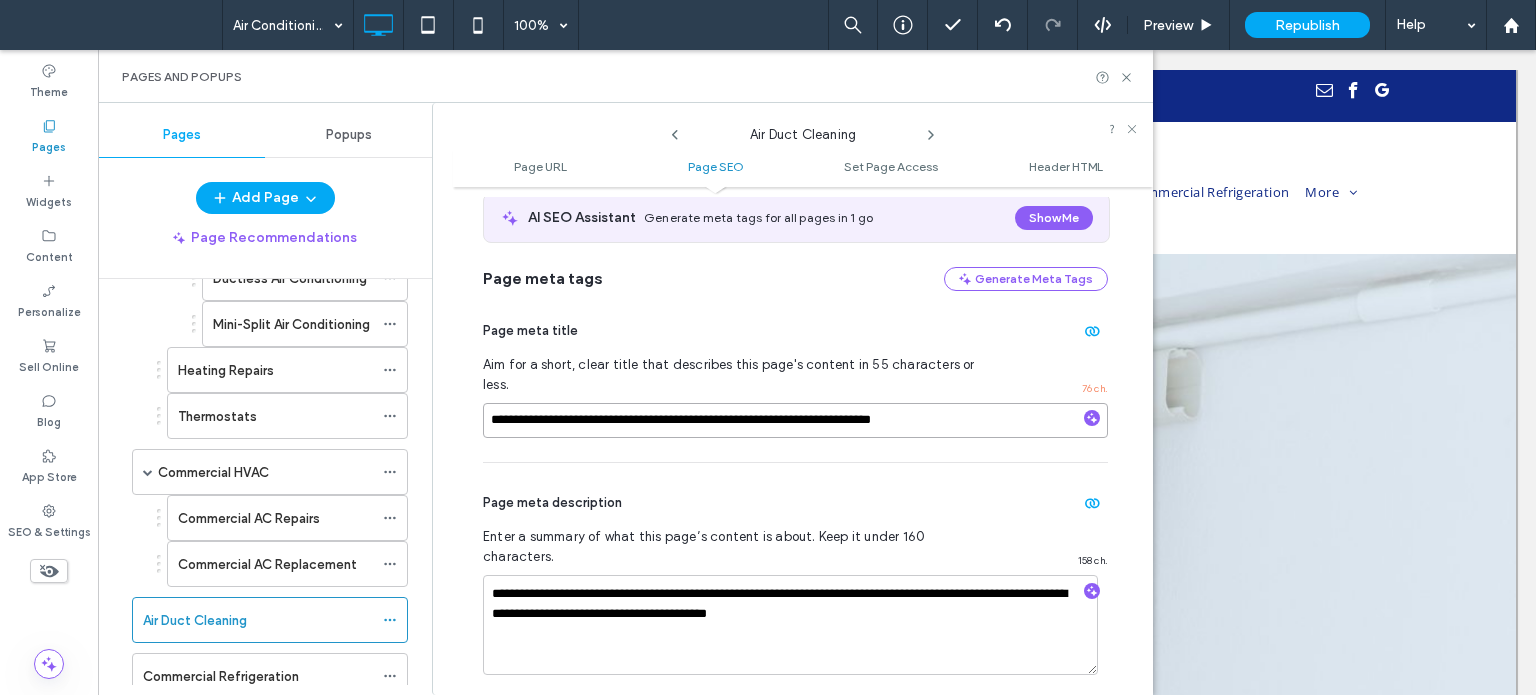 drag, startPoint x: 968, startPoint y: 407, endPoint x: 605, endPoint y: 411, distance: 363.02203 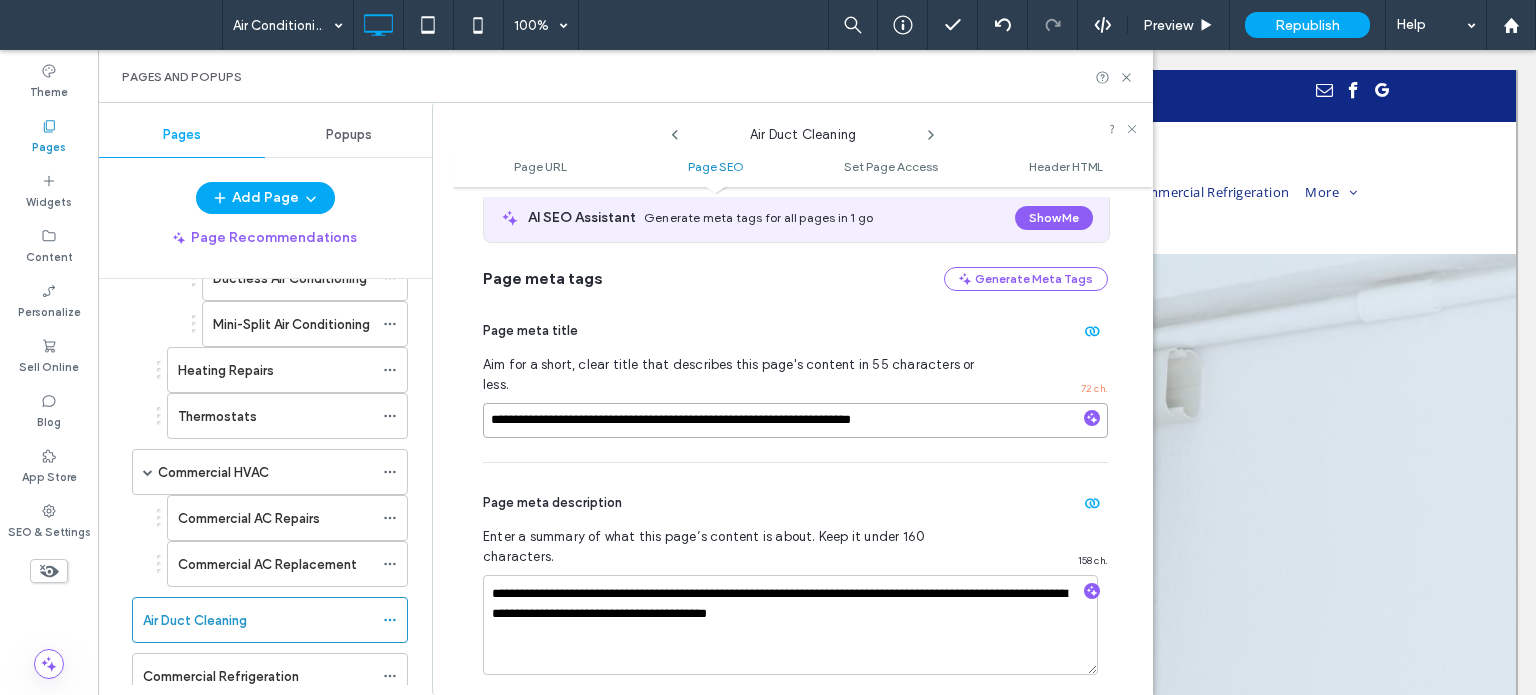 drag, startPoint x: 913, startPoint y: 398, endPoint x: 840, endPoint y: 401, distance: 73.061615 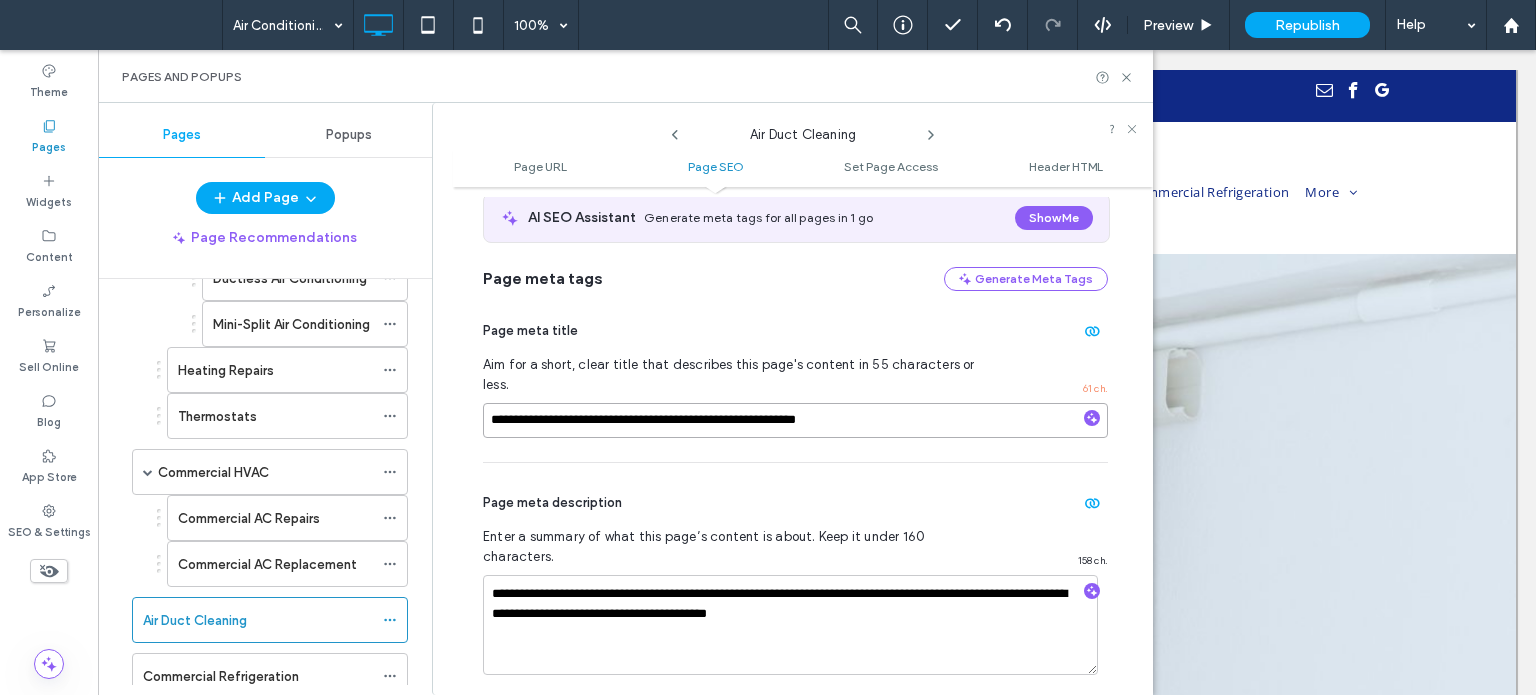 click on "**********" at bounding box center (795, 420) 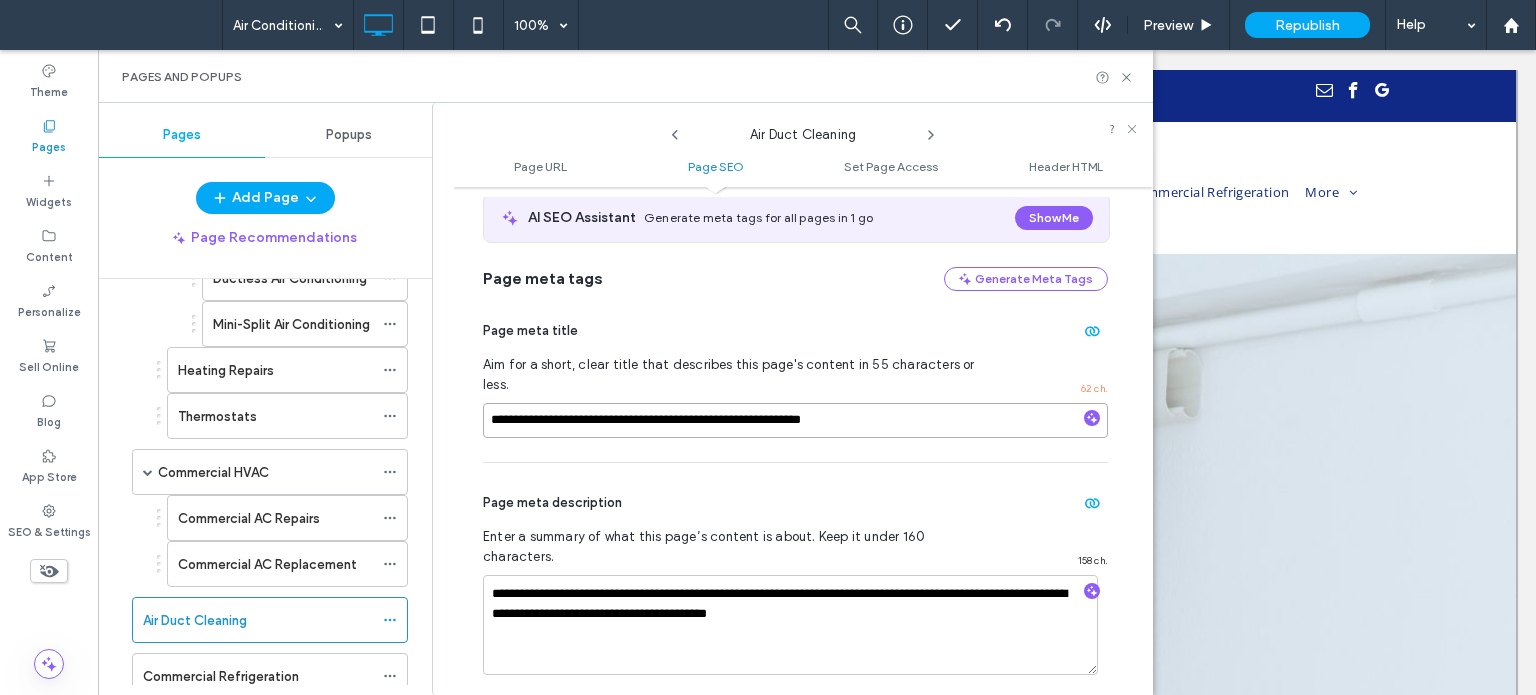 scroll, scrollTop: 600, scrollLeft: 0, axis: vertical 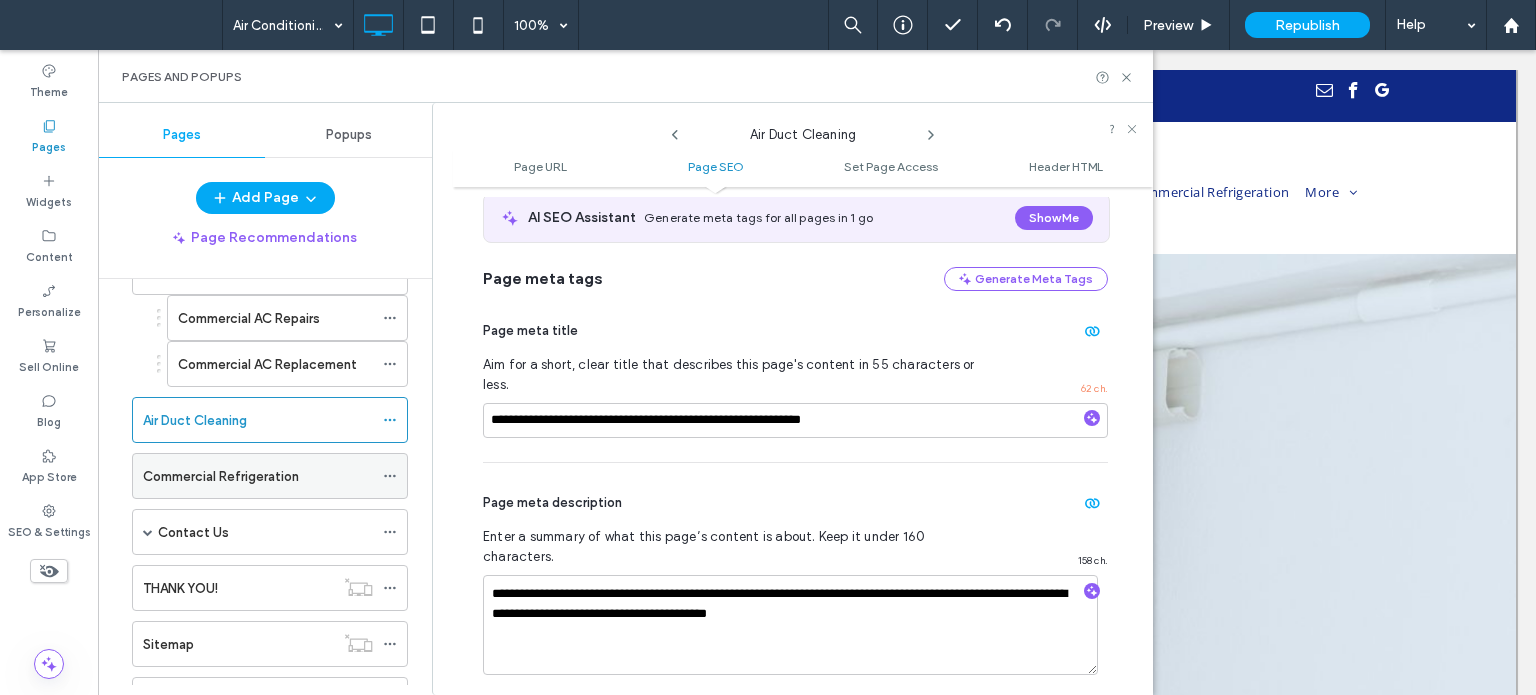 click on "Commercial Refrigeration" at bounding box center [258, 476] 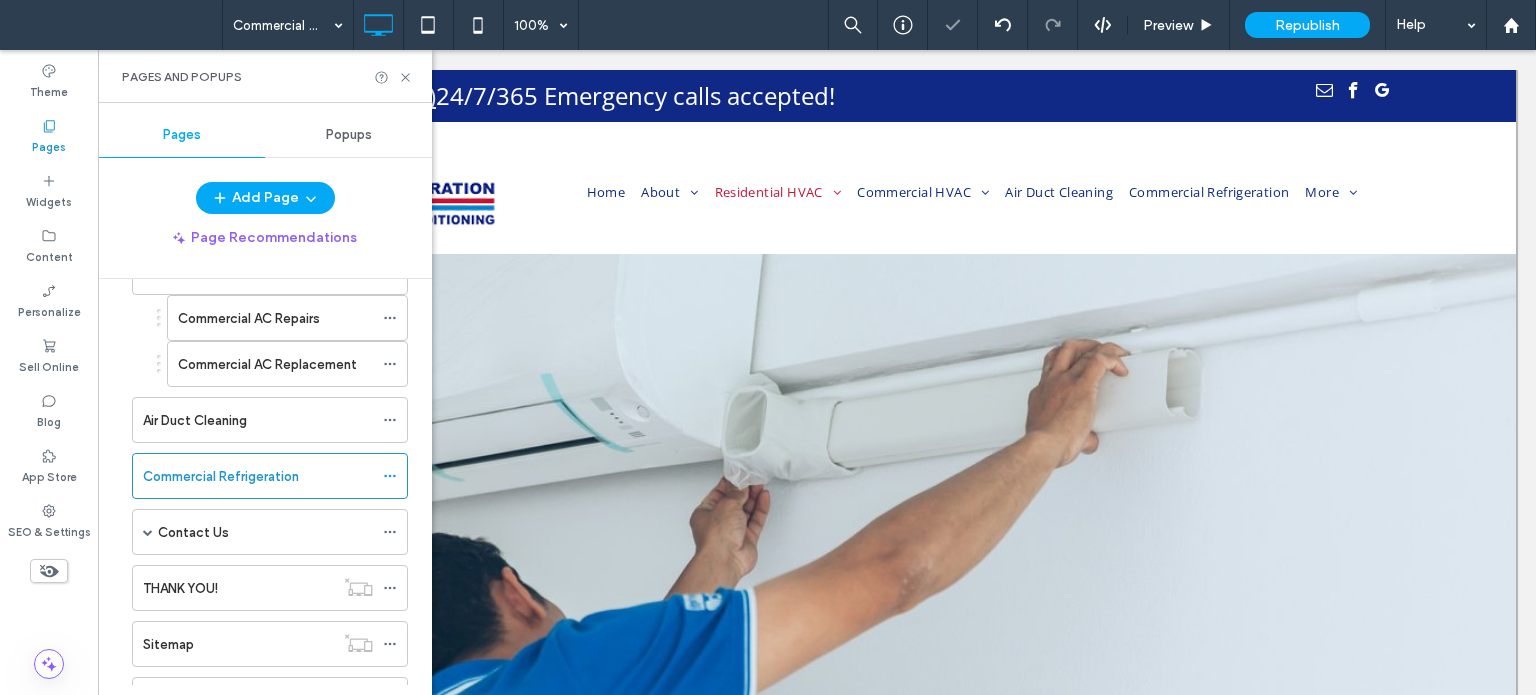 click at bounding box center (768, 347) 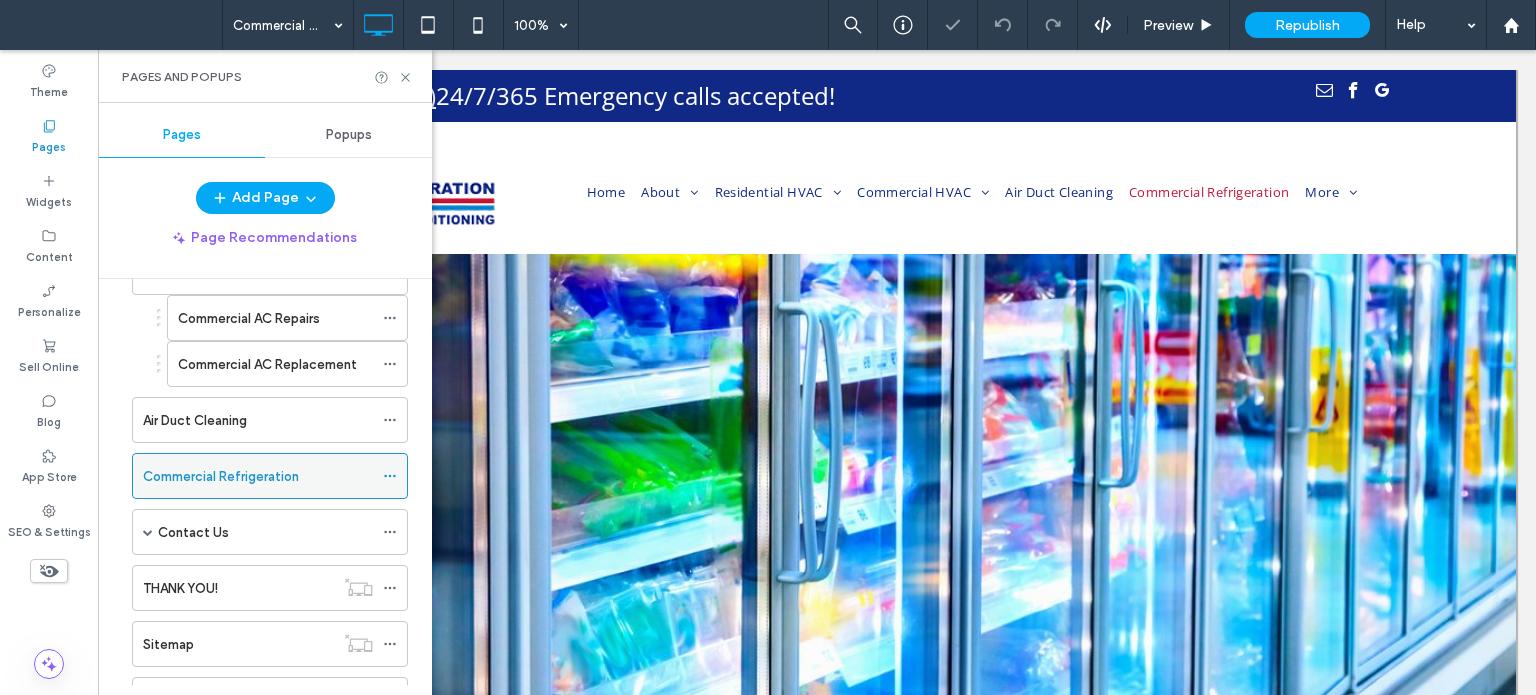 scroll, scrollTop: 0, scrollLeft: 0, axis: both 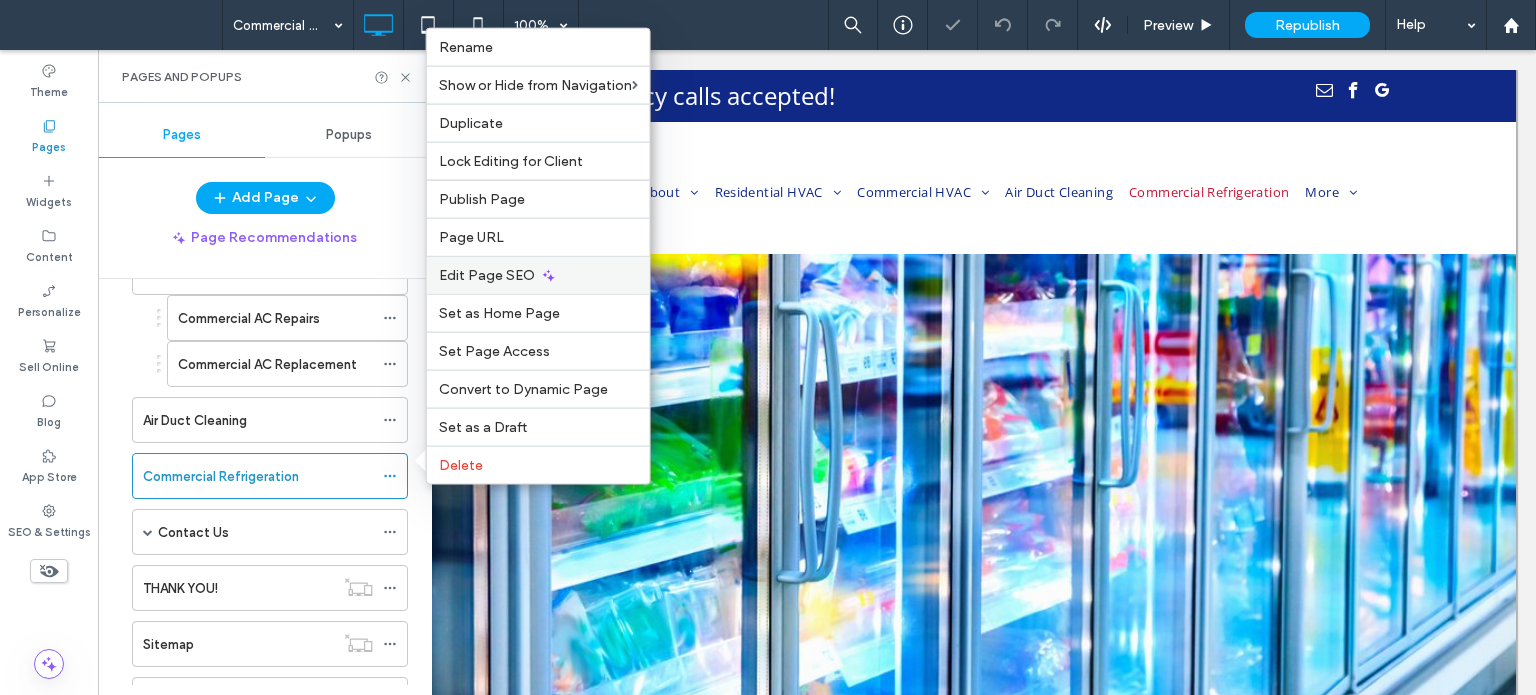 click on "Edit Page SEO" at bounding box center [538, 275] 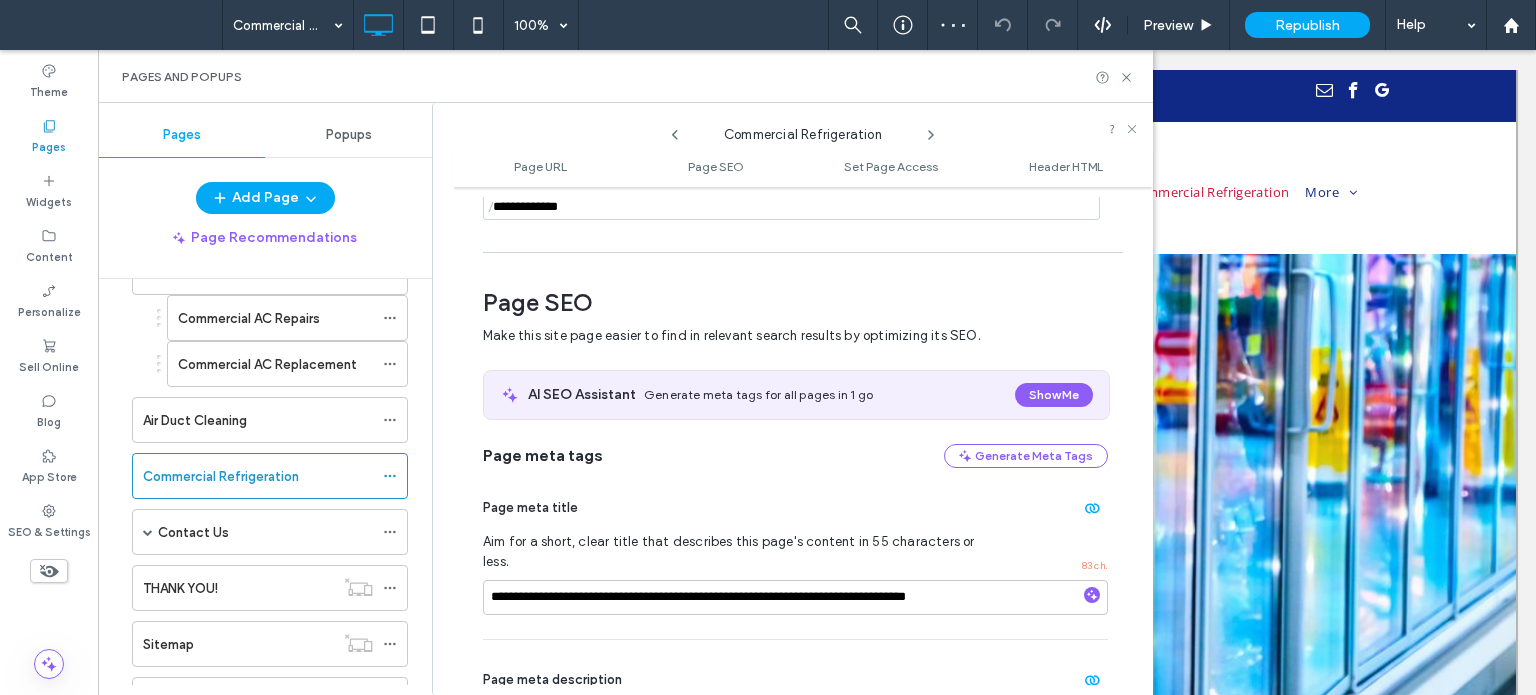 scroll, scrollTop: 274, scrollLeft: 0, axis: vertical 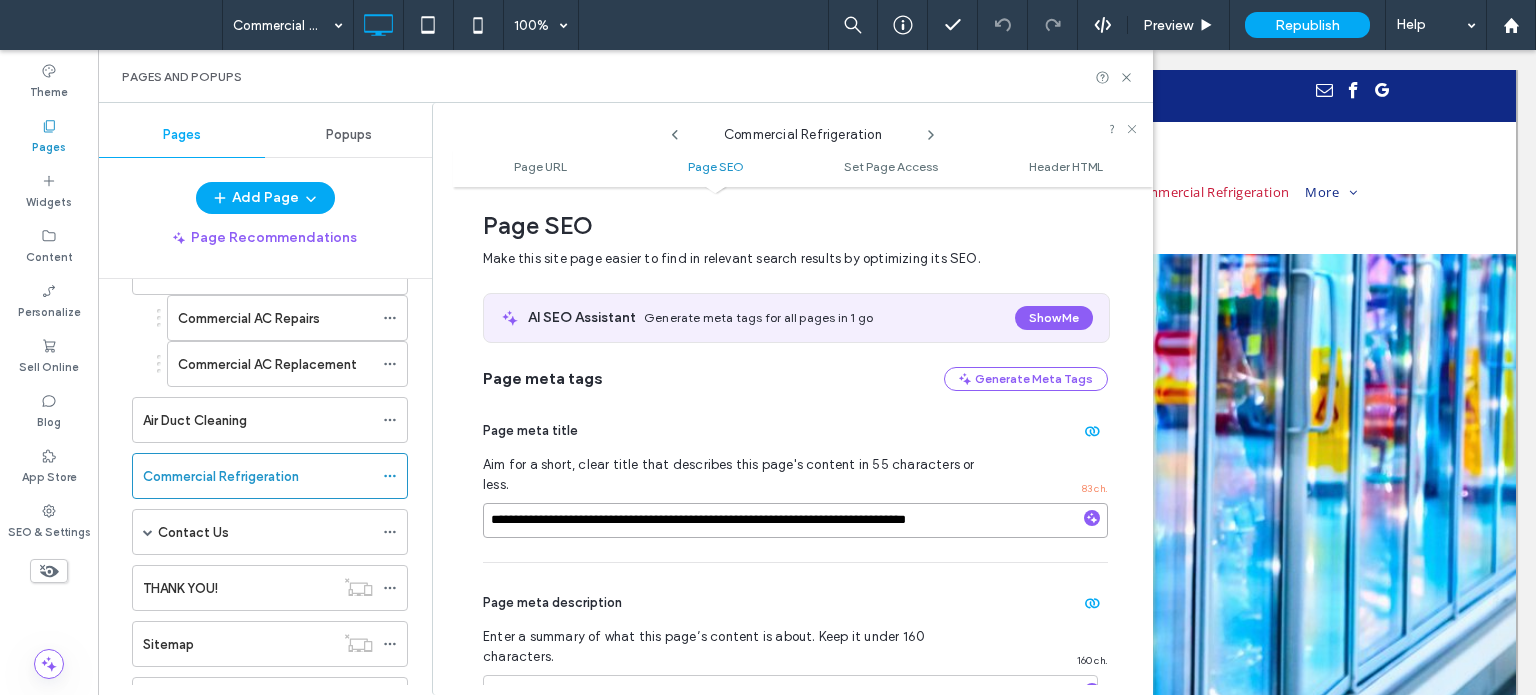 drag, startPoint x: 1005, startPoint y: 503, endPoint x: 655, endPoint y: 499, distance: 350.02286 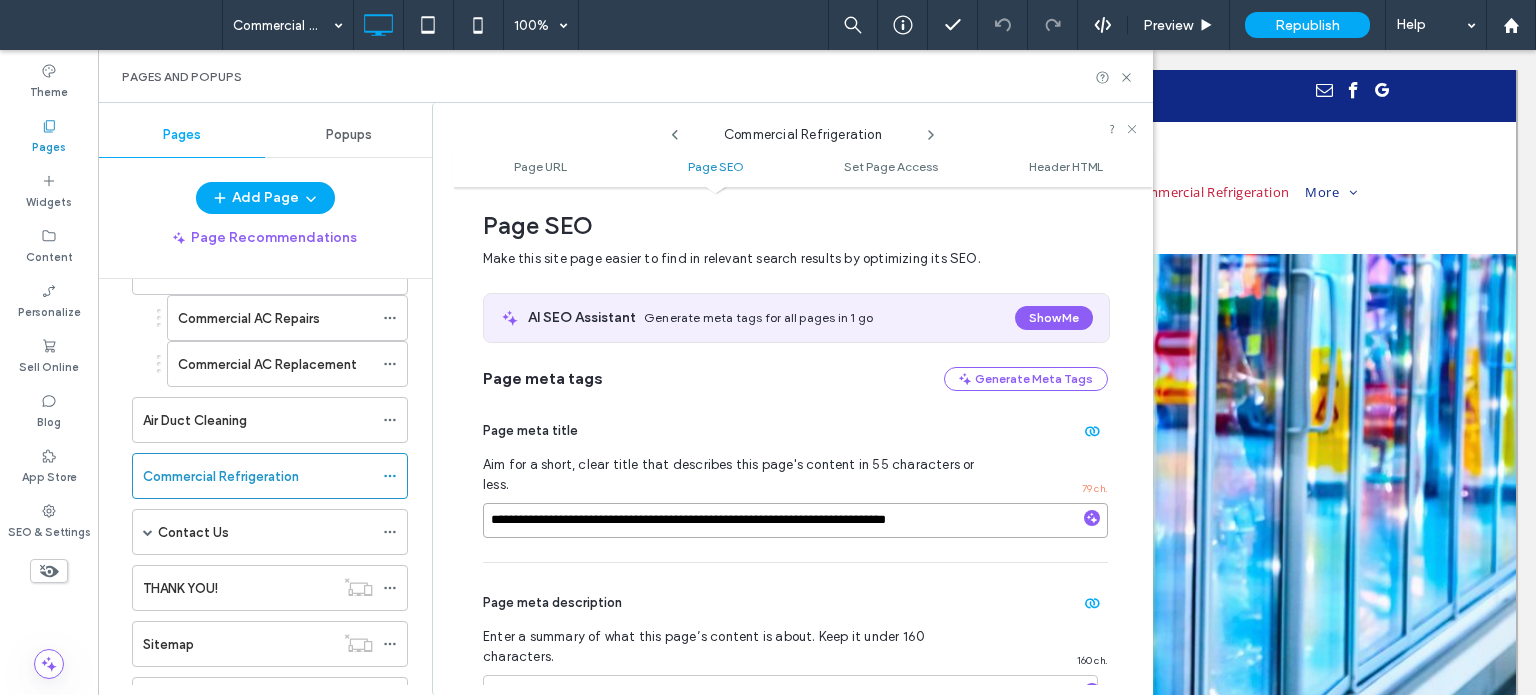 drag, startPoint x: 809, startPoint y: 494, endPoint x: 732, endPoint y: 499, distance: 77.16217 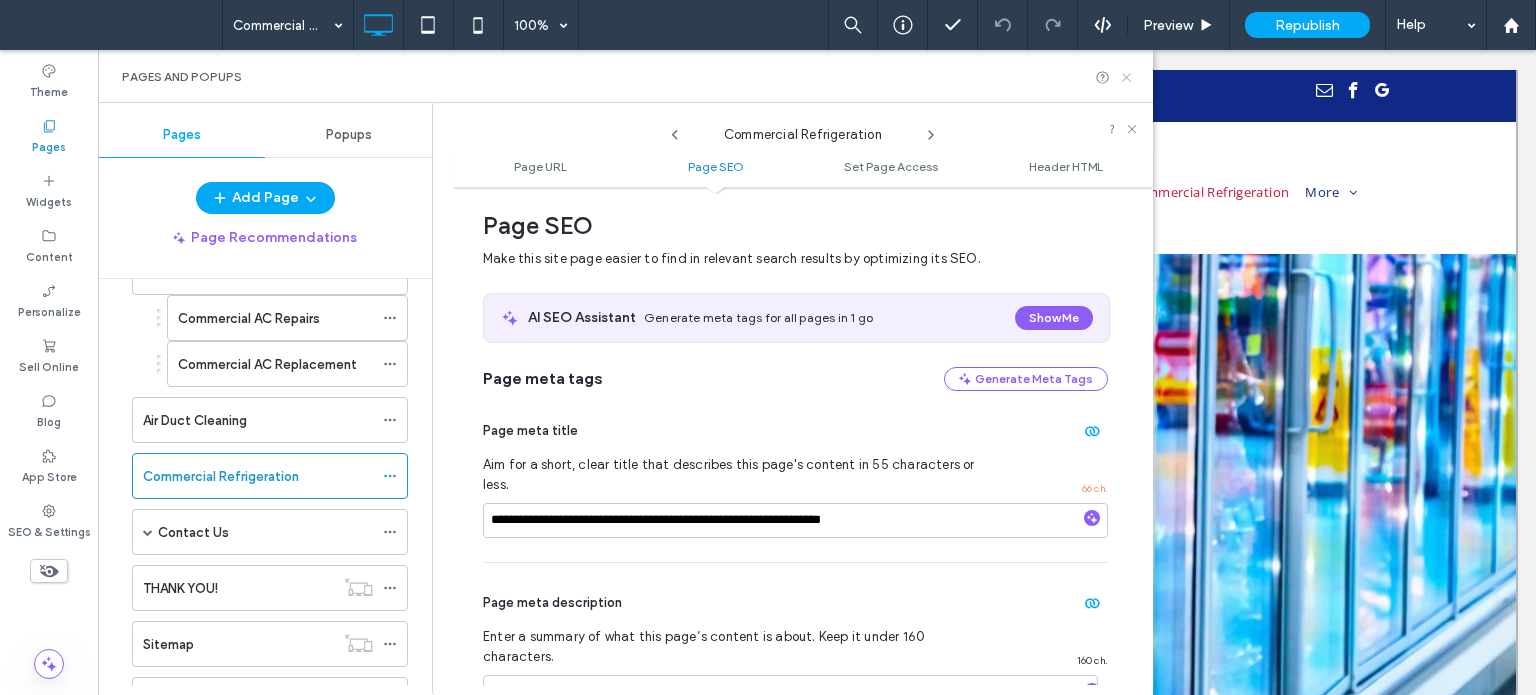click 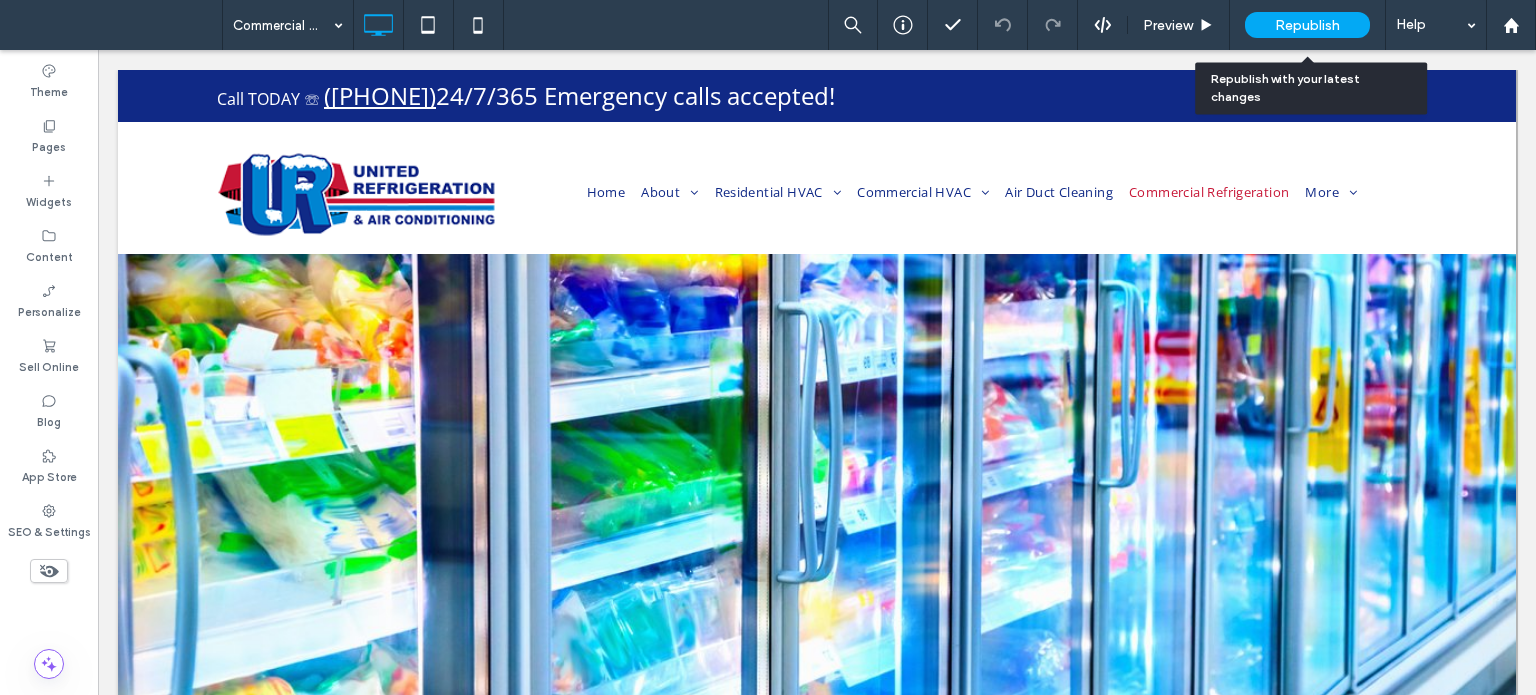 click on "Republish" at bounding box center (1307, 25) 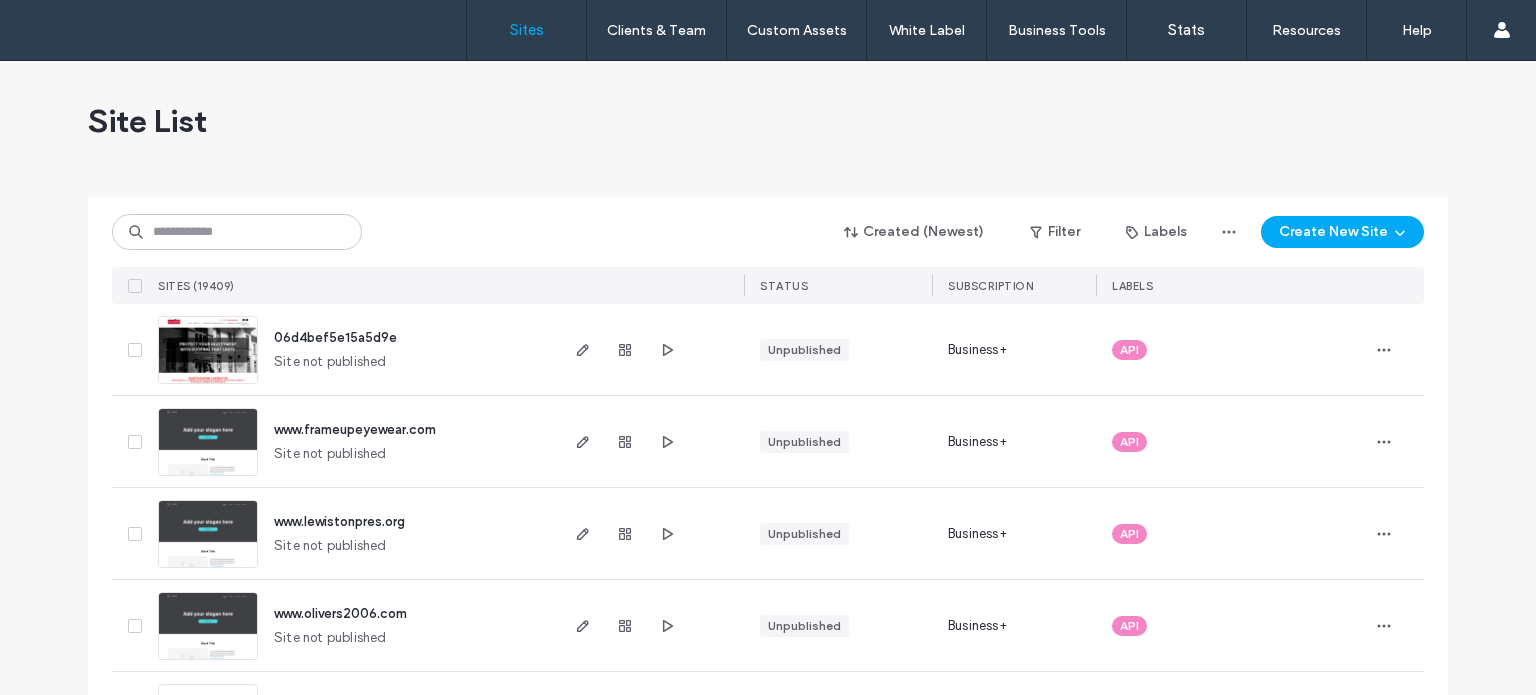 scroll, scrollTop: 0, scrollLeft: 0, axis: both 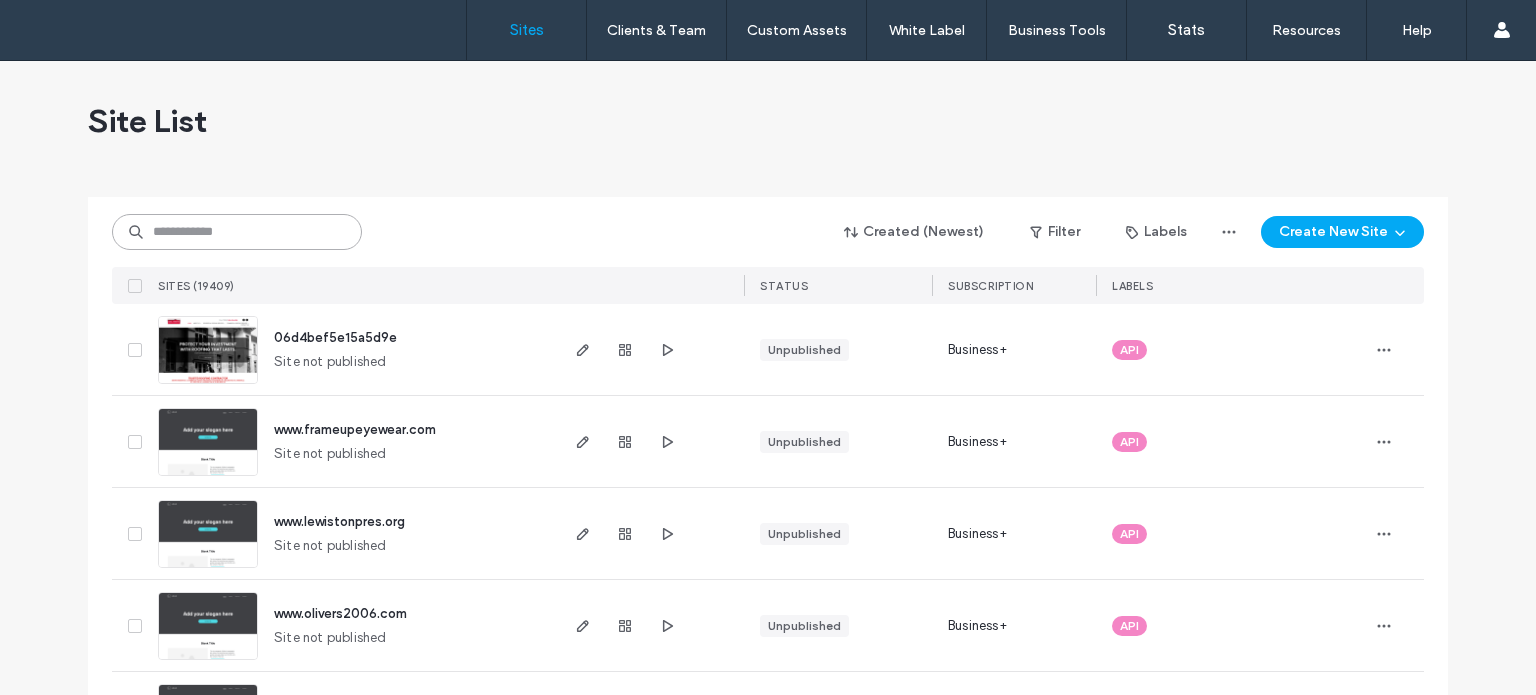 click at bounding box center [237, 232] 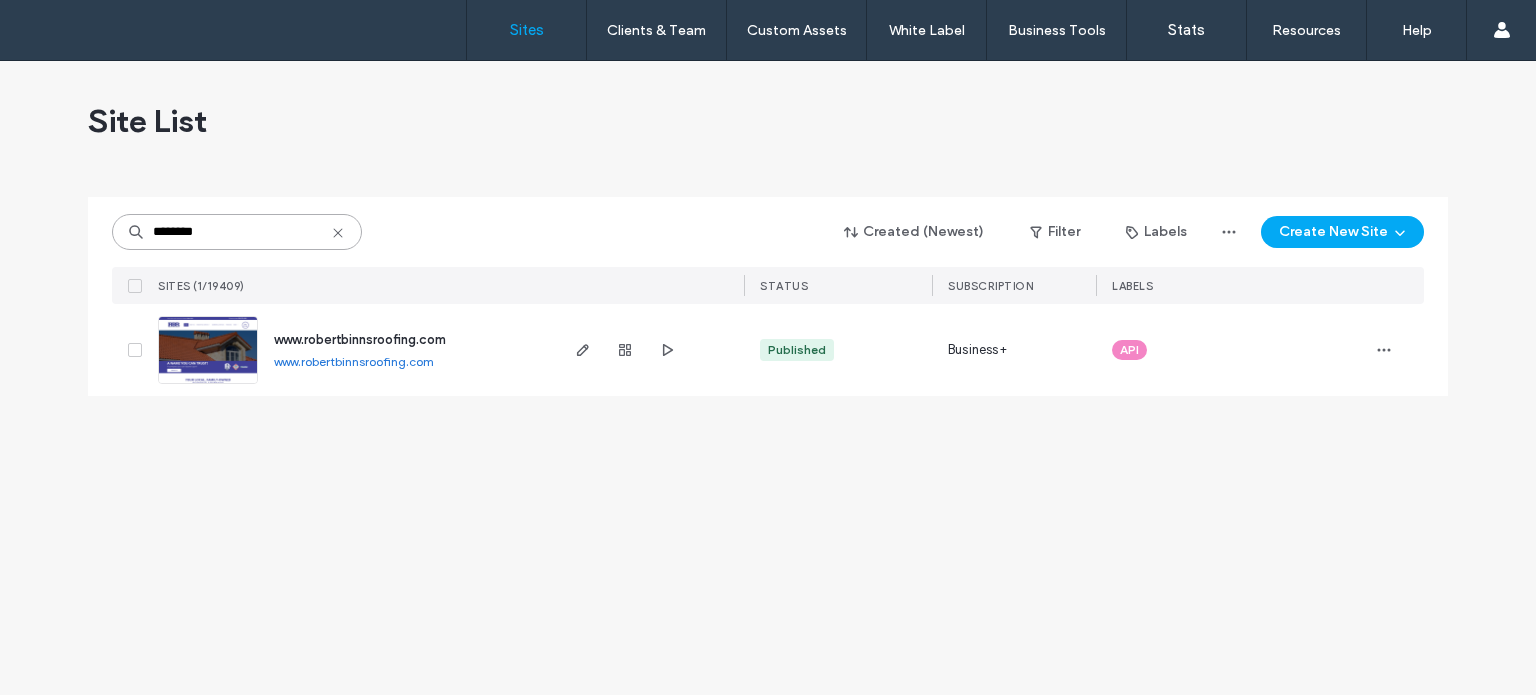 type on "********" 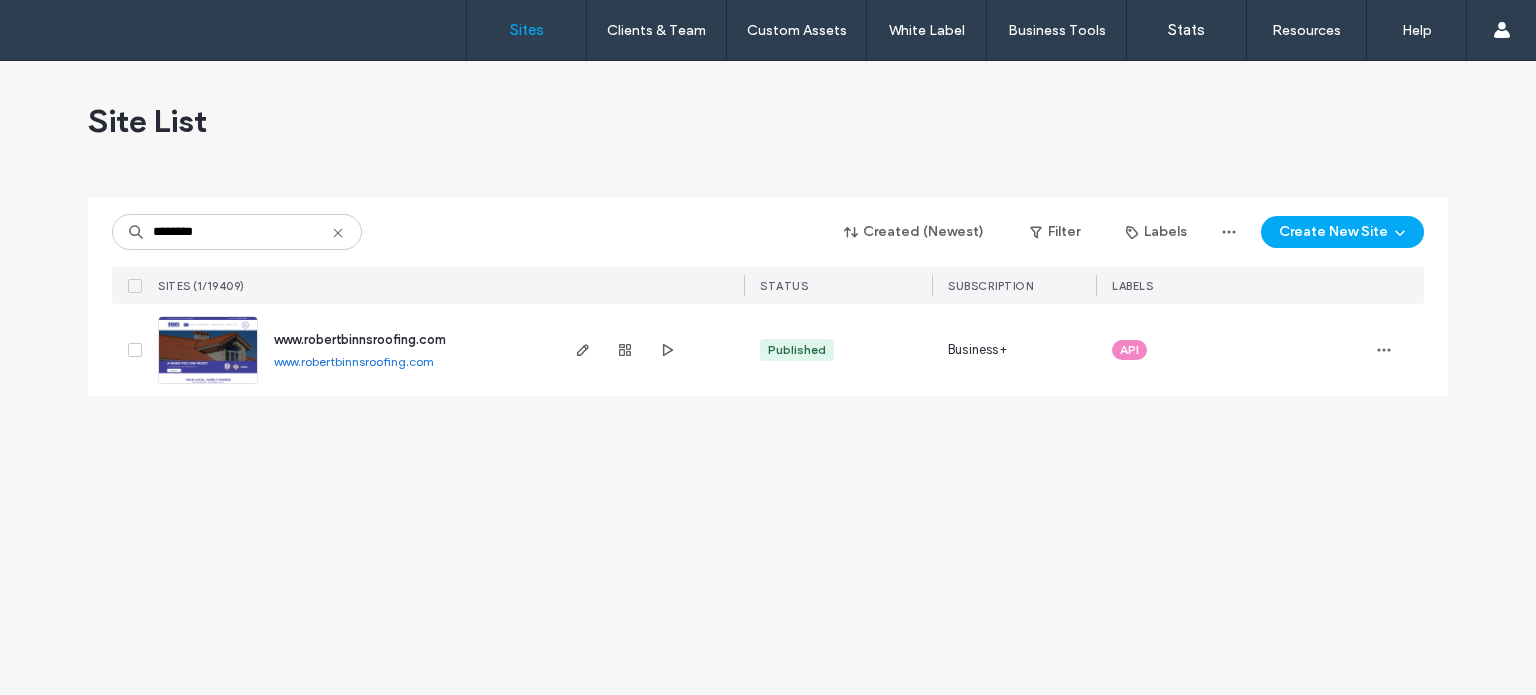click on "www.robertbinnsroofing.com" at bounding box center (360, 339) 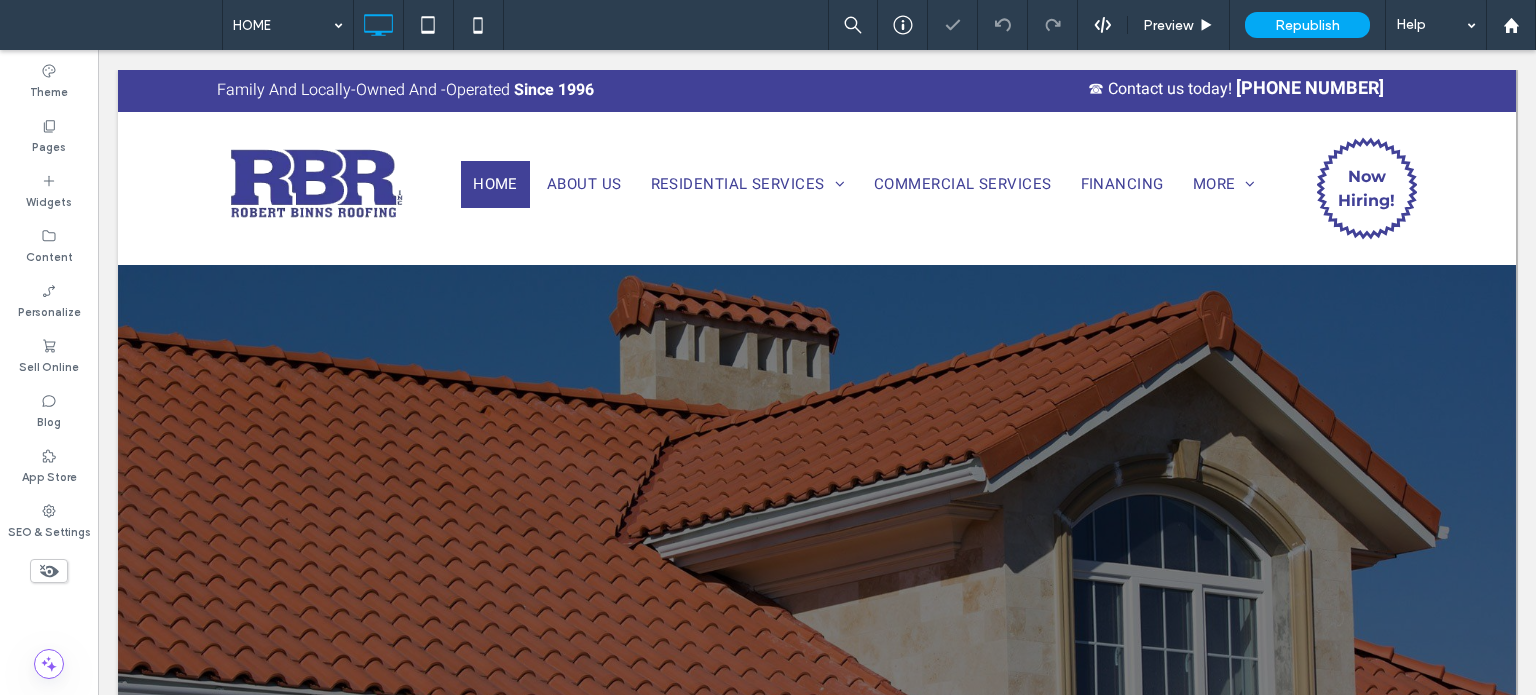 scroll, scrollTop: 900, scrollLeft: 0, axis: vertical 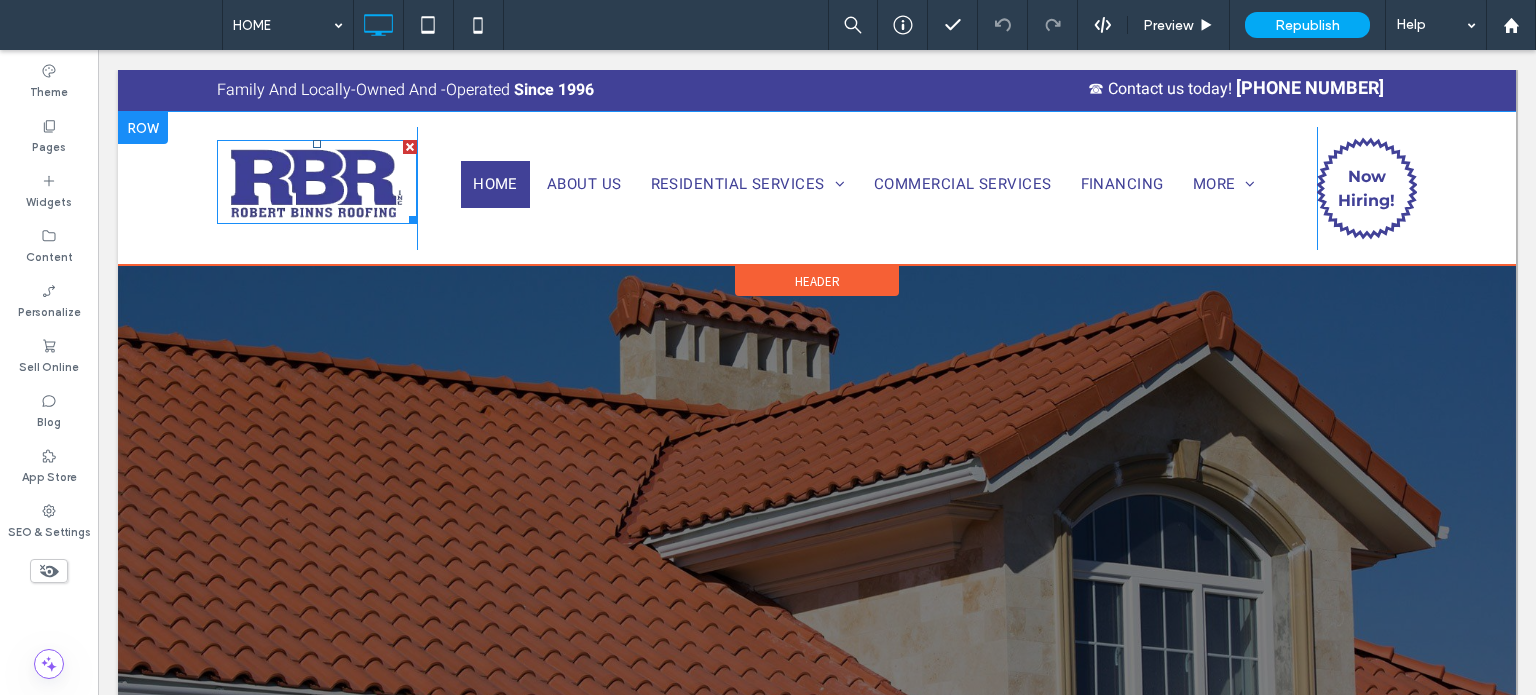 click at bounding box center [317, 182] 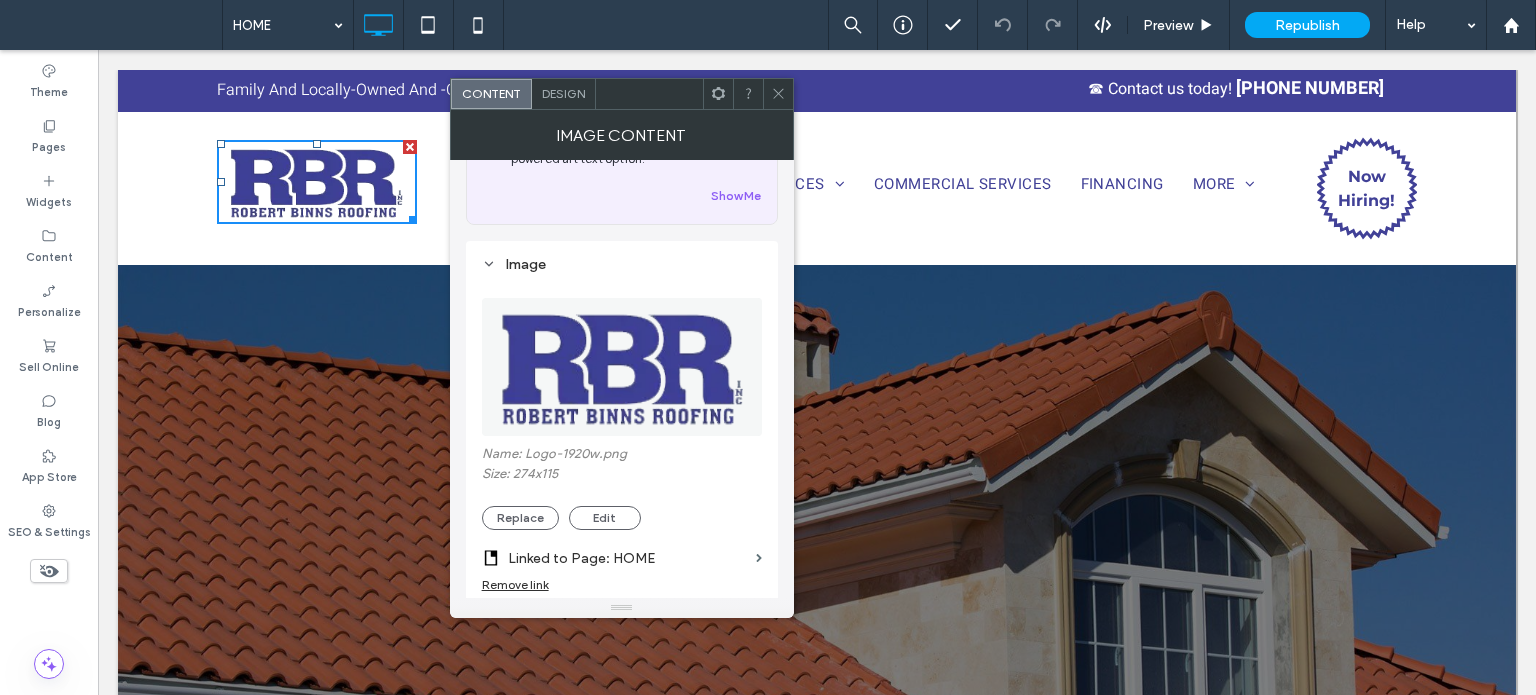 scroll, scrollTop: 300, scrollLeft: 0, axis: vertical 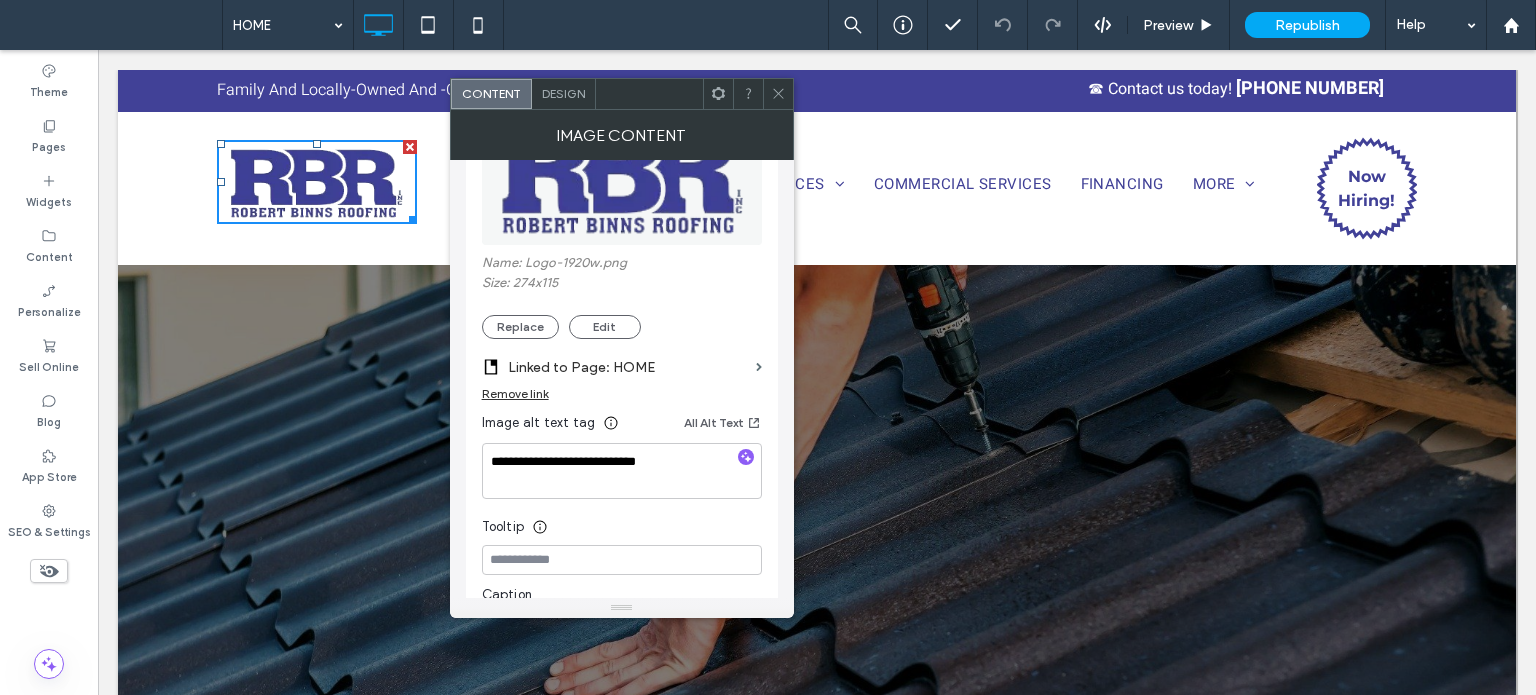 click 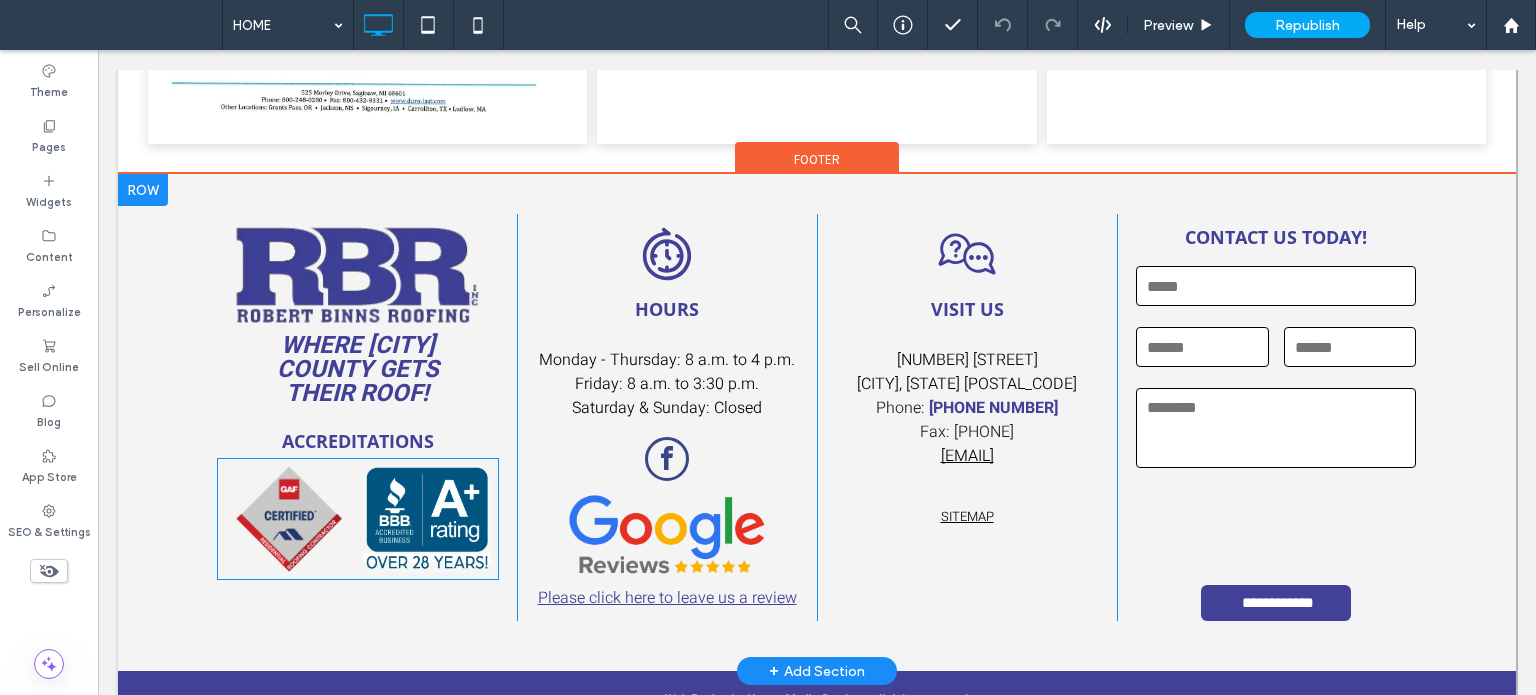 scroll, scrollTop: 4607, scrollLeft: 0, axis: vertical 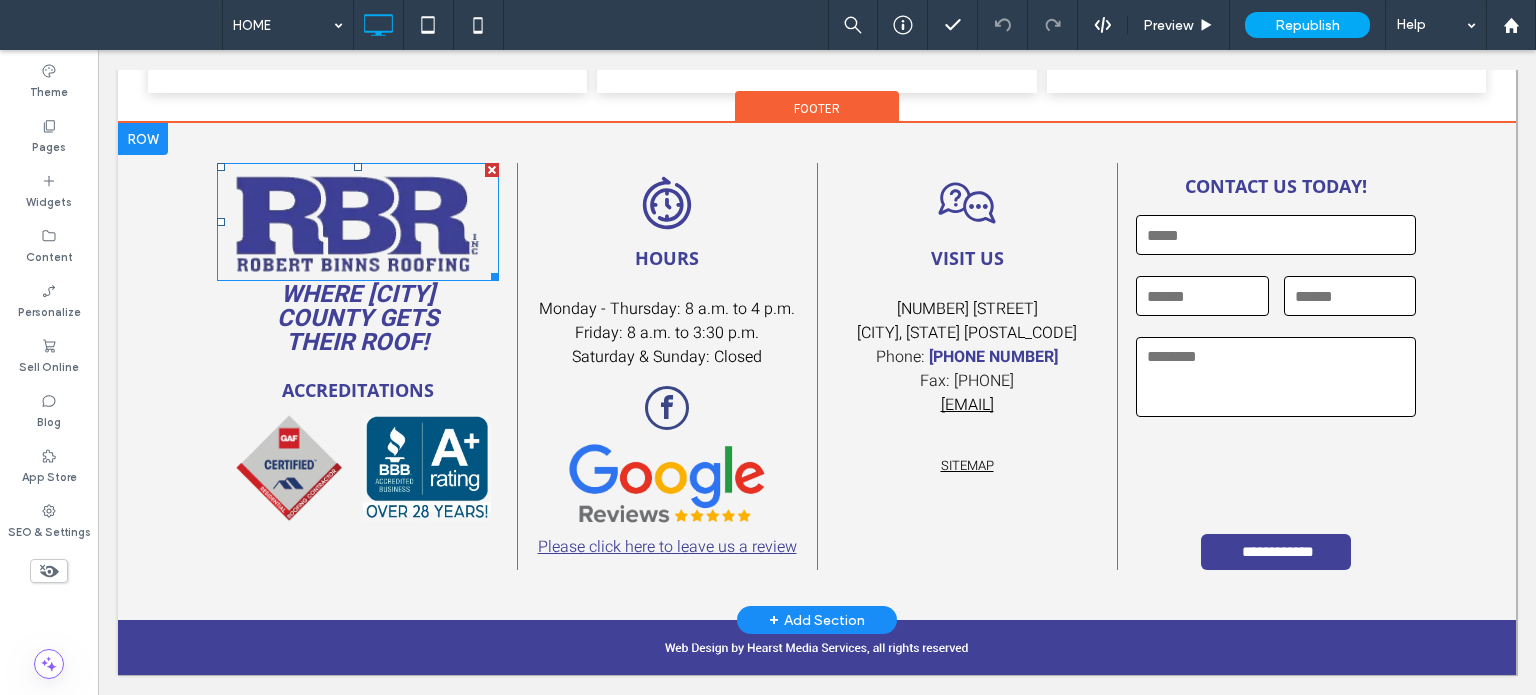click at bounding box center [358, 222] 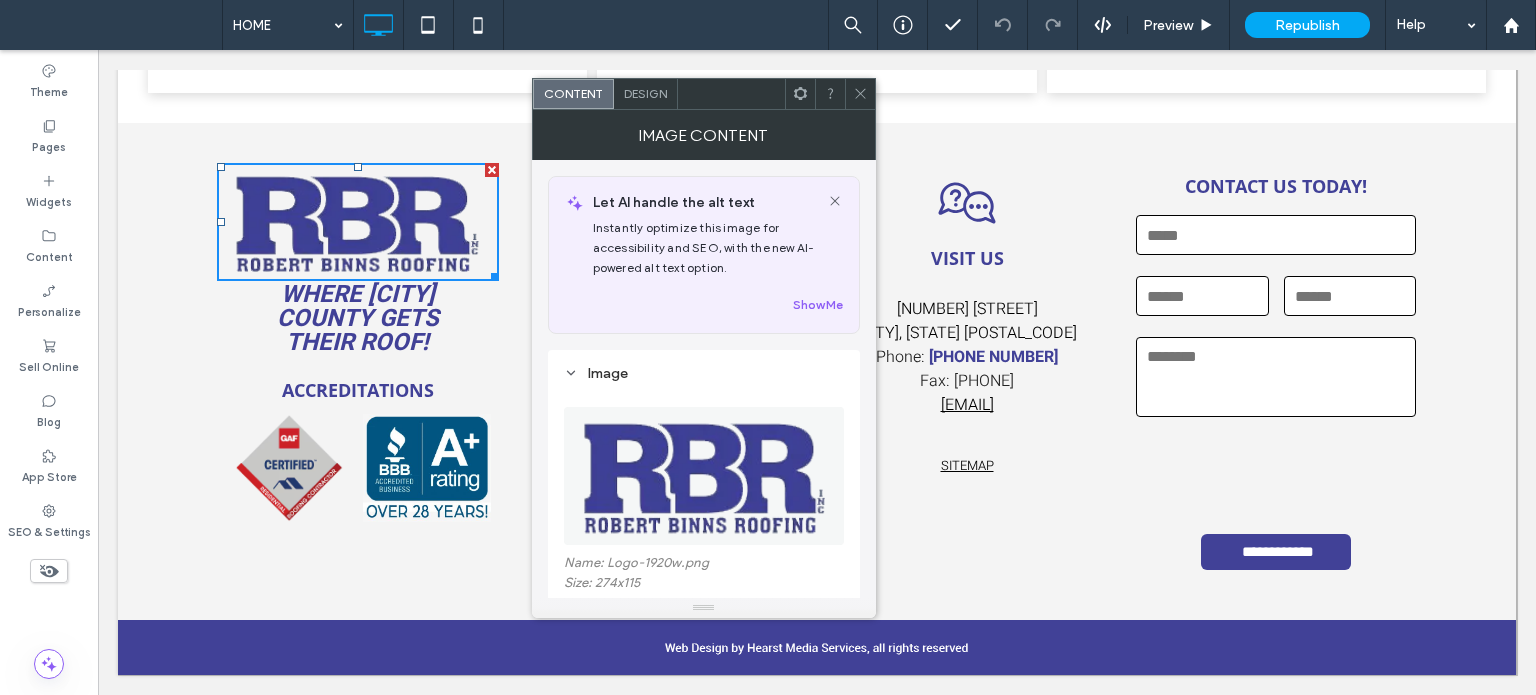 scroll, scrollTop: 300, scrollLeft: 0, axis: vertical 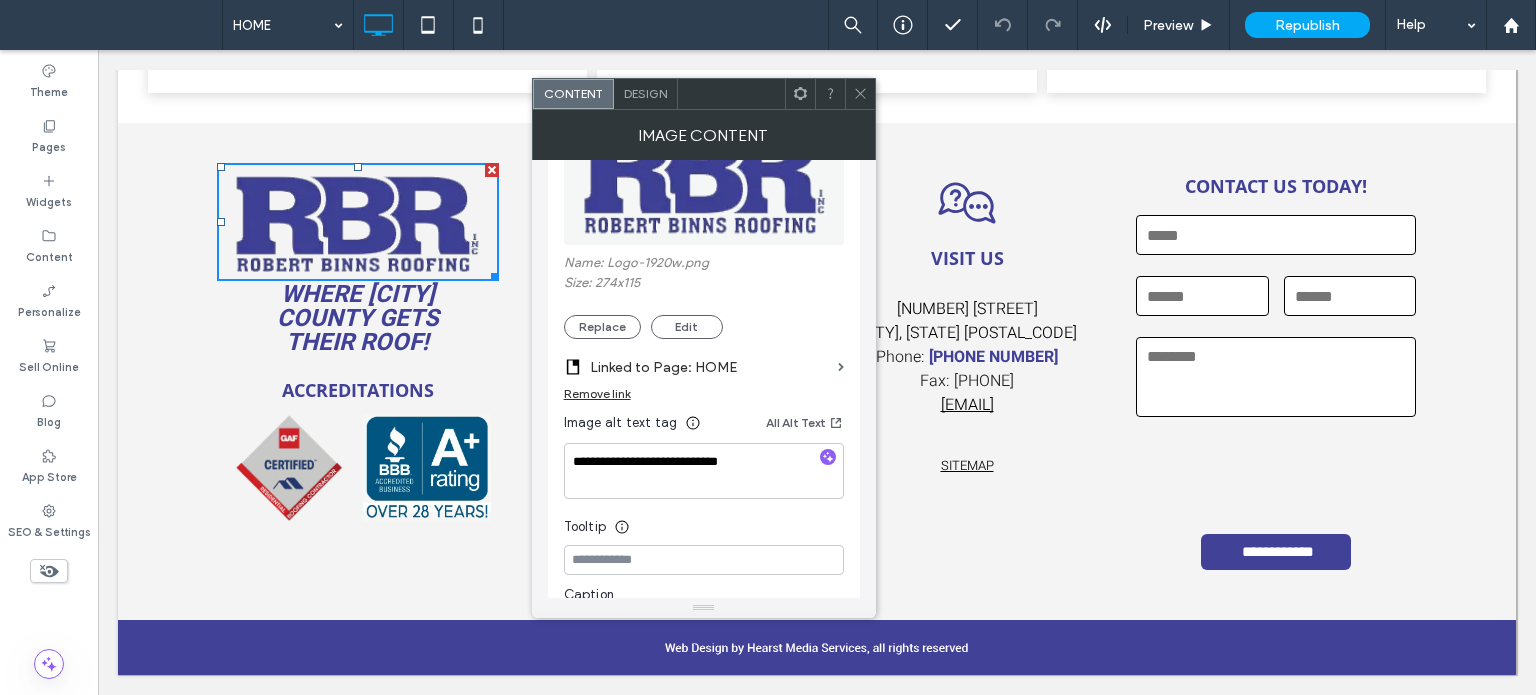 click 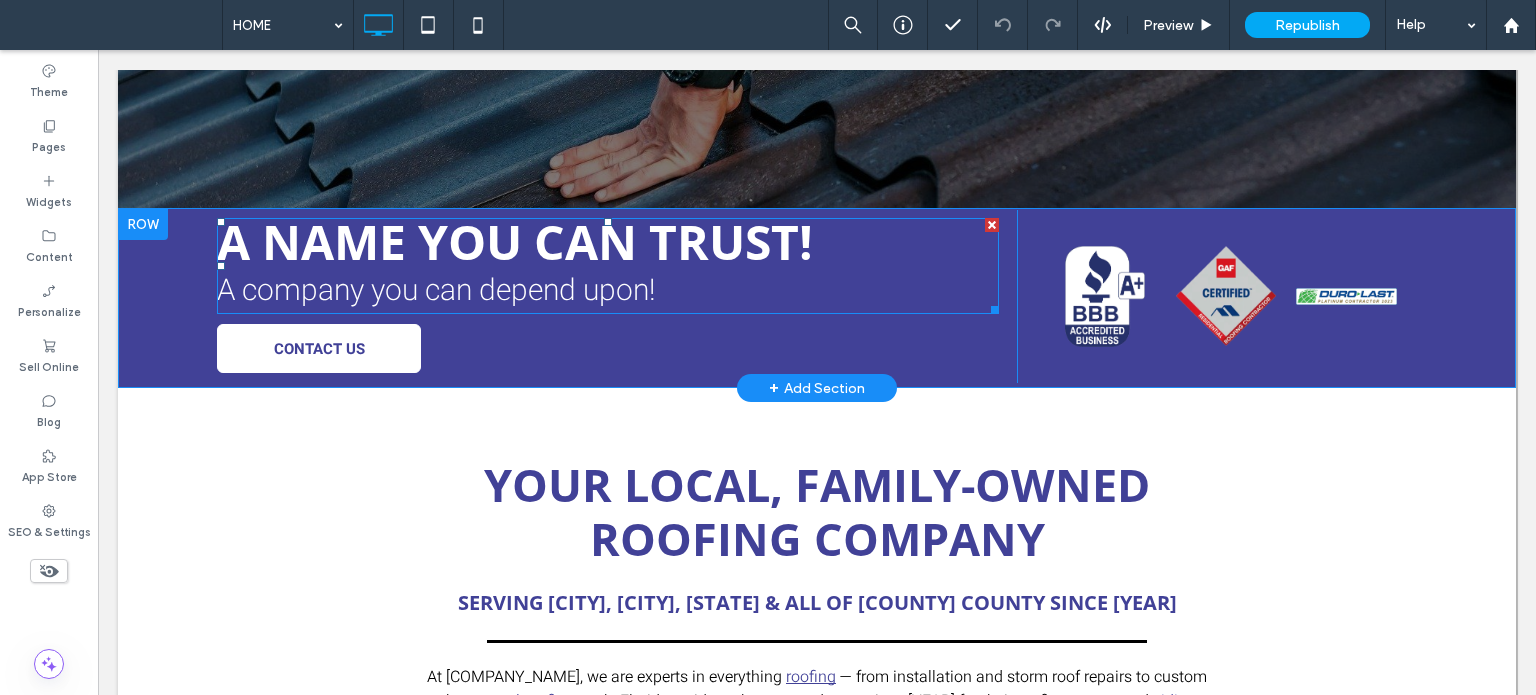 scroll, scrollTop: 807, scrollLeft: 0, axis: vertical 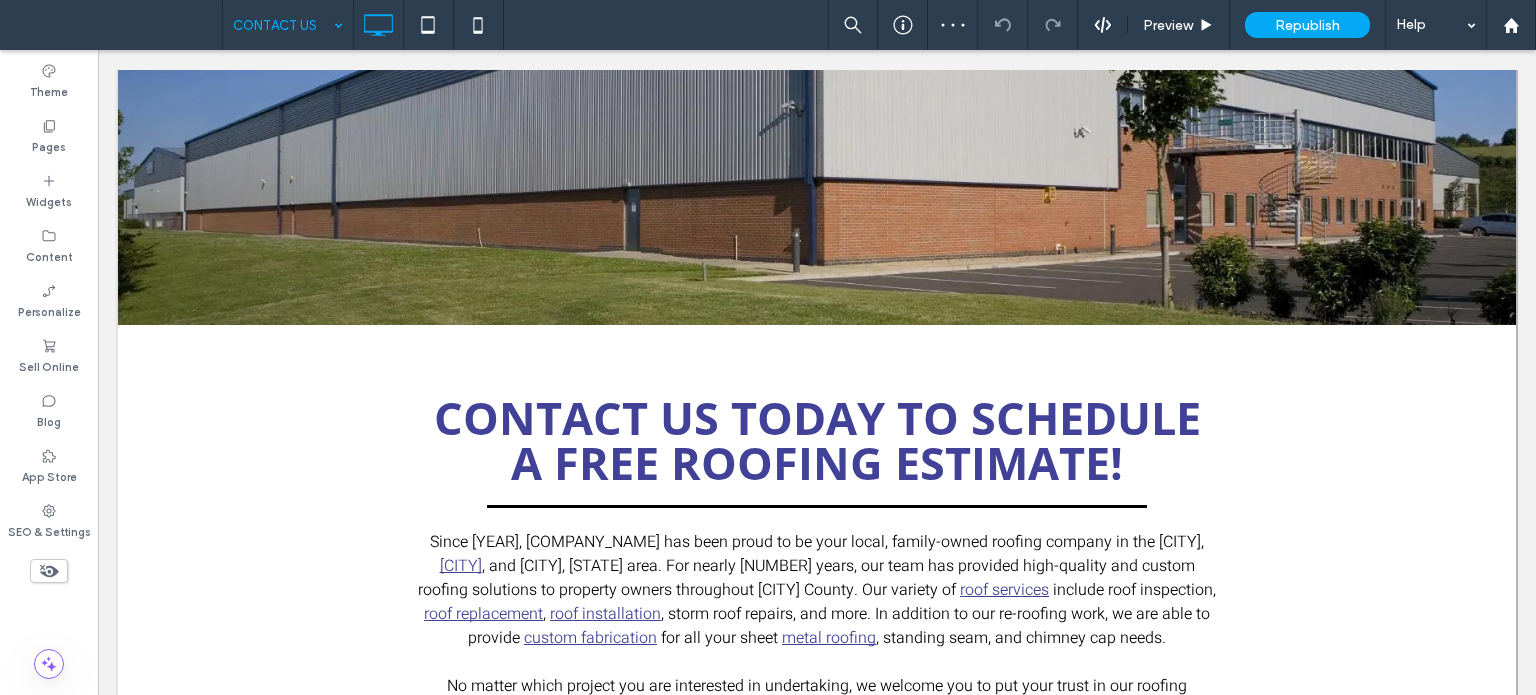 click at bounding box center [283, 25] 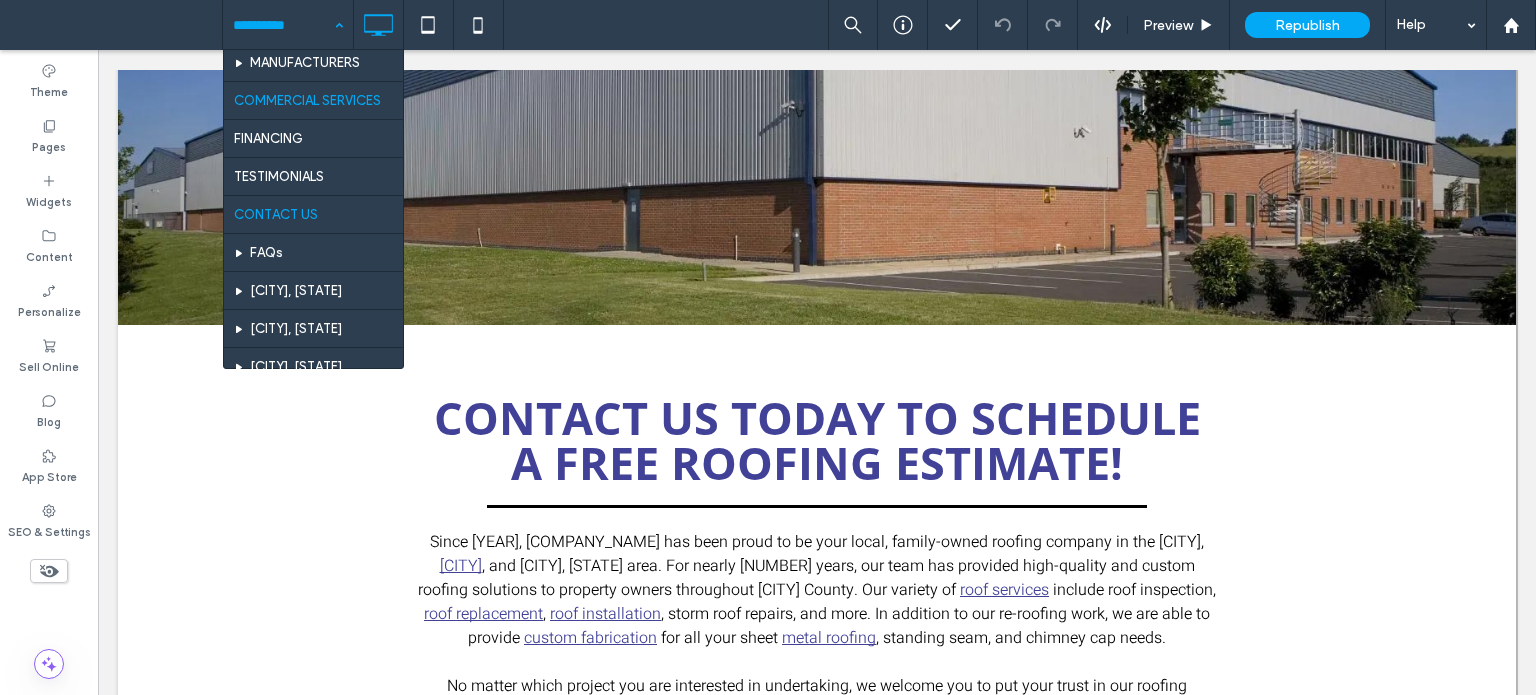 scroll, scrollTop: 700, scrollLeft: 0, axis: vertical 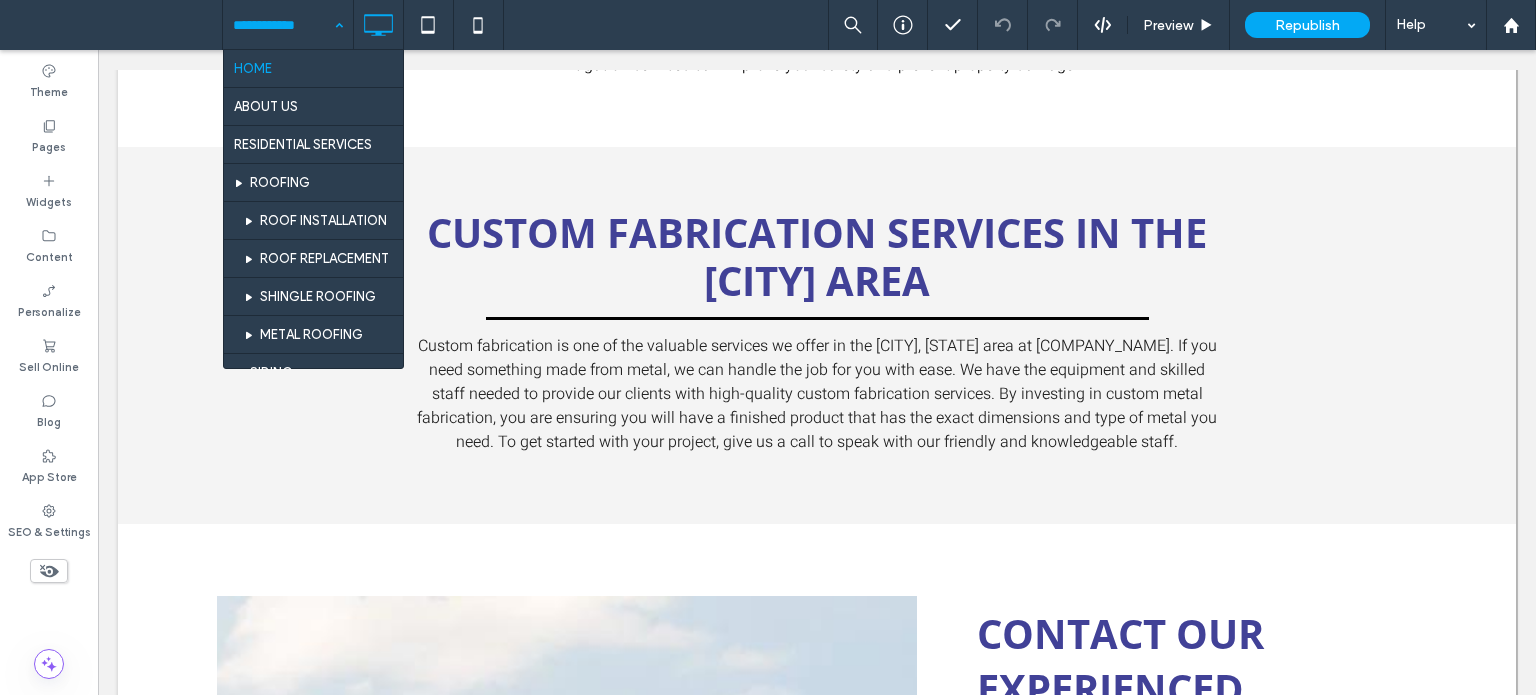 click at bounding box center [283, 25] 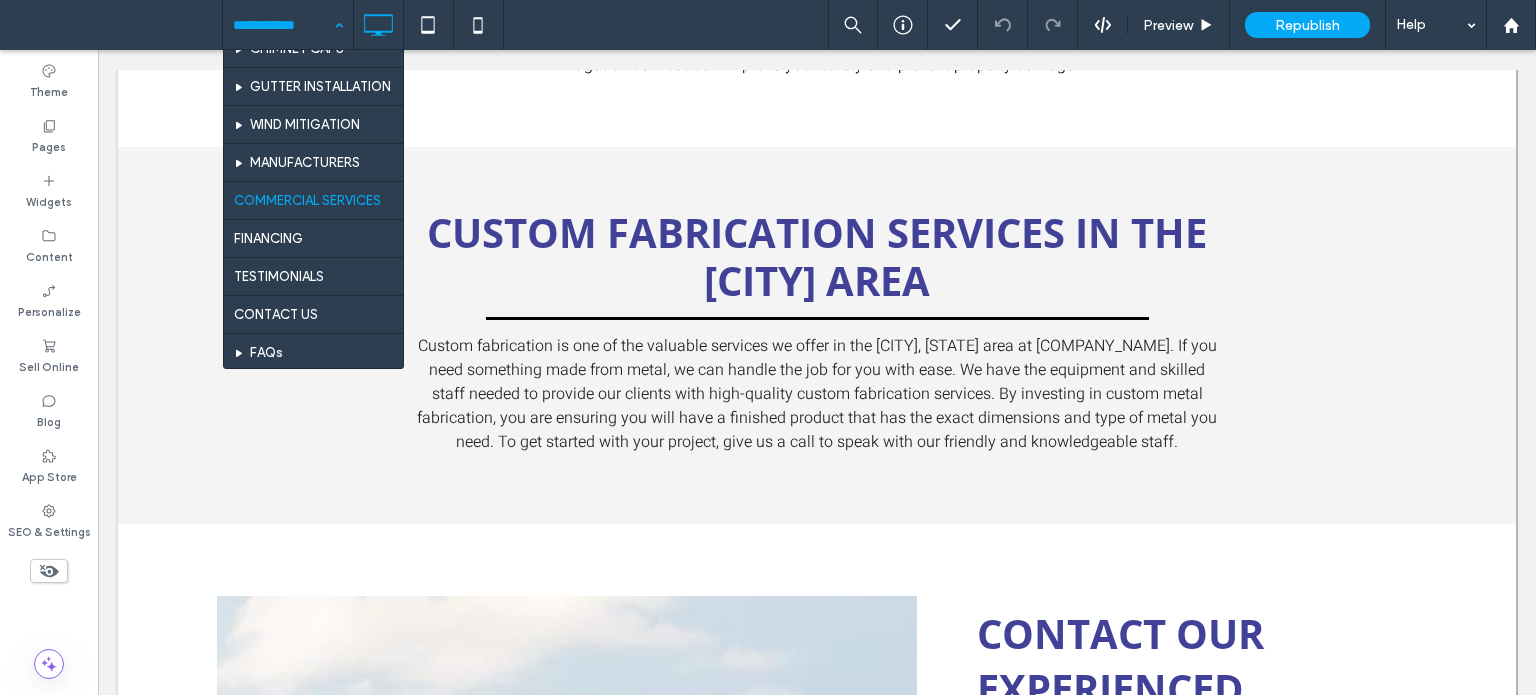 scroll, scrollTop: 700, scrollLeft: 0, axis: vertical 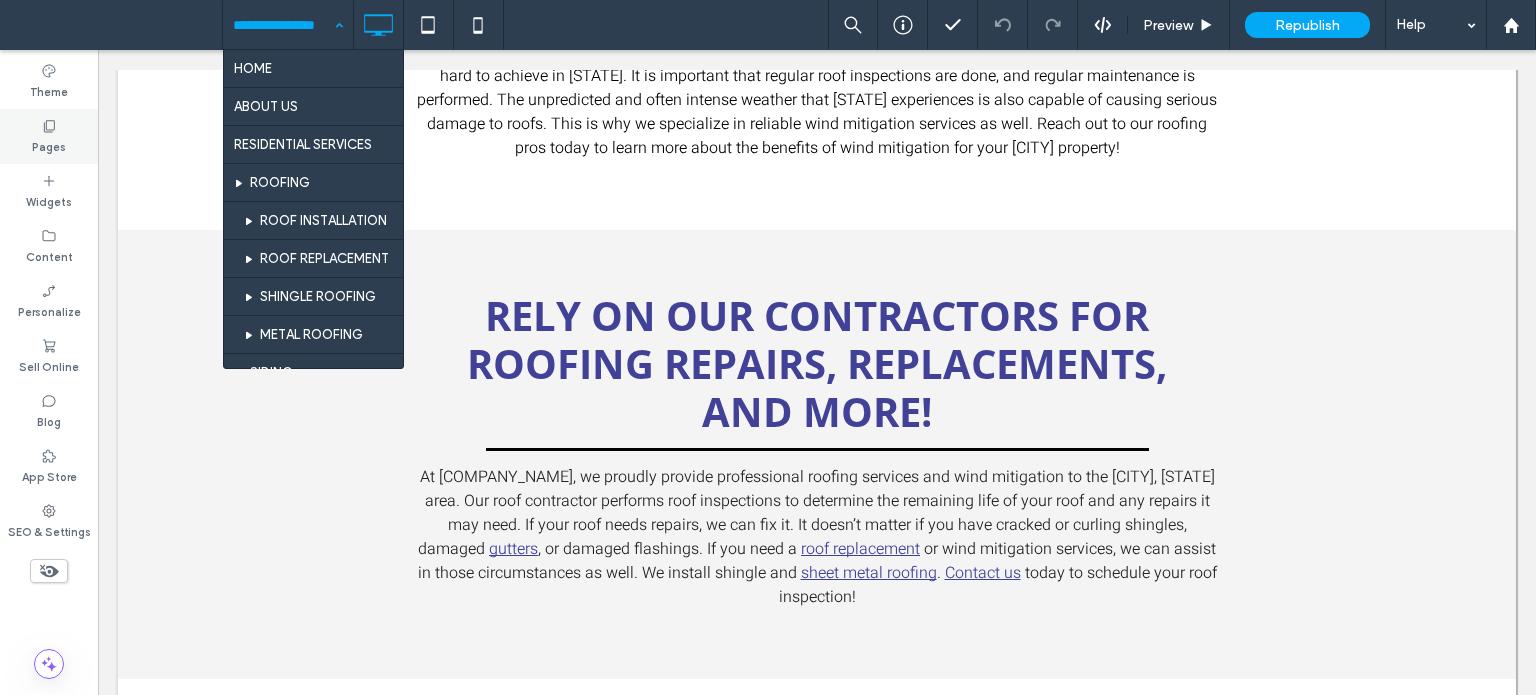 click on "Pages" at bounding box center (49, 145) 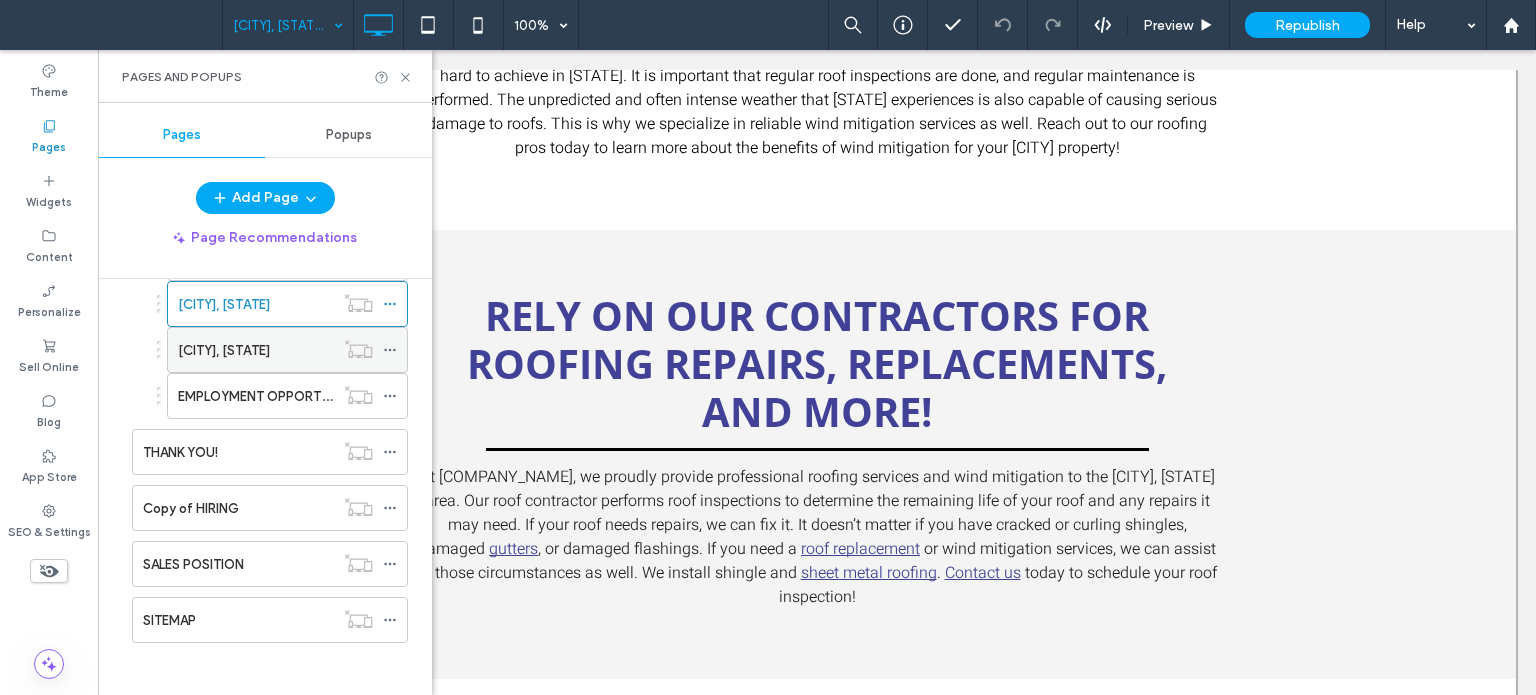 scroll, scrollTop: 452, scrollLeft: 0, axis: vertical 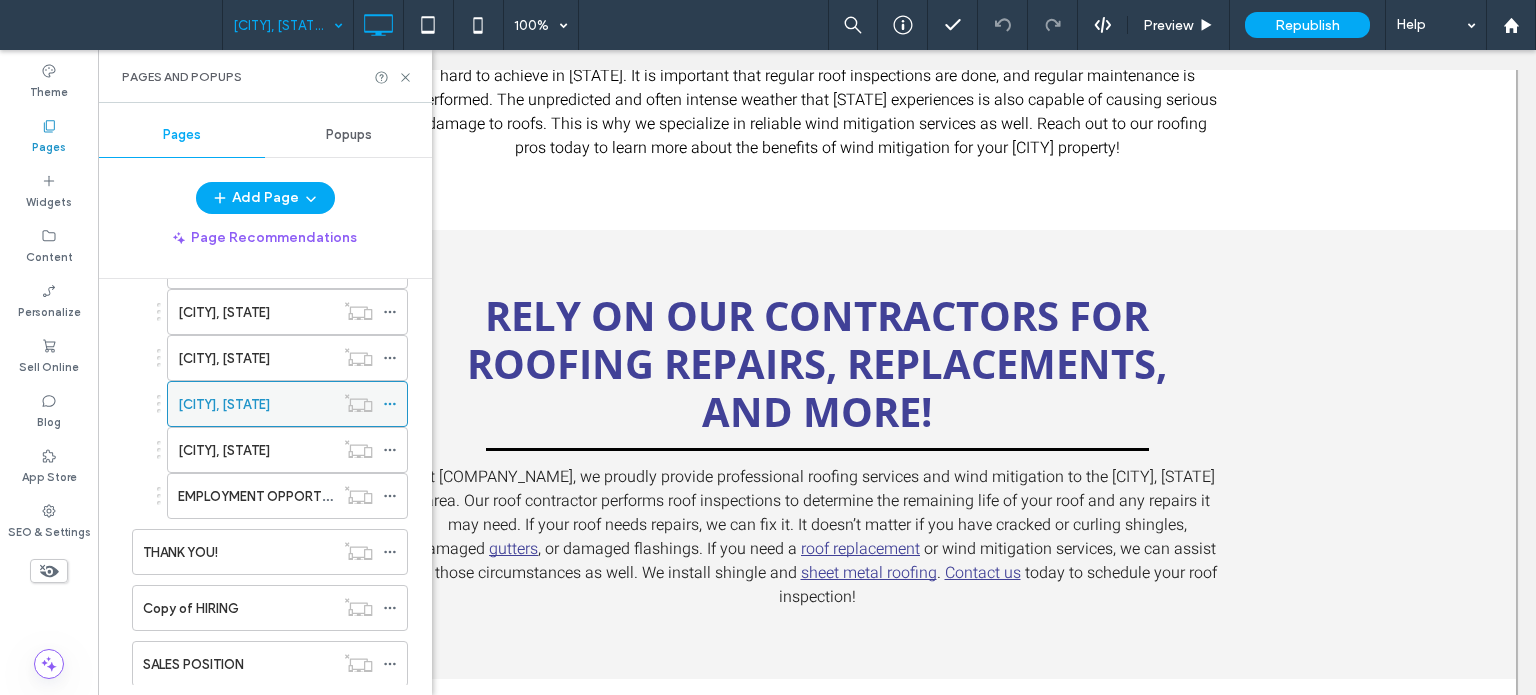 click 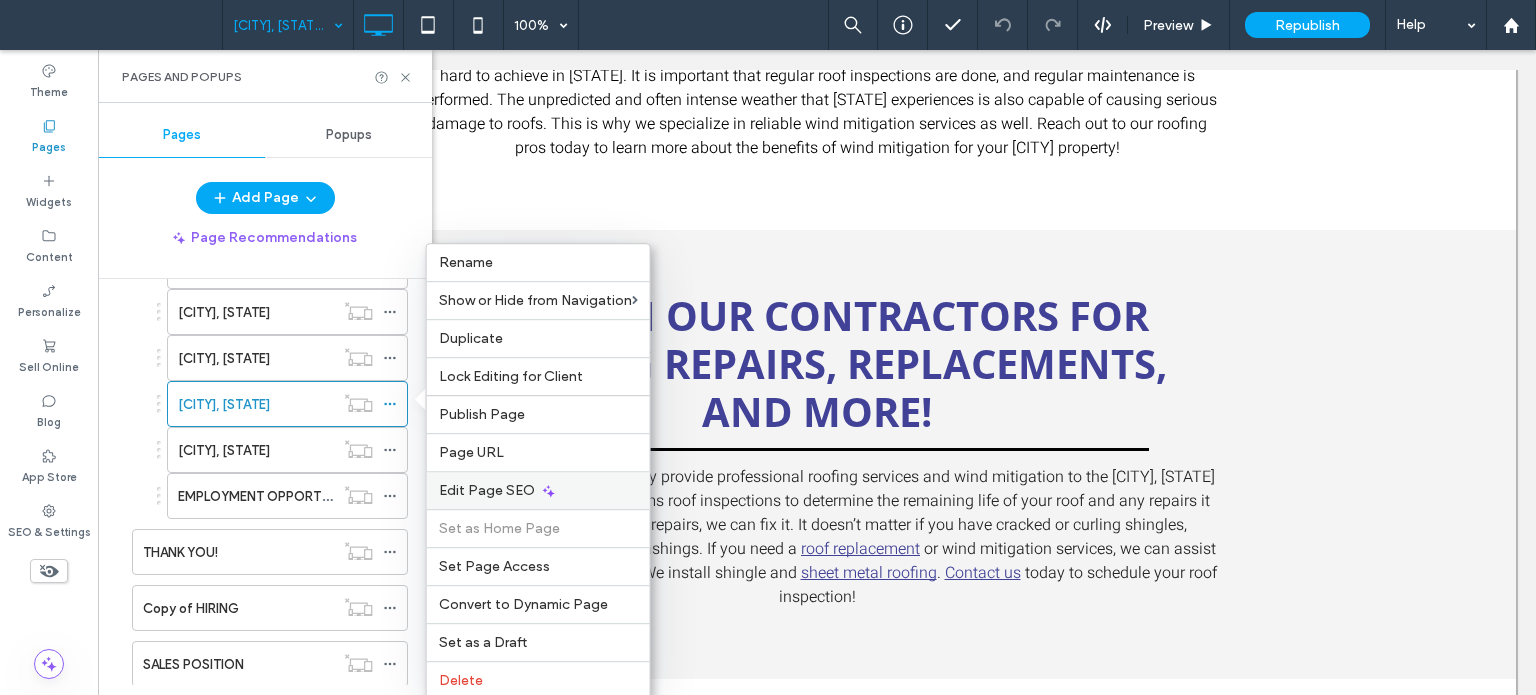 click on "Edit Page SEO" at bounding box center (538, 490) 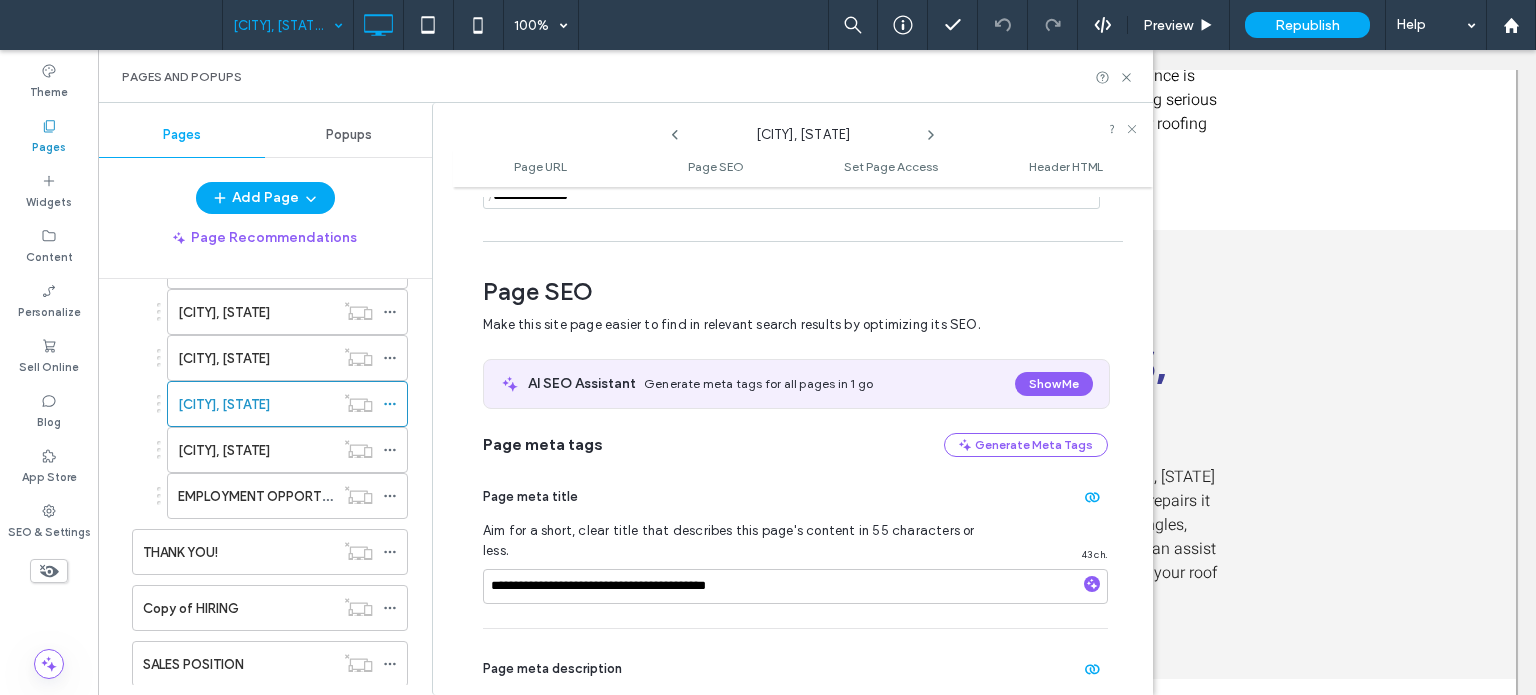 scroll, scrollTop: 274, scrollLeft: 0, axis: vertical 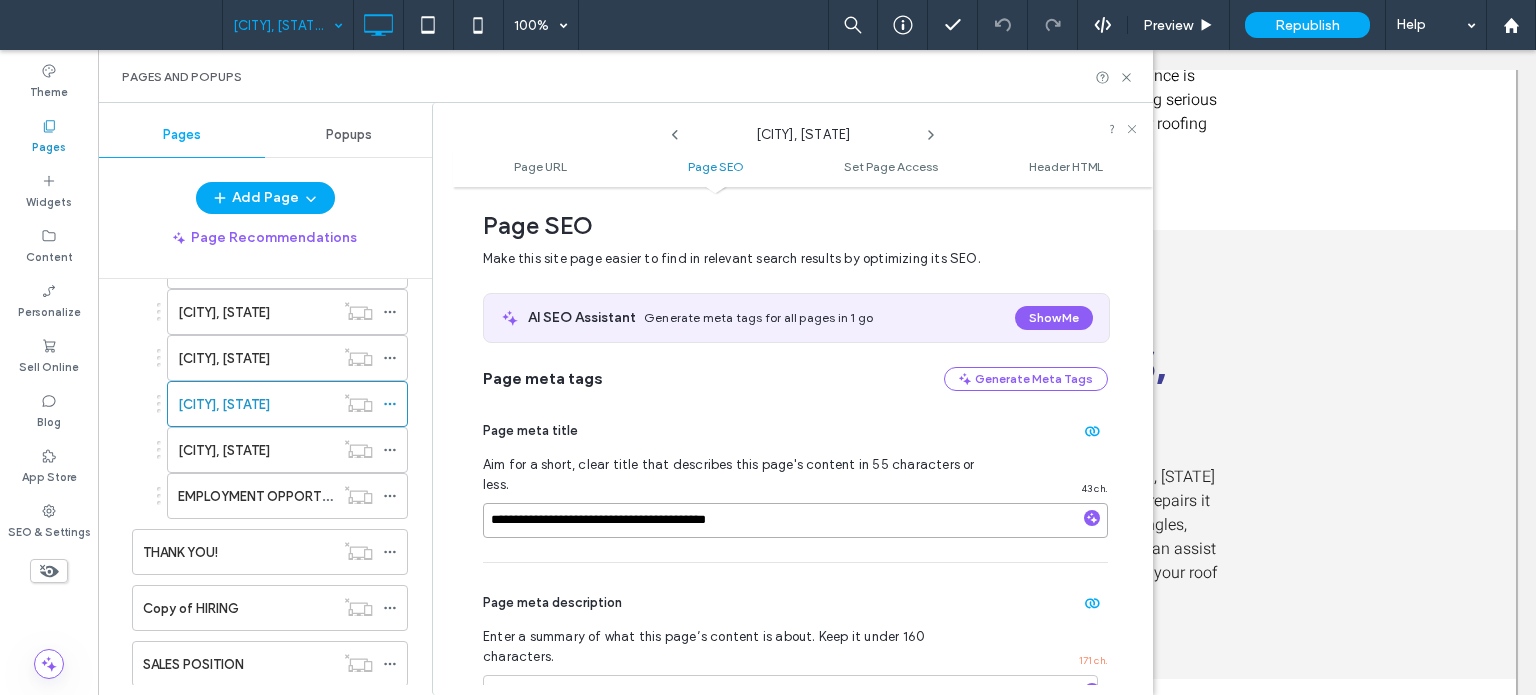 click on "**********" at bounding box center [795, 520] 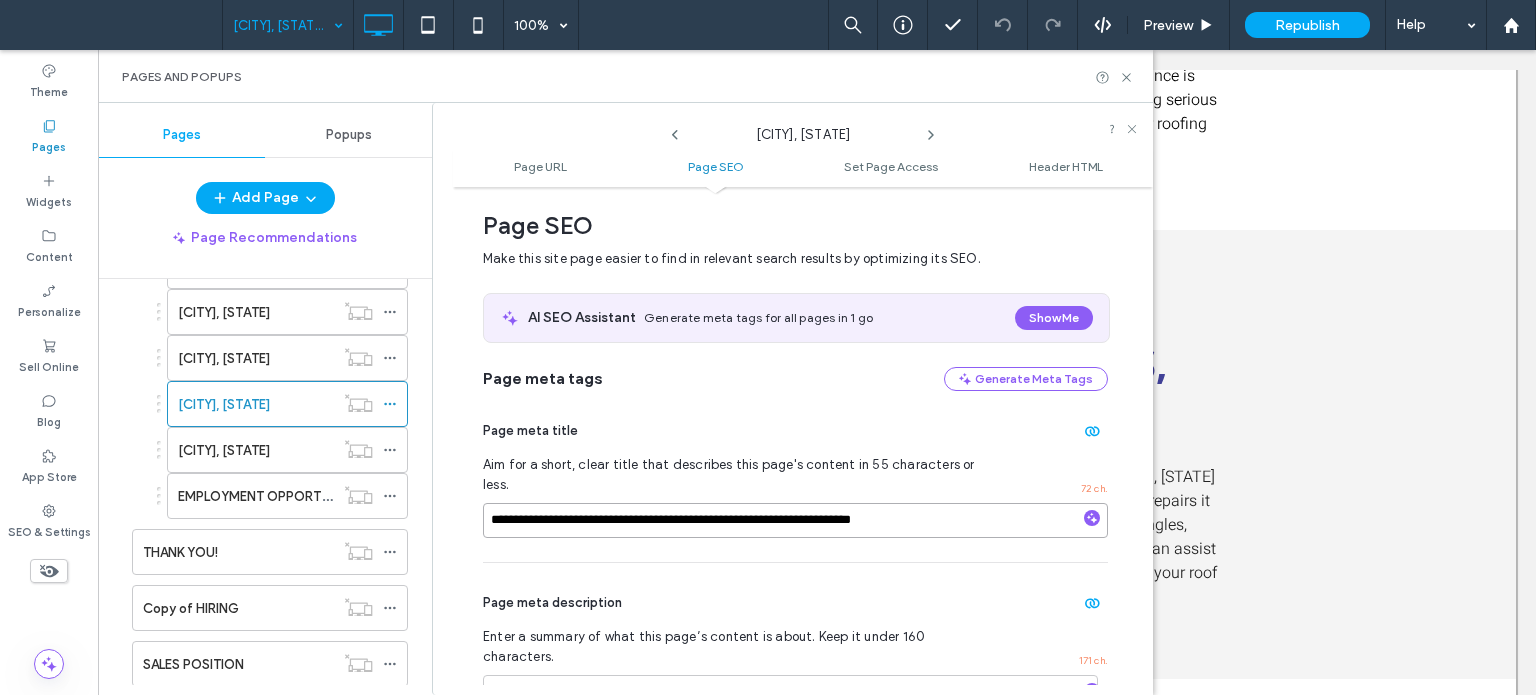 type on "**********" 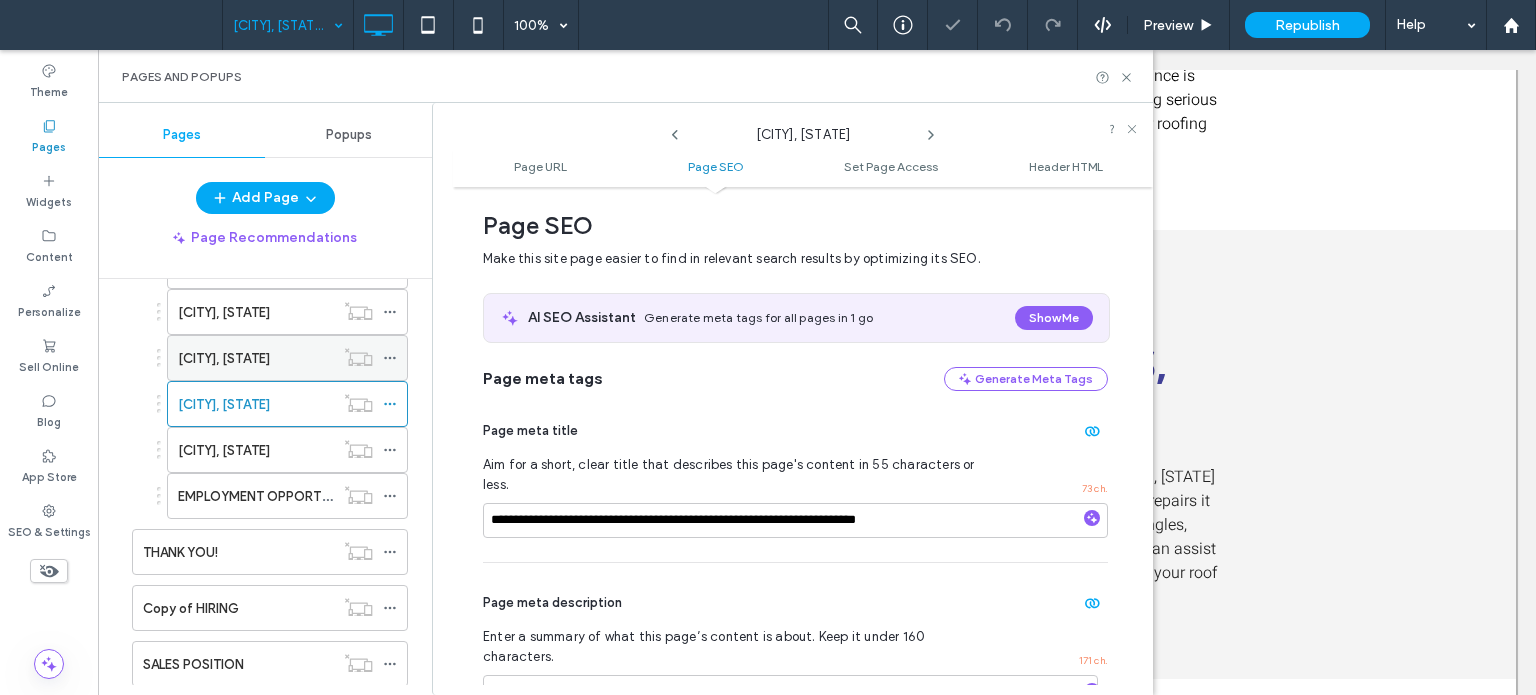 click at bounding box center [395, 358] 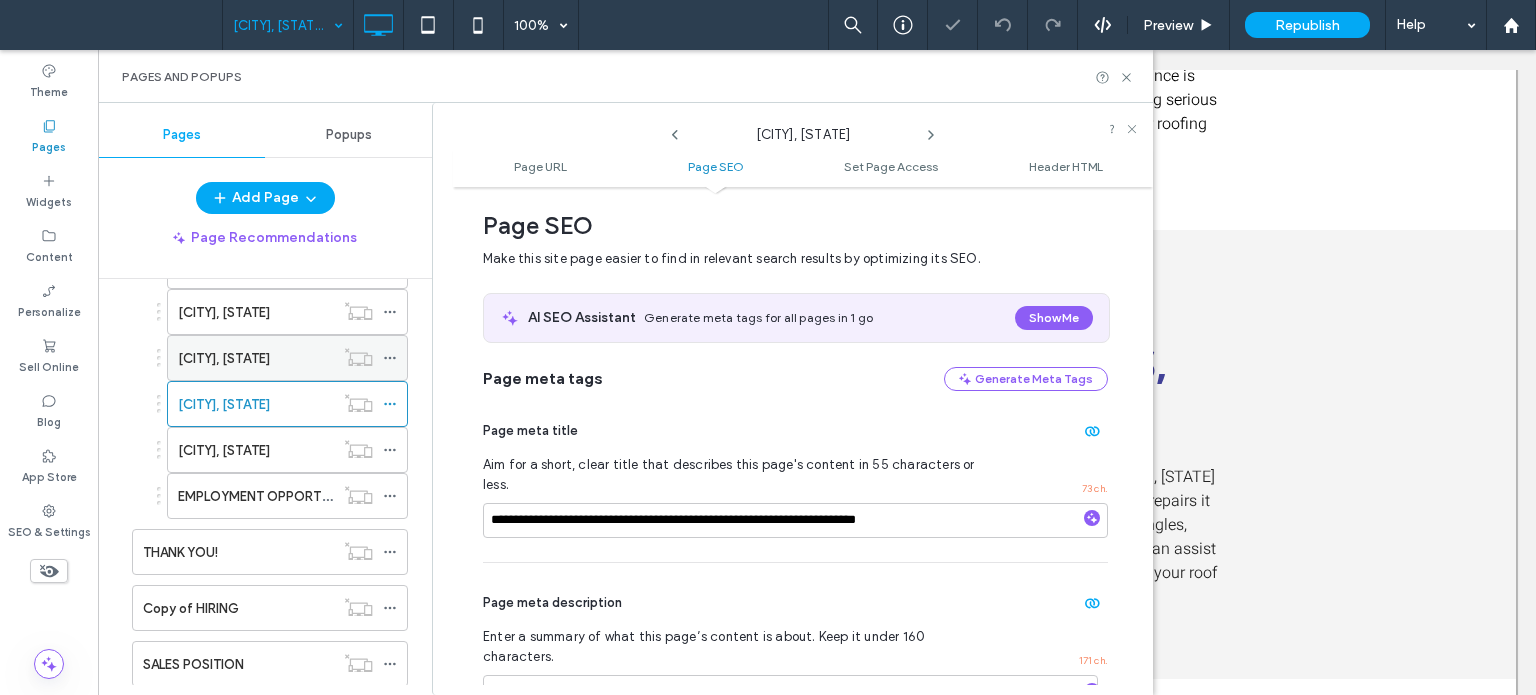 click 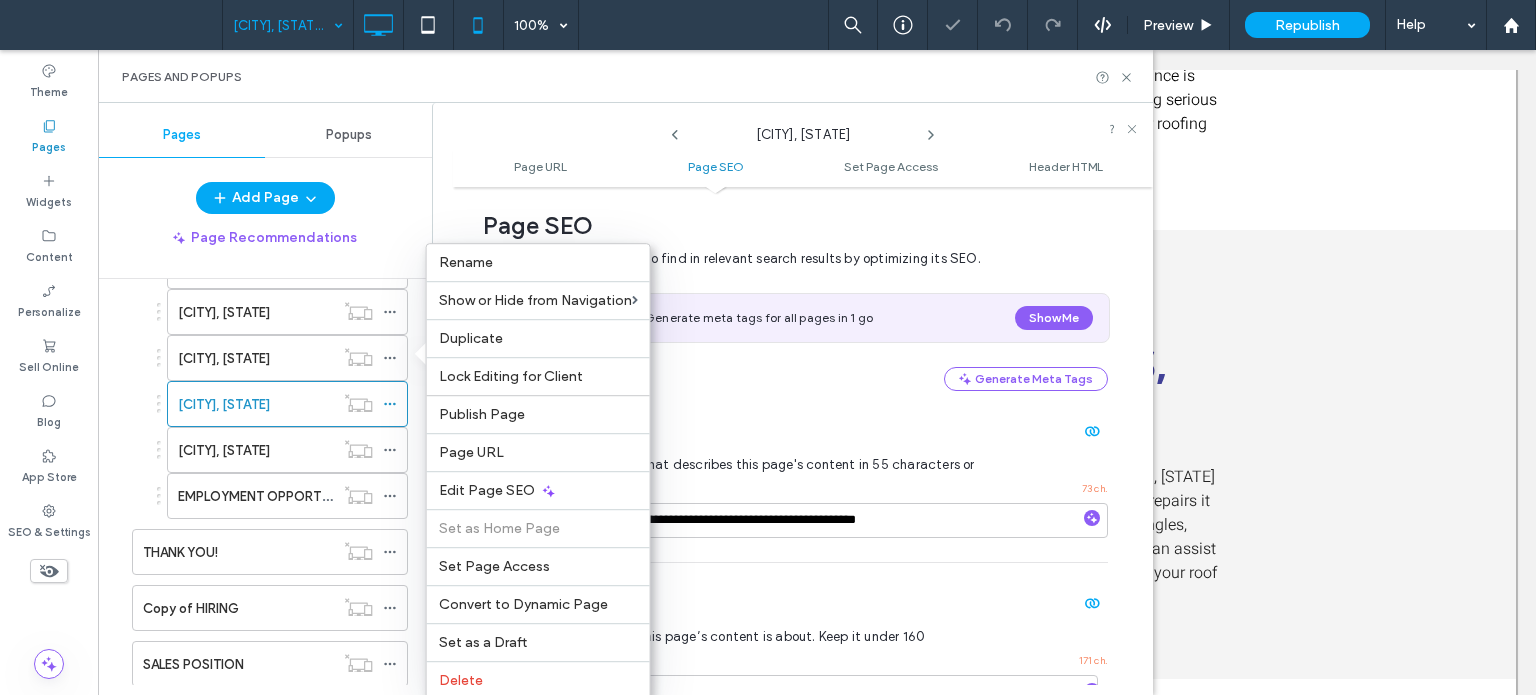 click on "Edit Page SEO" at bounding box center [487, 490] 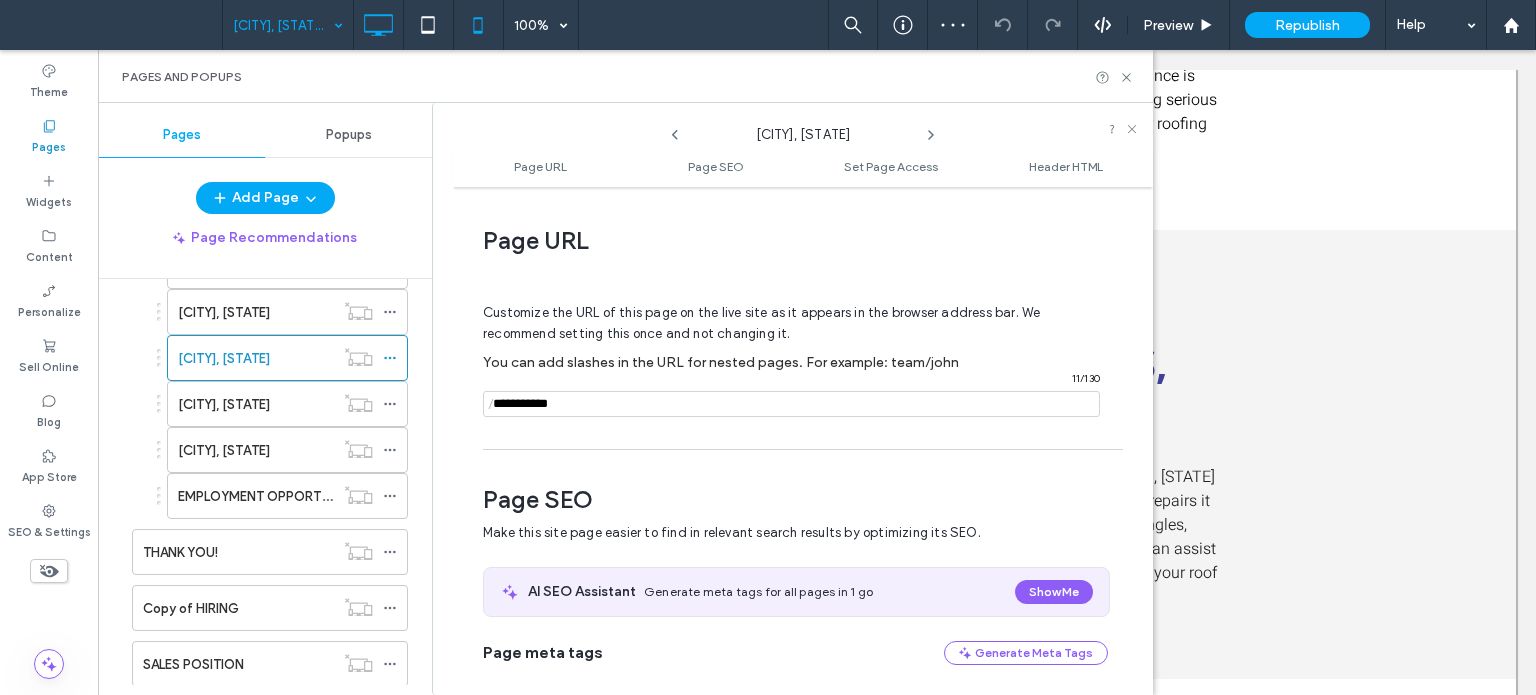 scroll, scrollTop: 274, scrollLeft: 0, axis: vertical 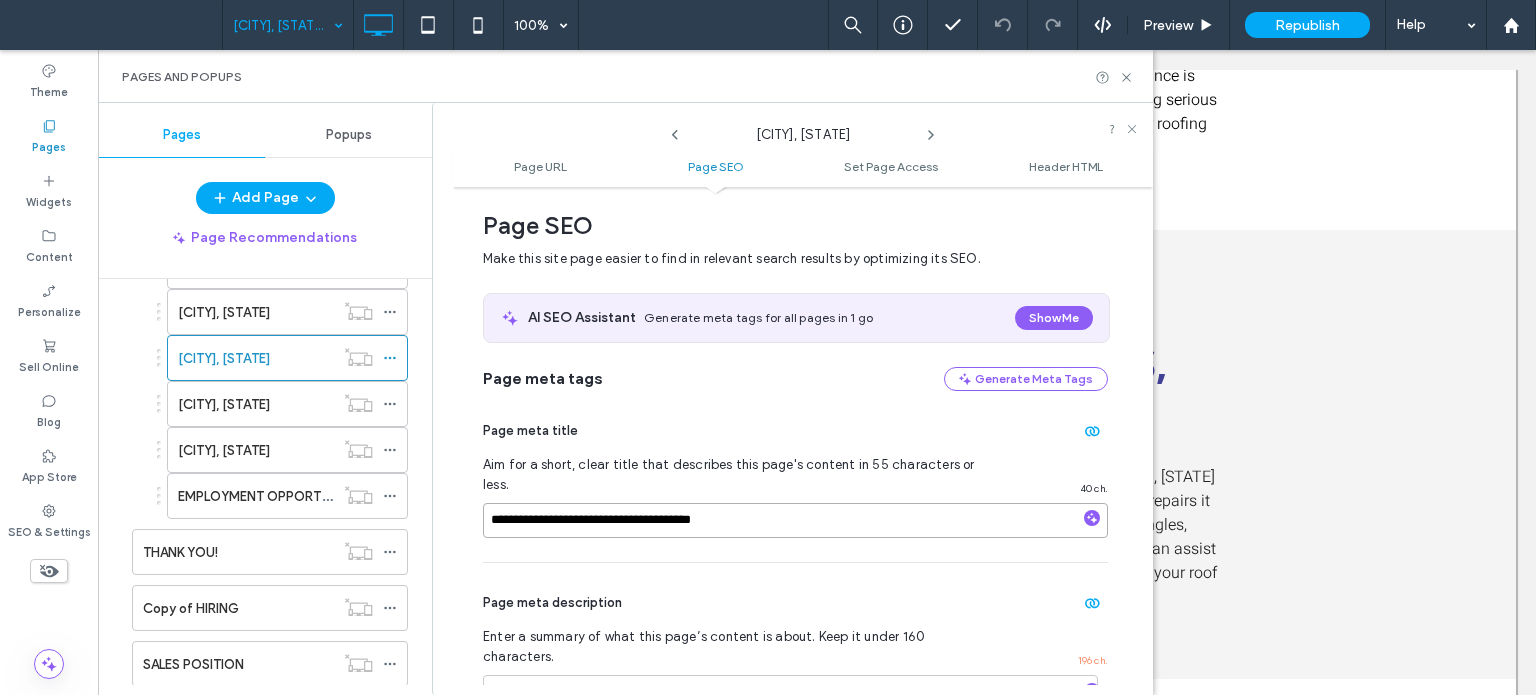 click on "**********" at bounding box center [795, 520] 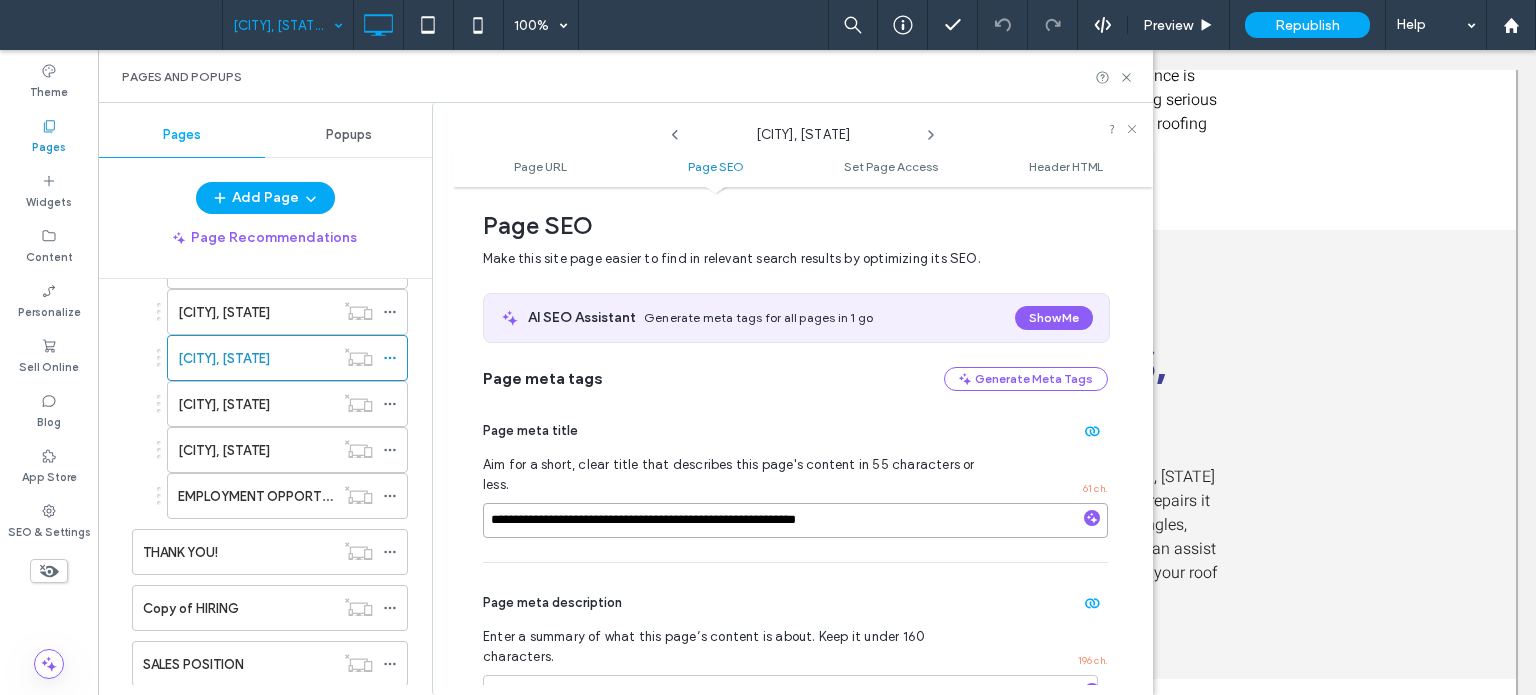 click on "**********" at bounding box center (795, 520) 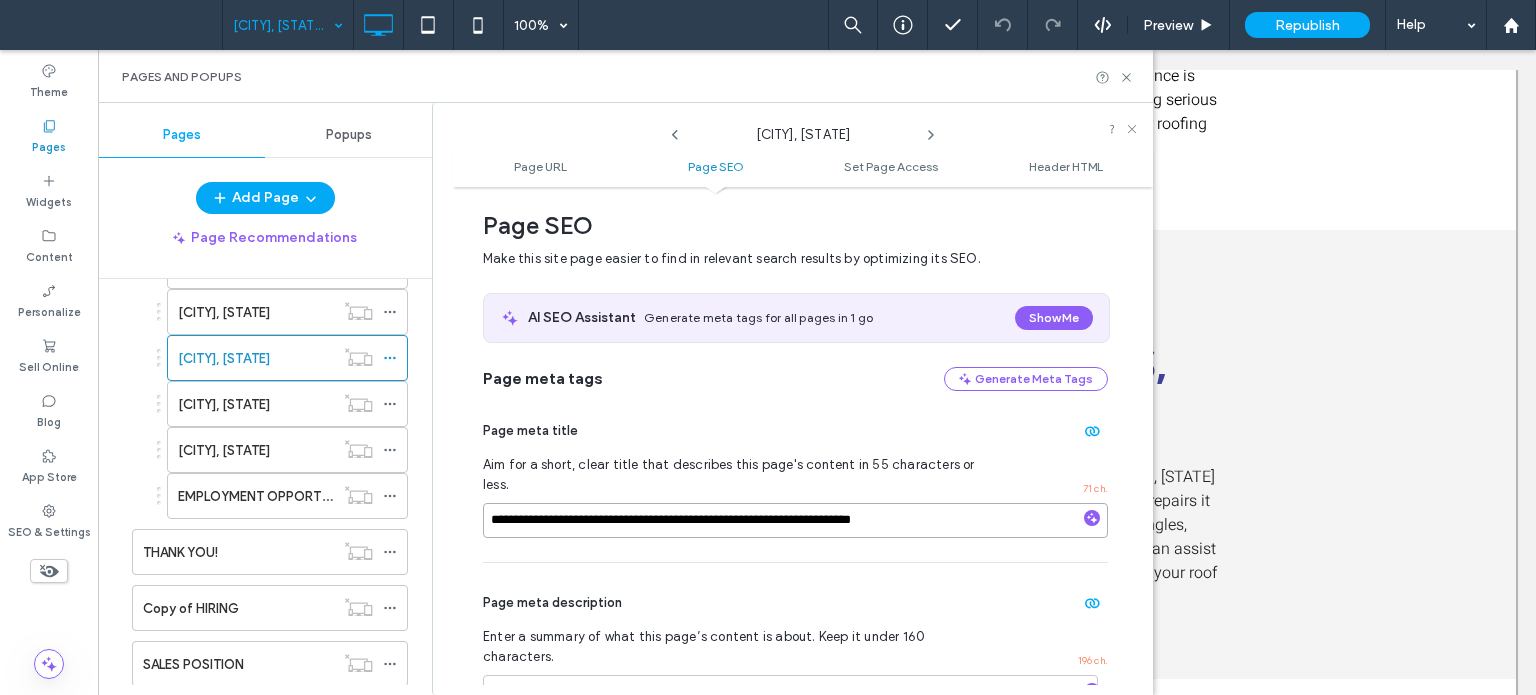 type on "**********" 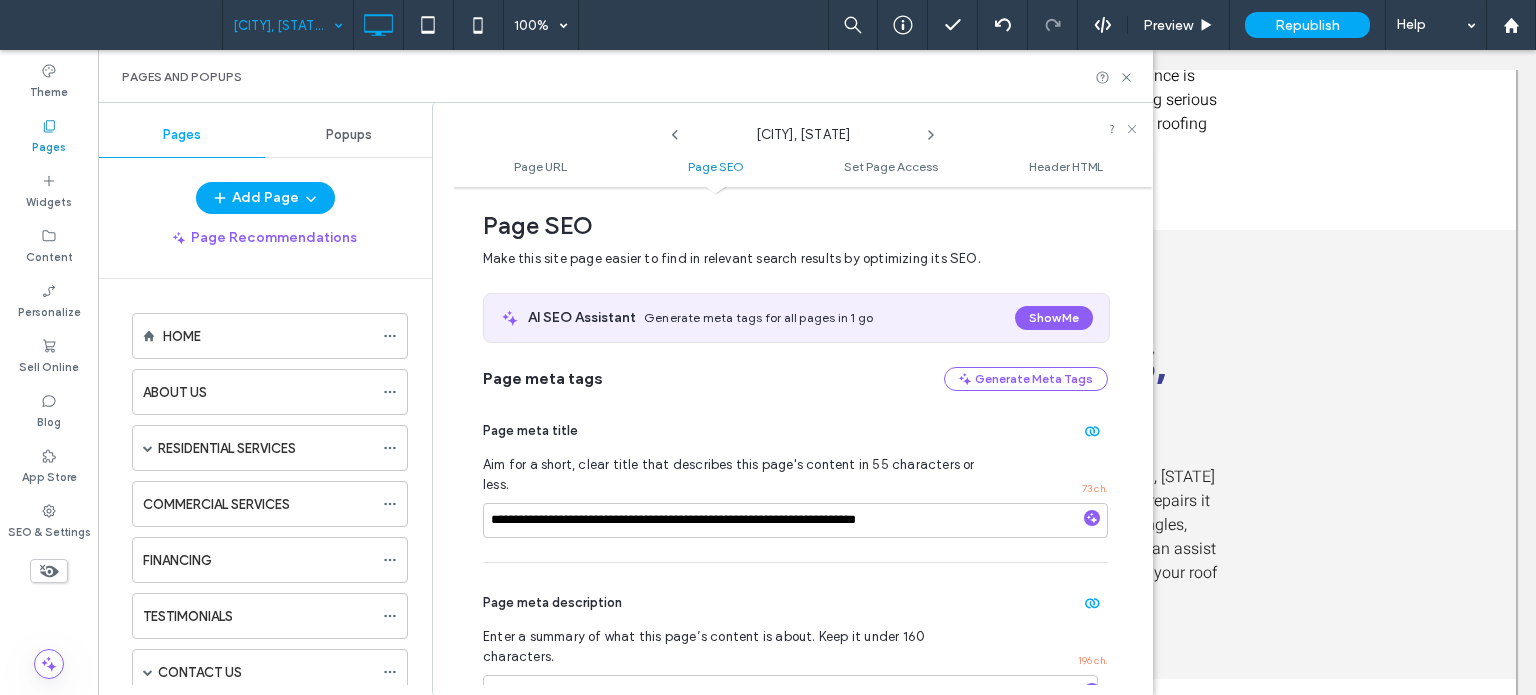 scroll, scrollTop: 0, scrollLeft: 0, axis: both 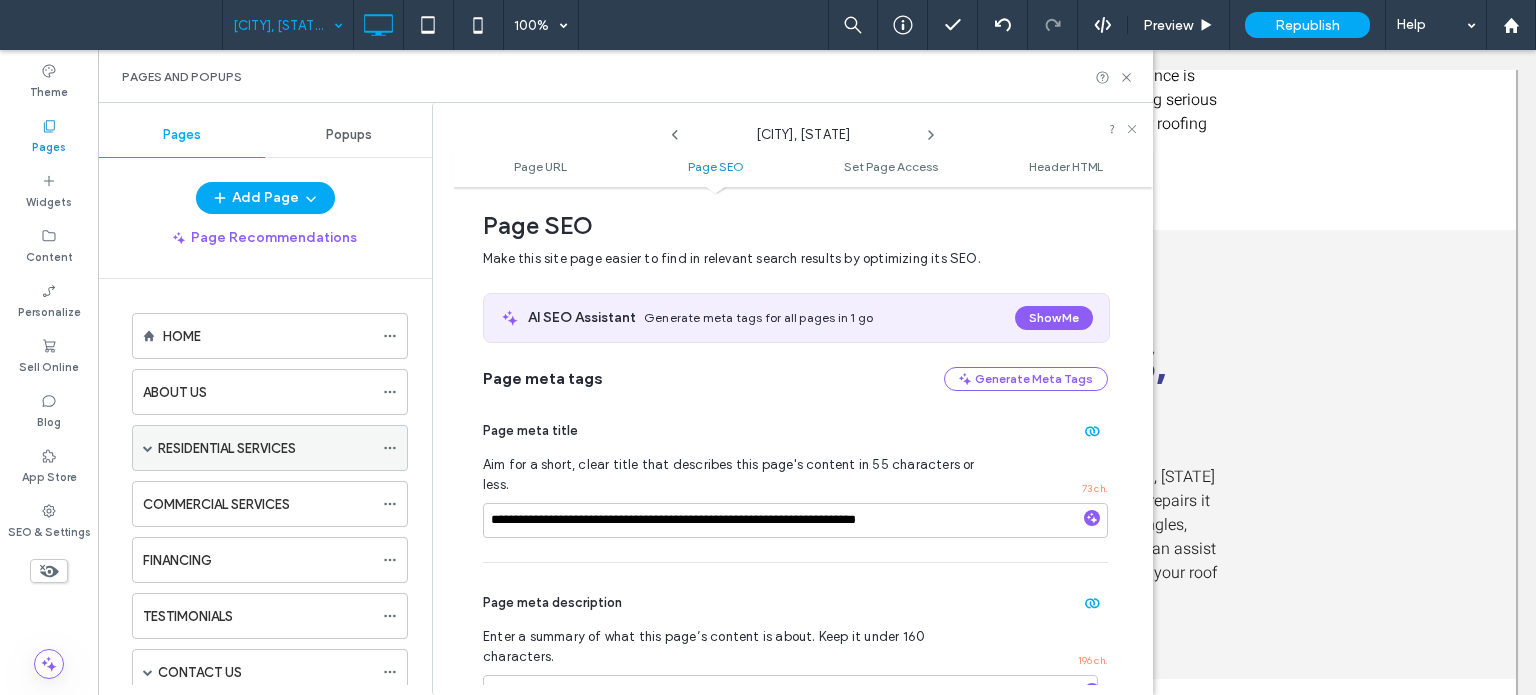 click at bounding box center (148, 448) 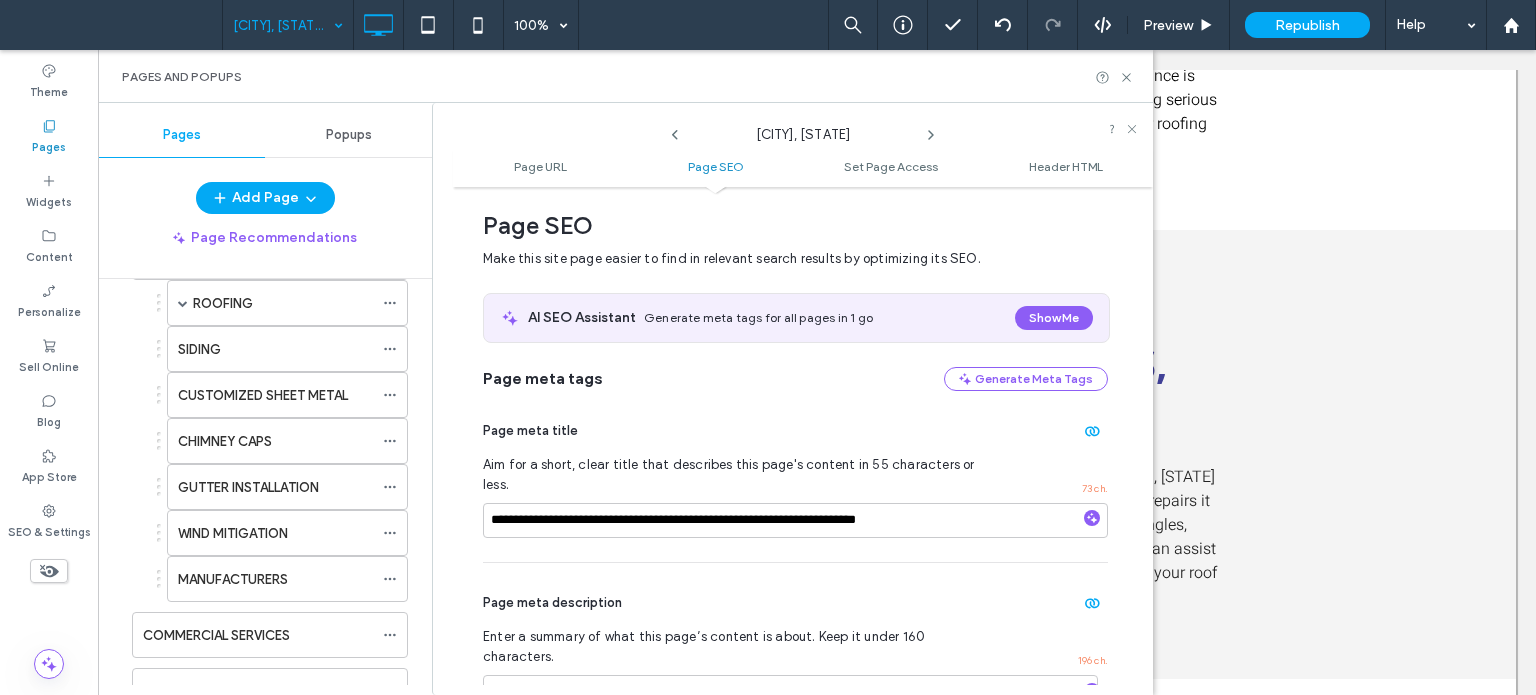 scroll, scrollTop: 200, scrollLeft: 0, axis: vertical 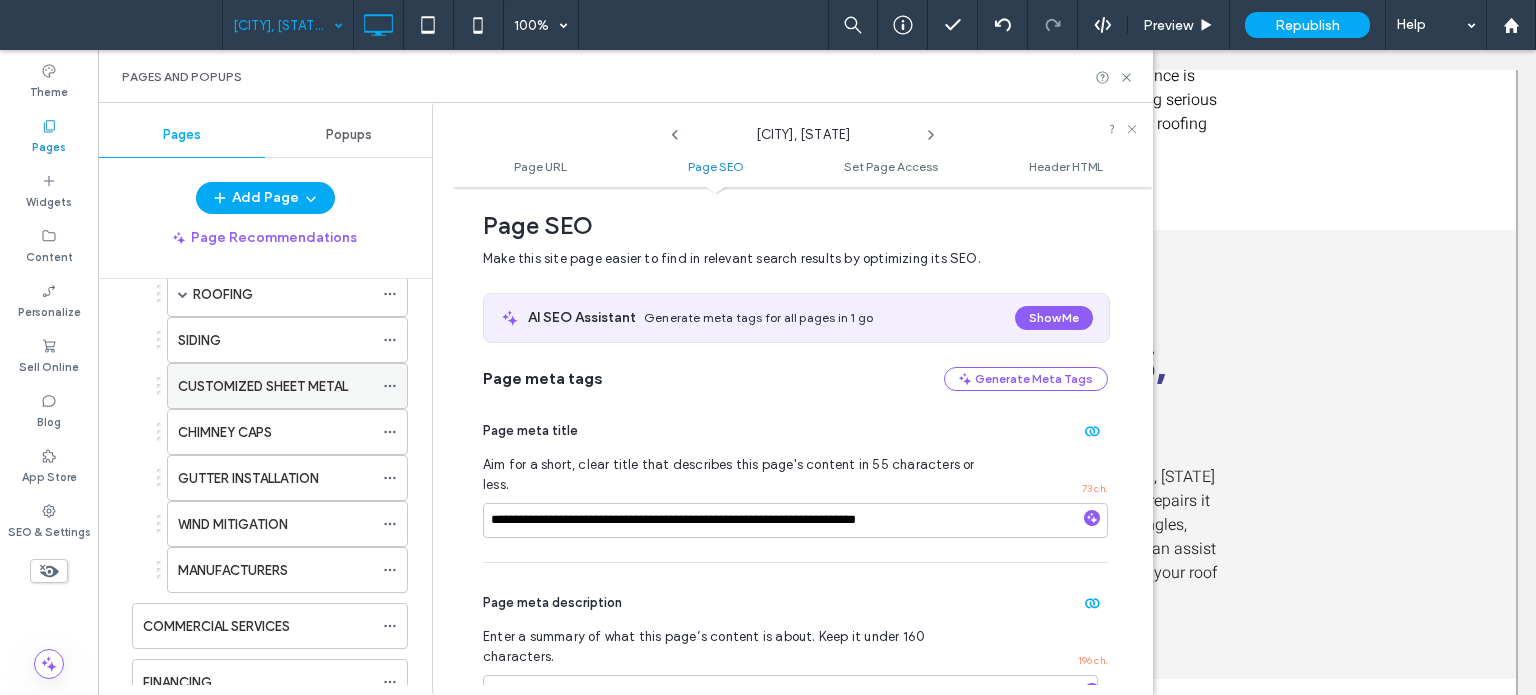click on "CUSTOMIZED SHEET METAL" at bounding box center (263, 386) 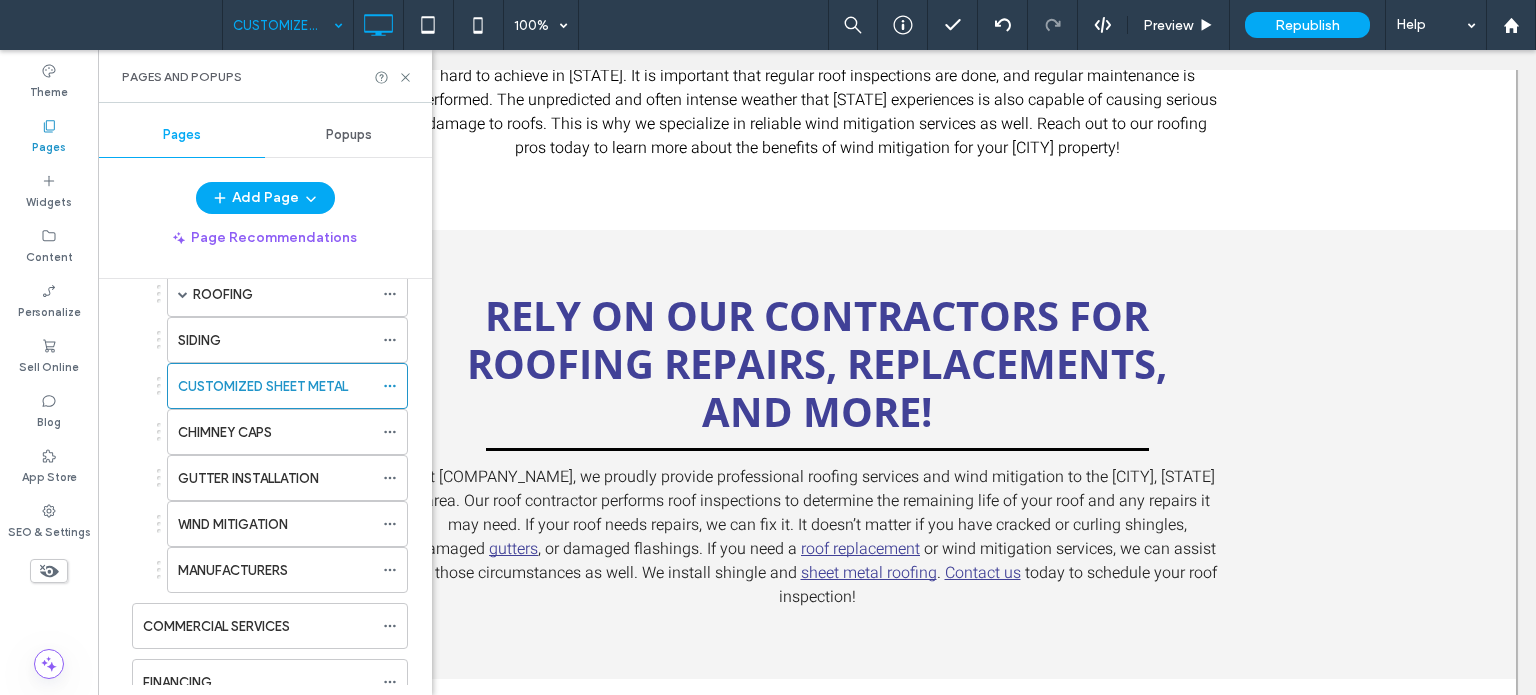 click at bounding box center (768, 347) 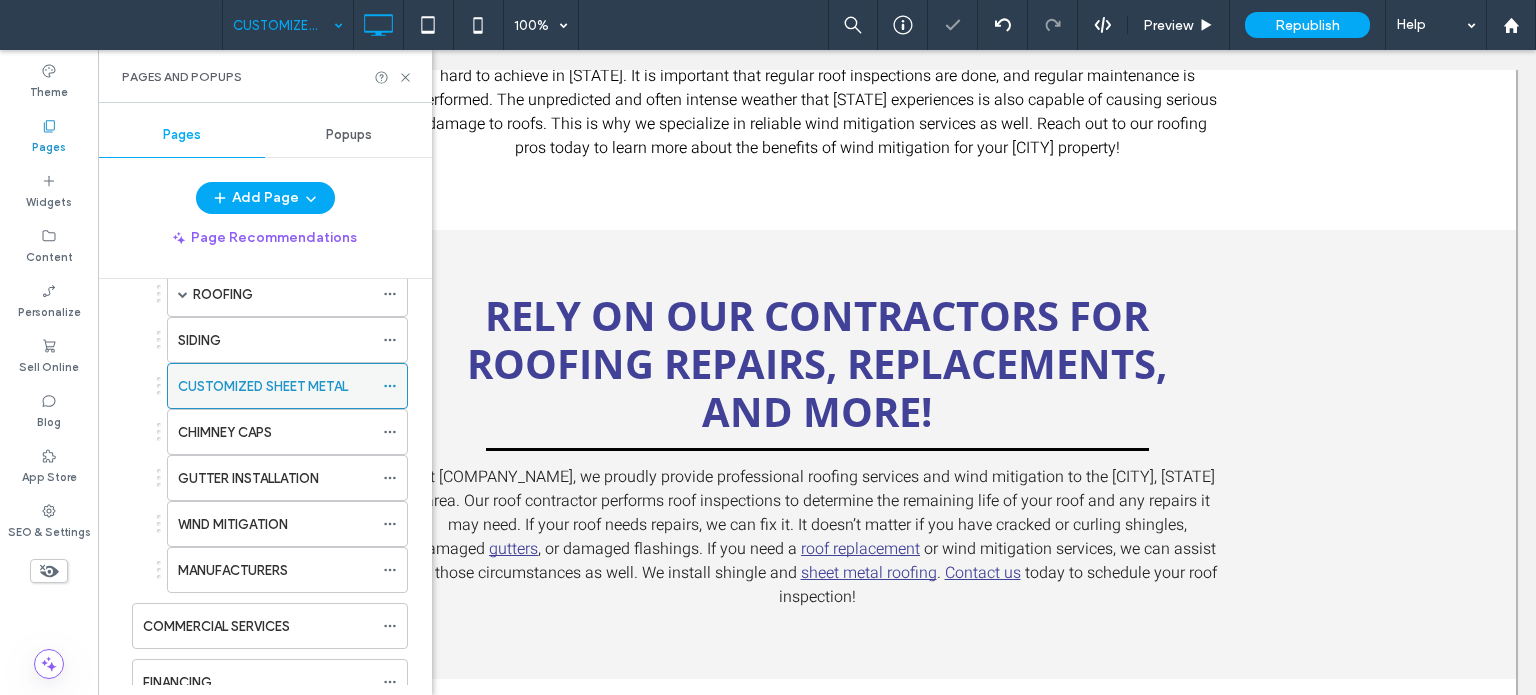 click 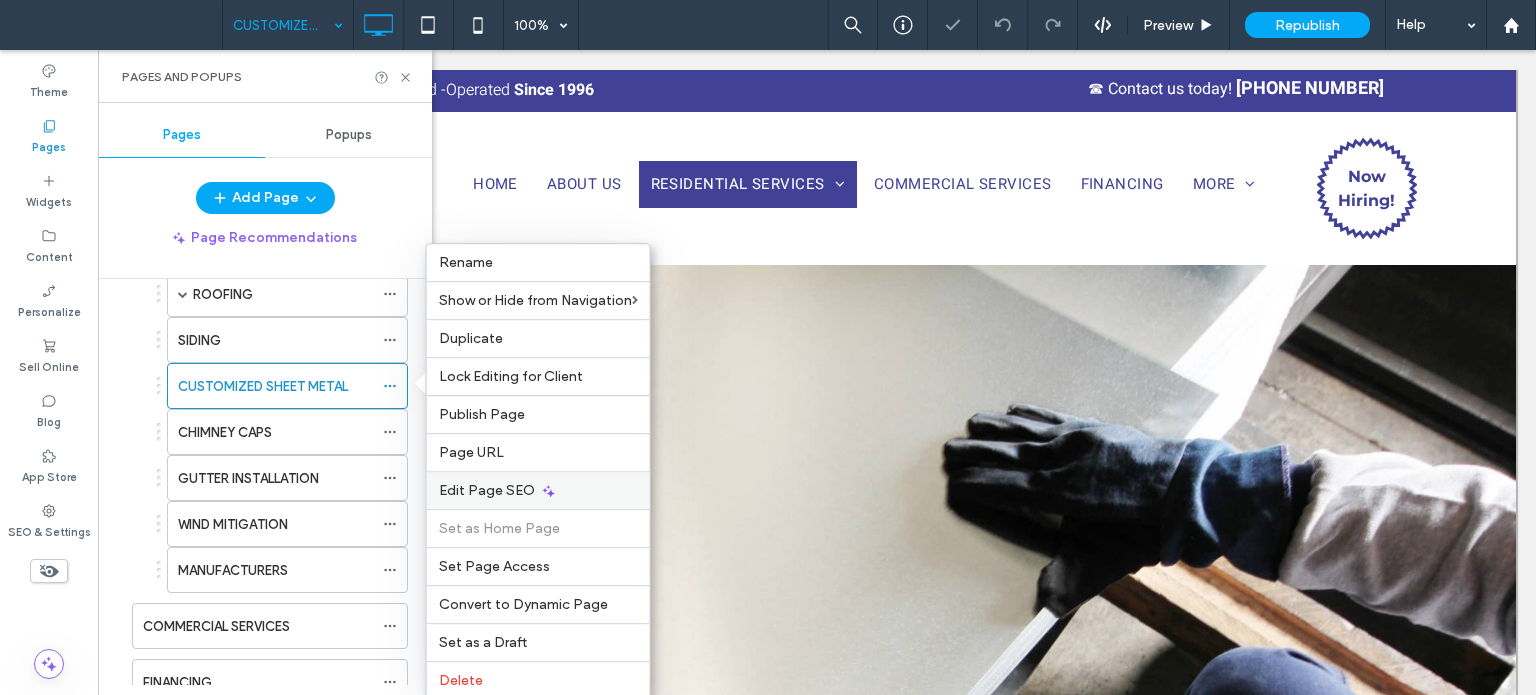 scroll, scrollTop: 0, scrollLeft: 0, axis: both 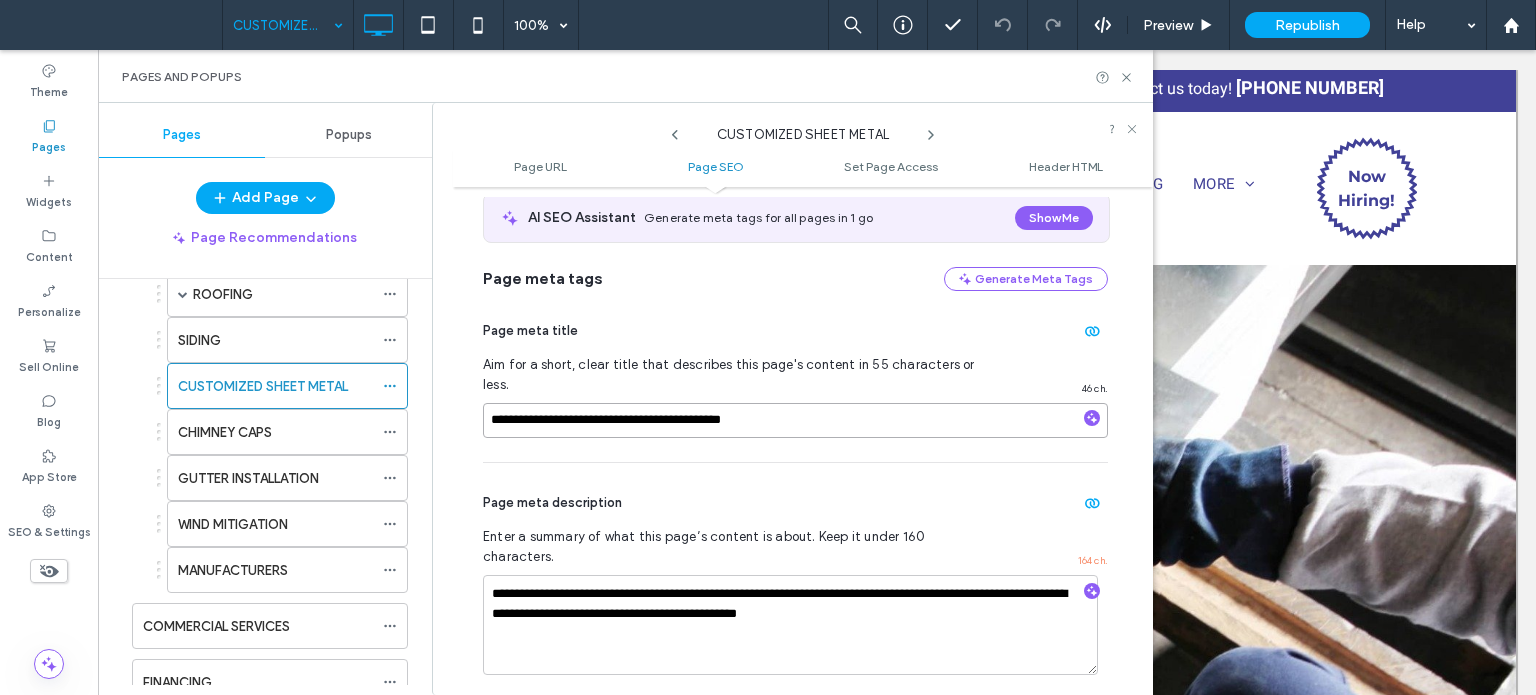 click on "**********" at bounding box center [795, 420] 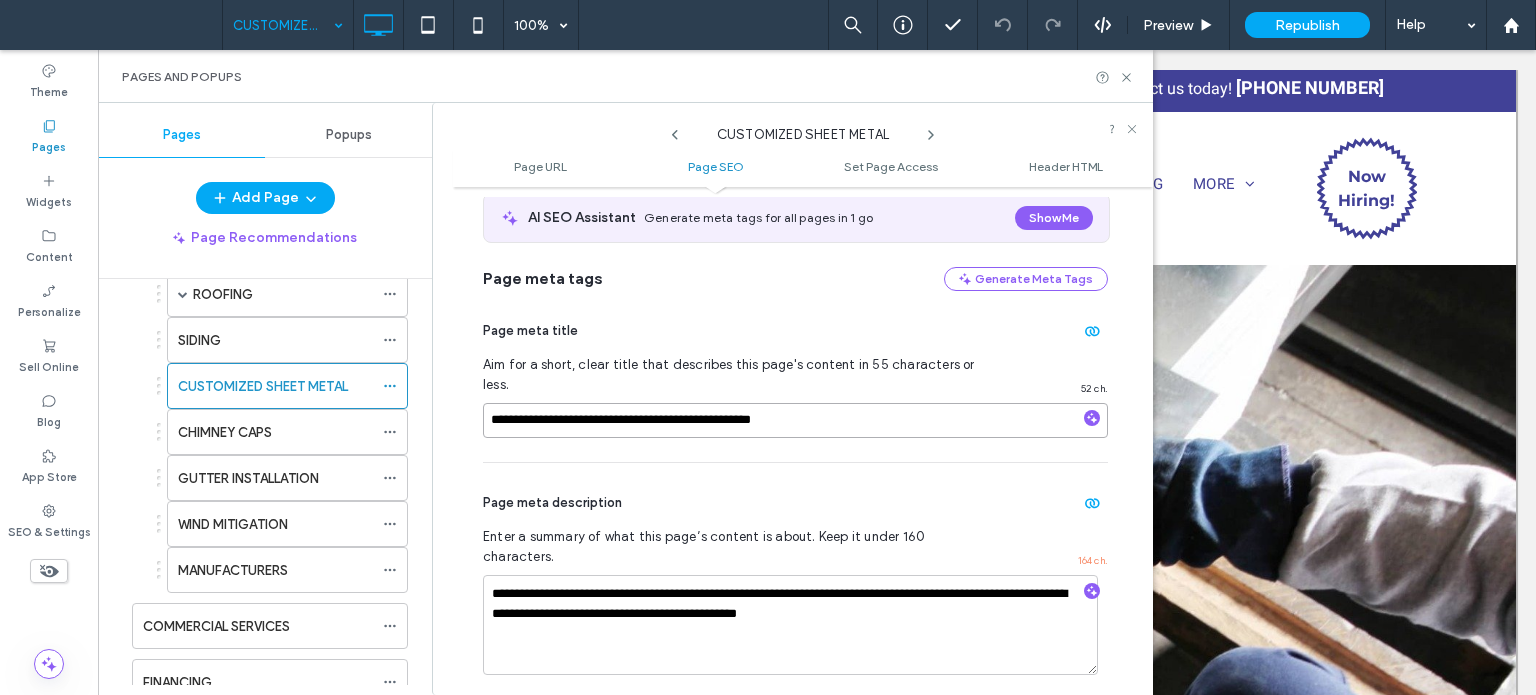 type on "**********" 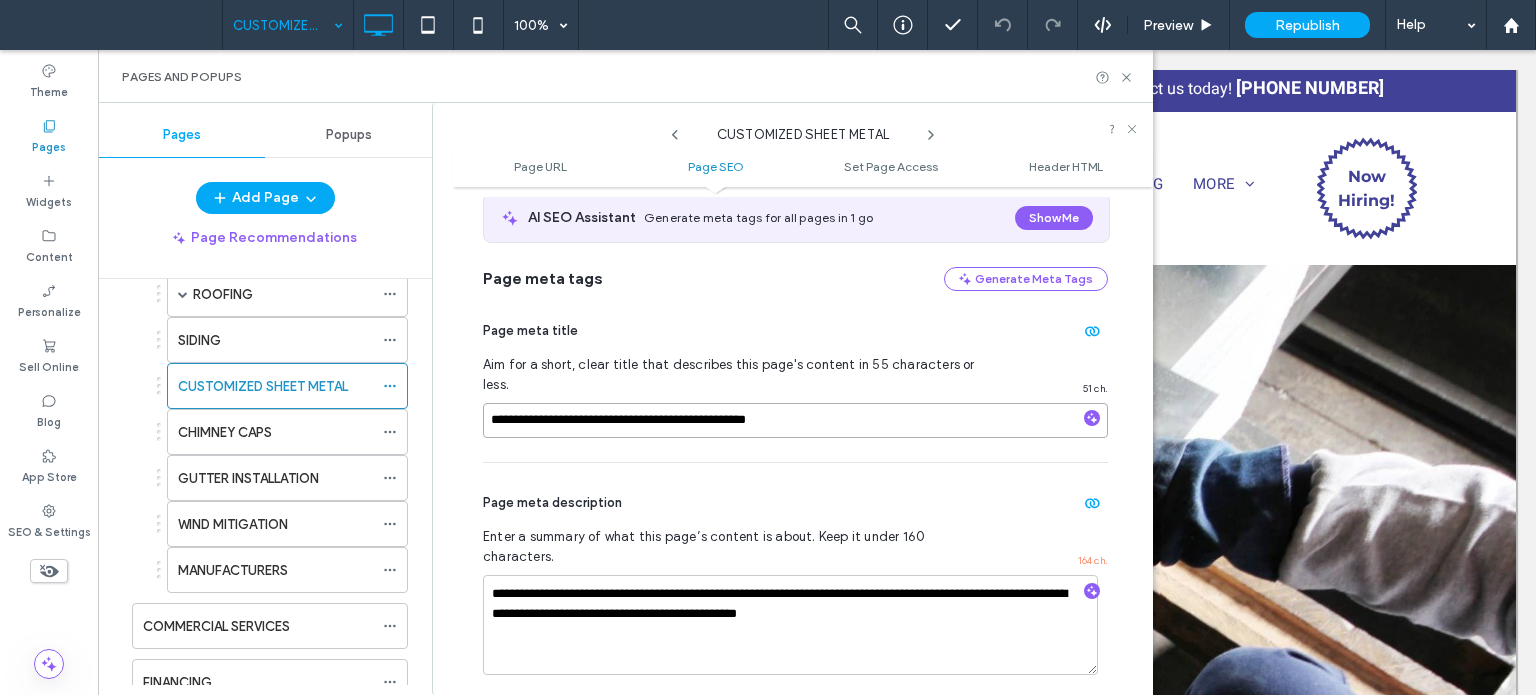 click on "**********" at bounding box center [795, 420] 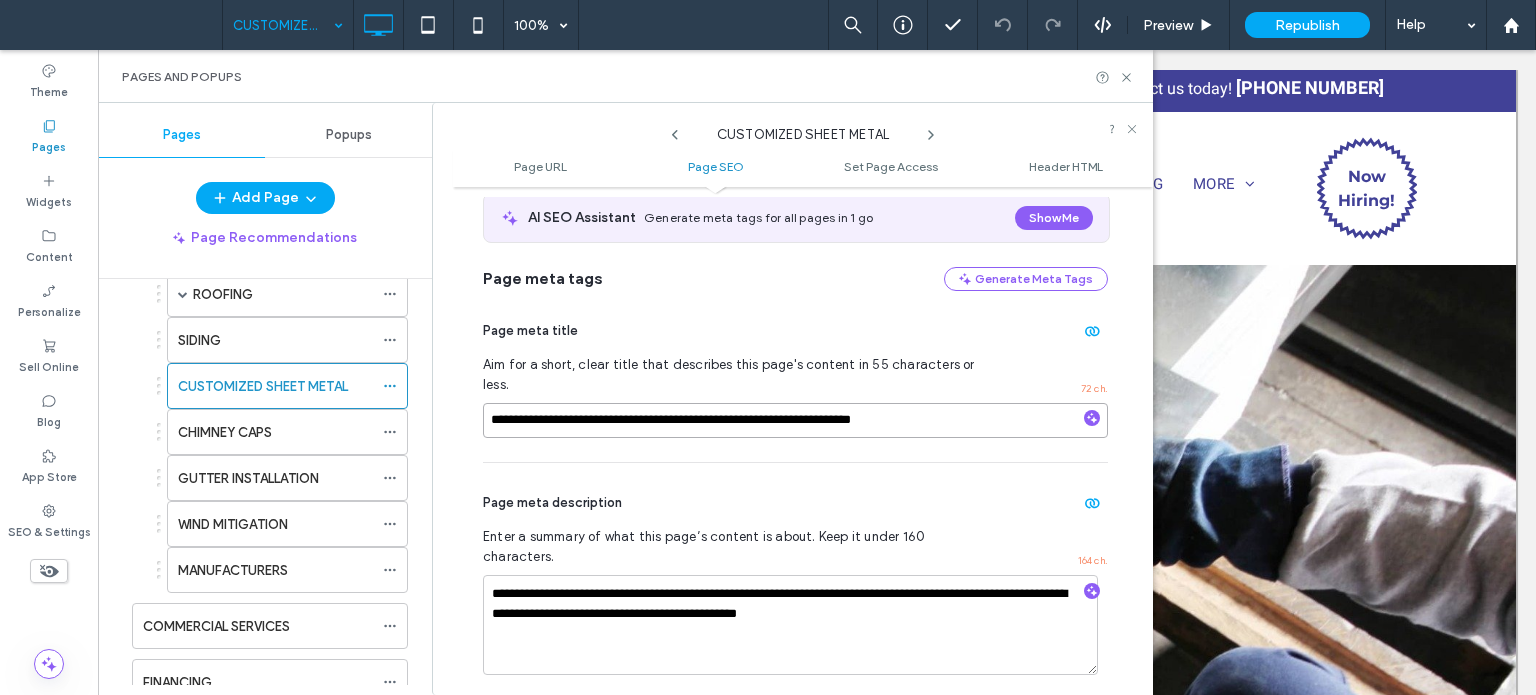 type on "**********" 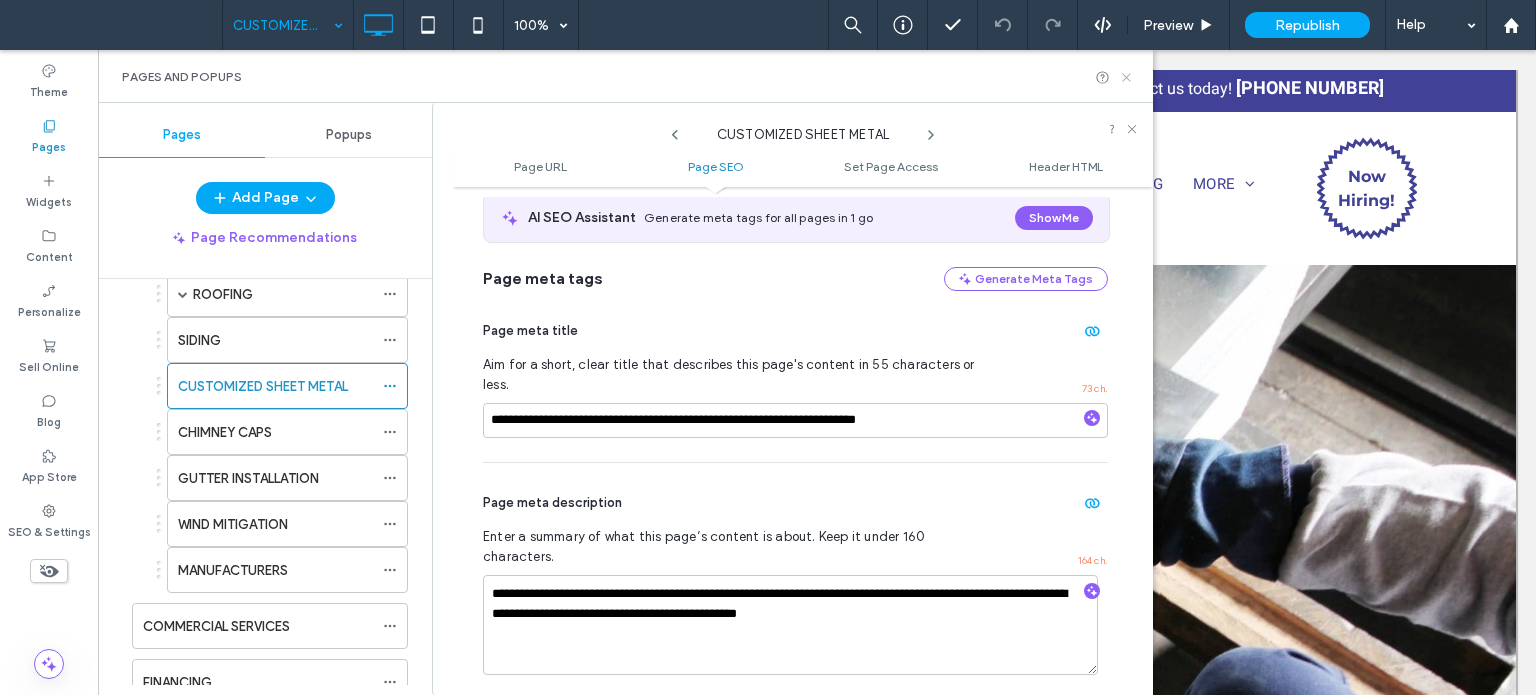 click 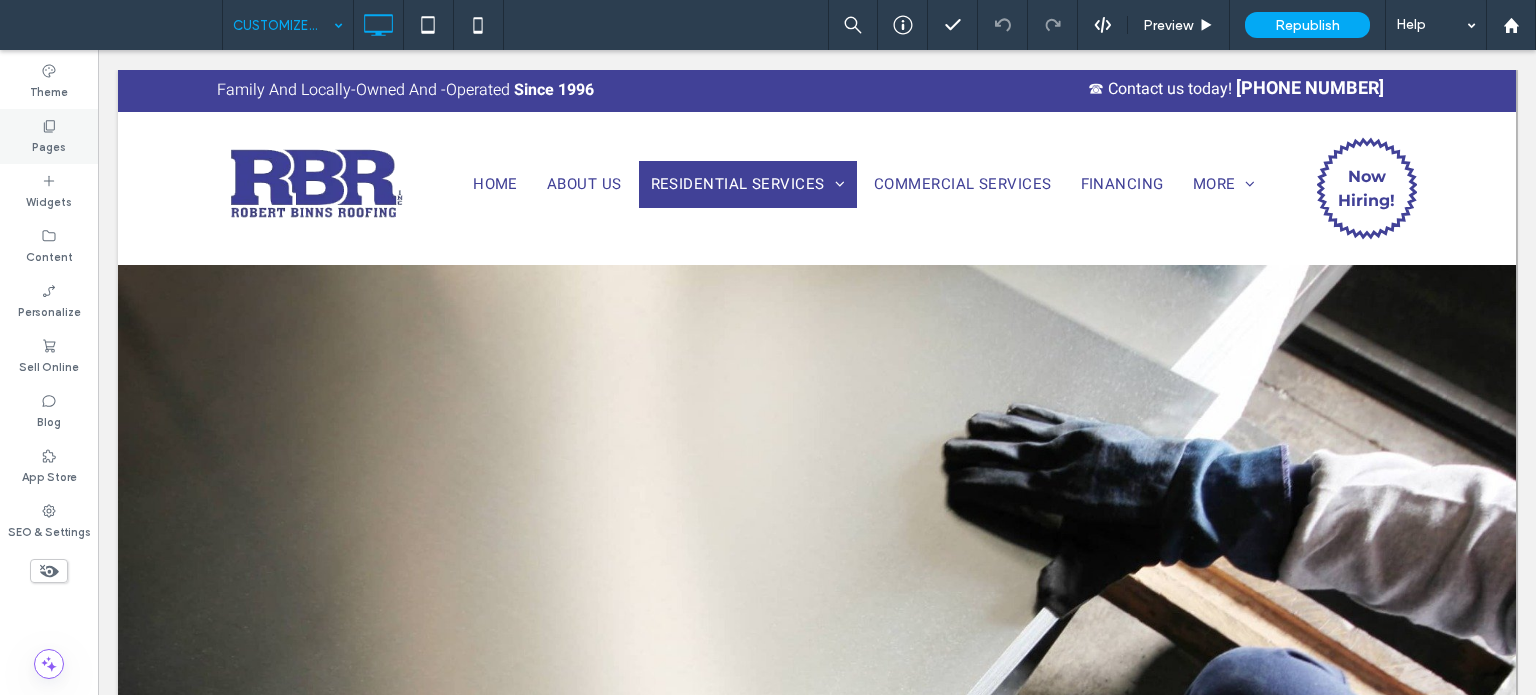click 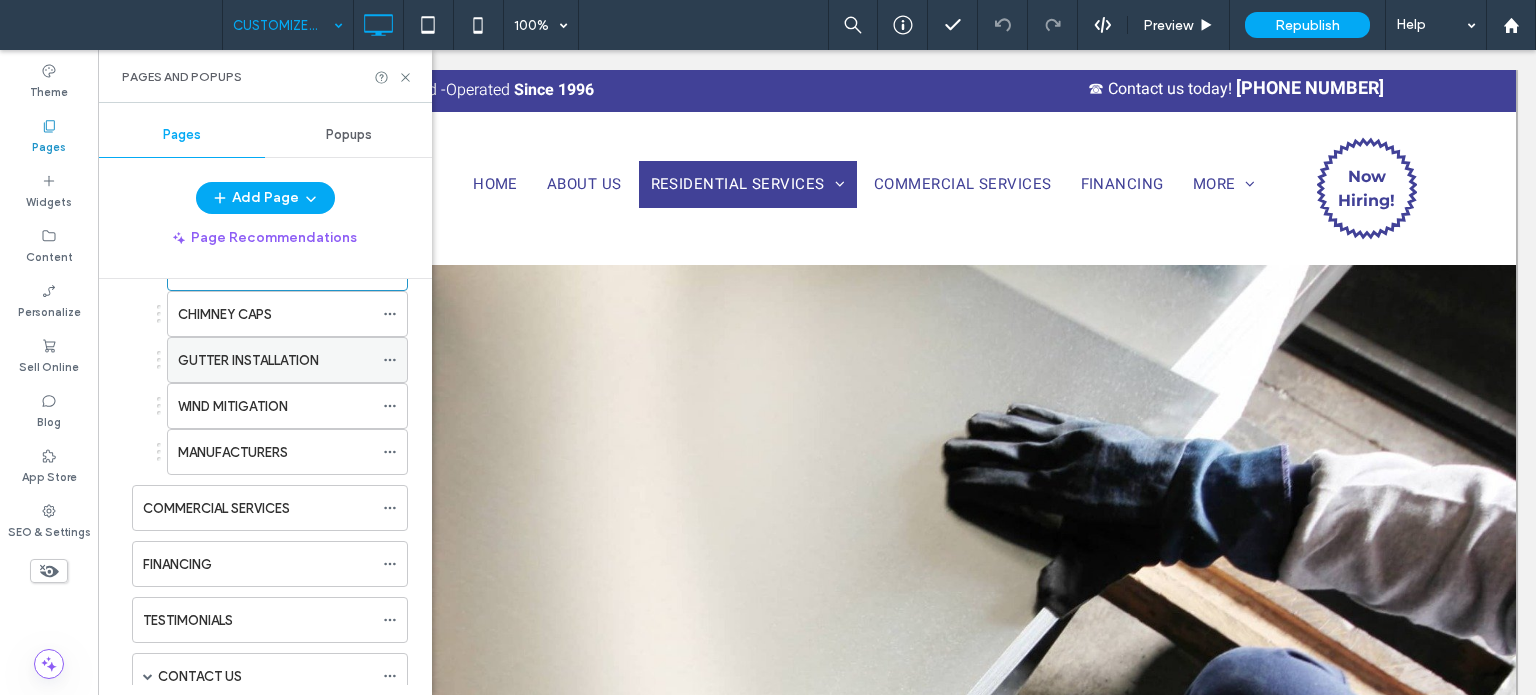 scroll, scrollTop: 500, scrollLeft: 0, axis: vertical 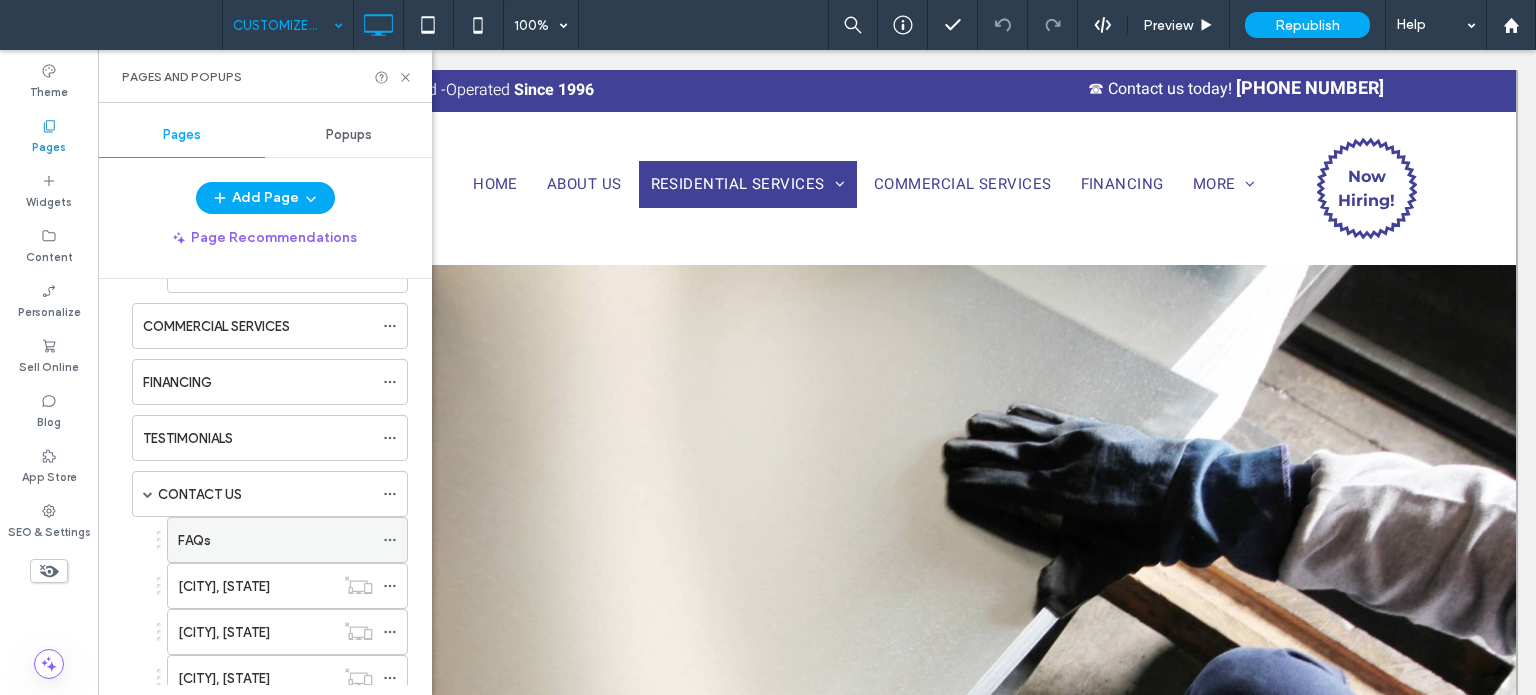 click 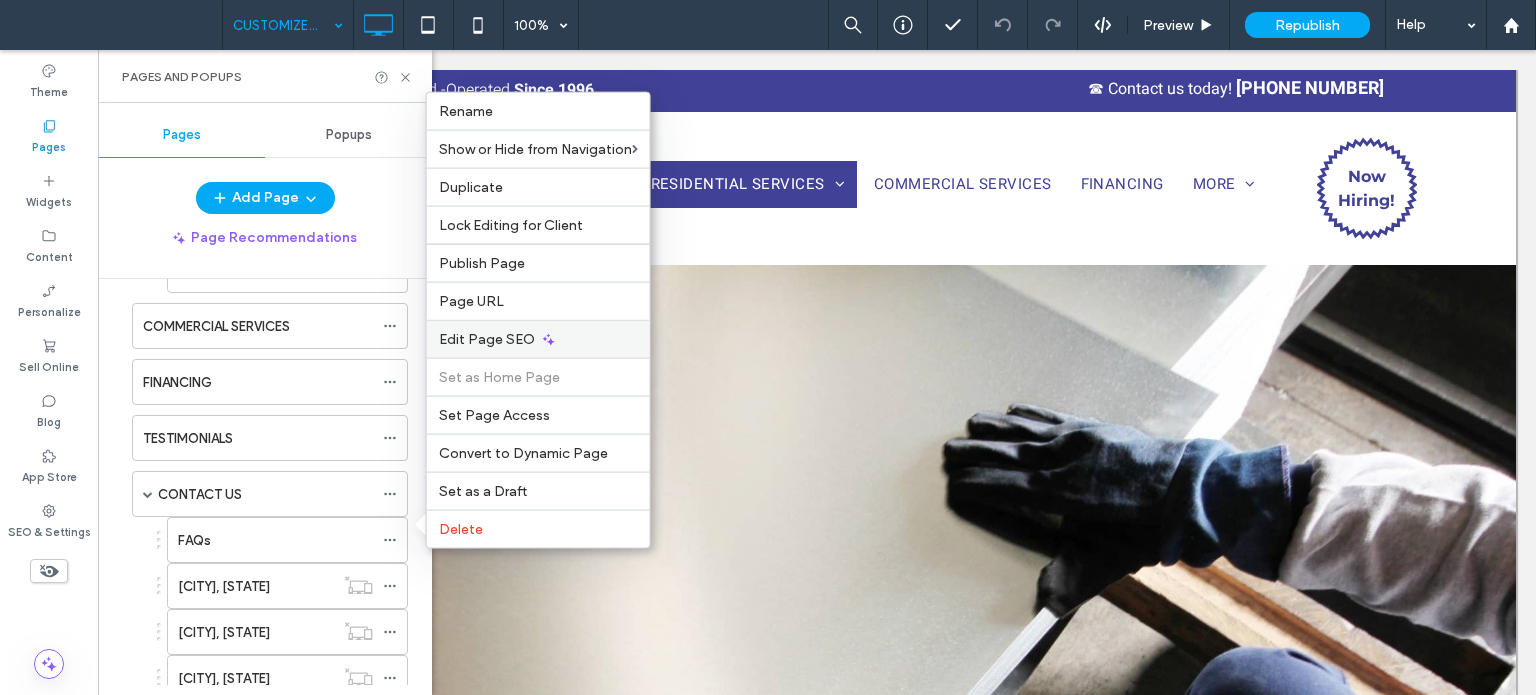 click on "Edit Page SEO" at bounding box center [487, 339] 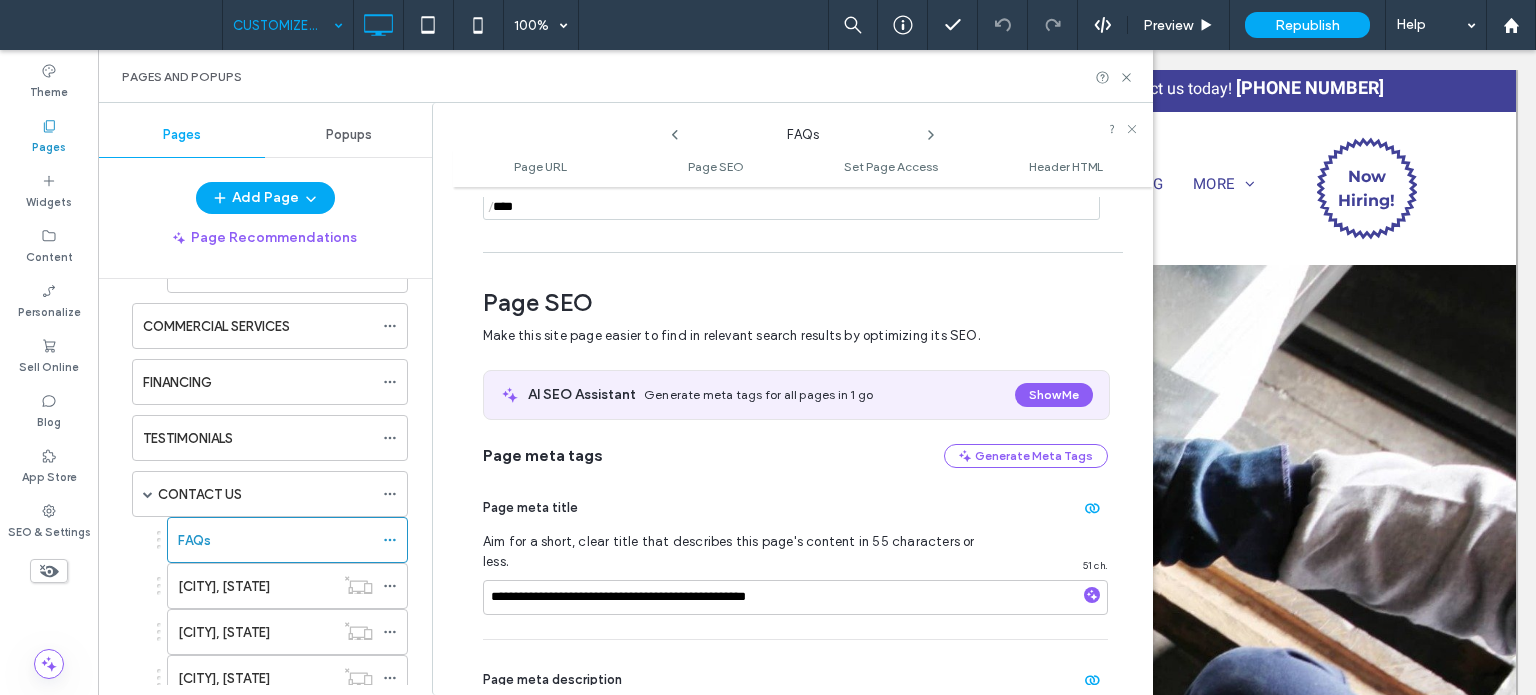 scroll, scrollTop: 274, scrollLeft: 0, axis: vertical 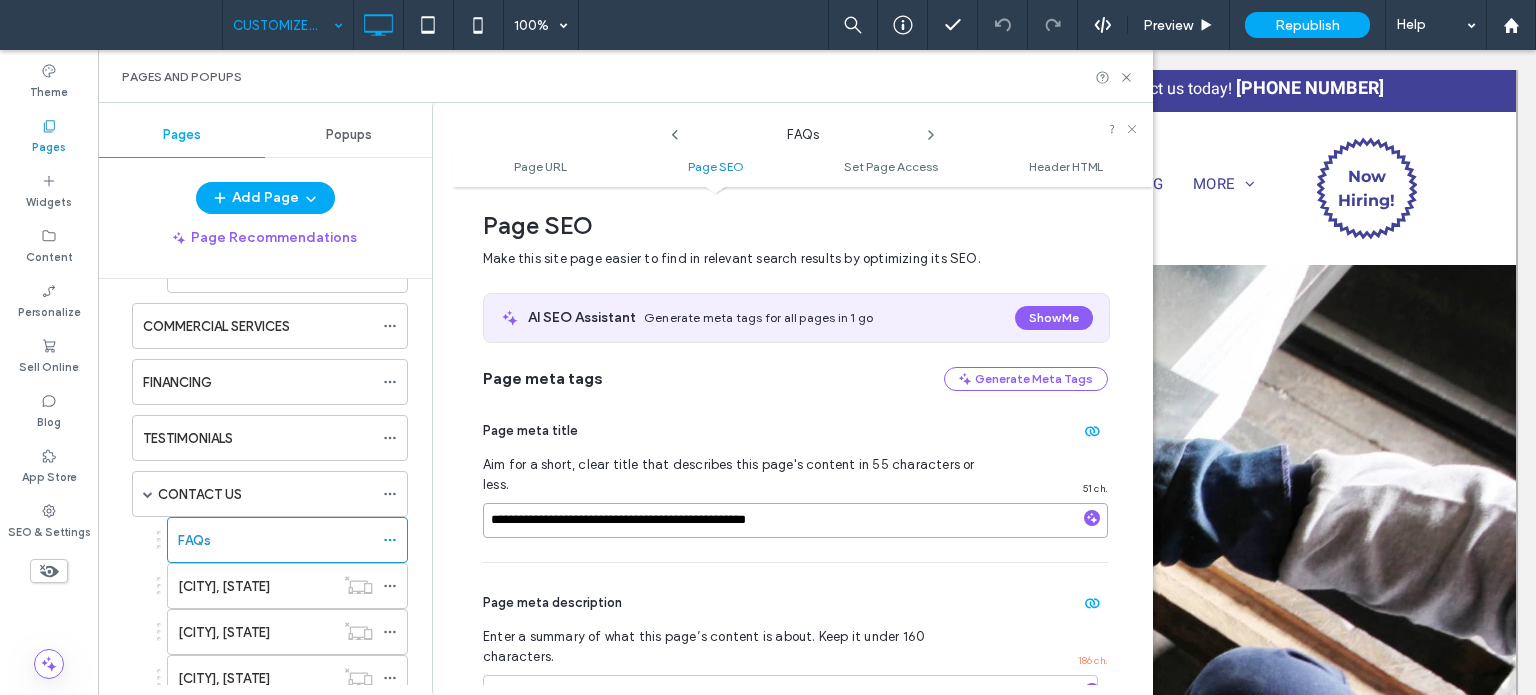click on "**********" at bounding box center [795, 520] 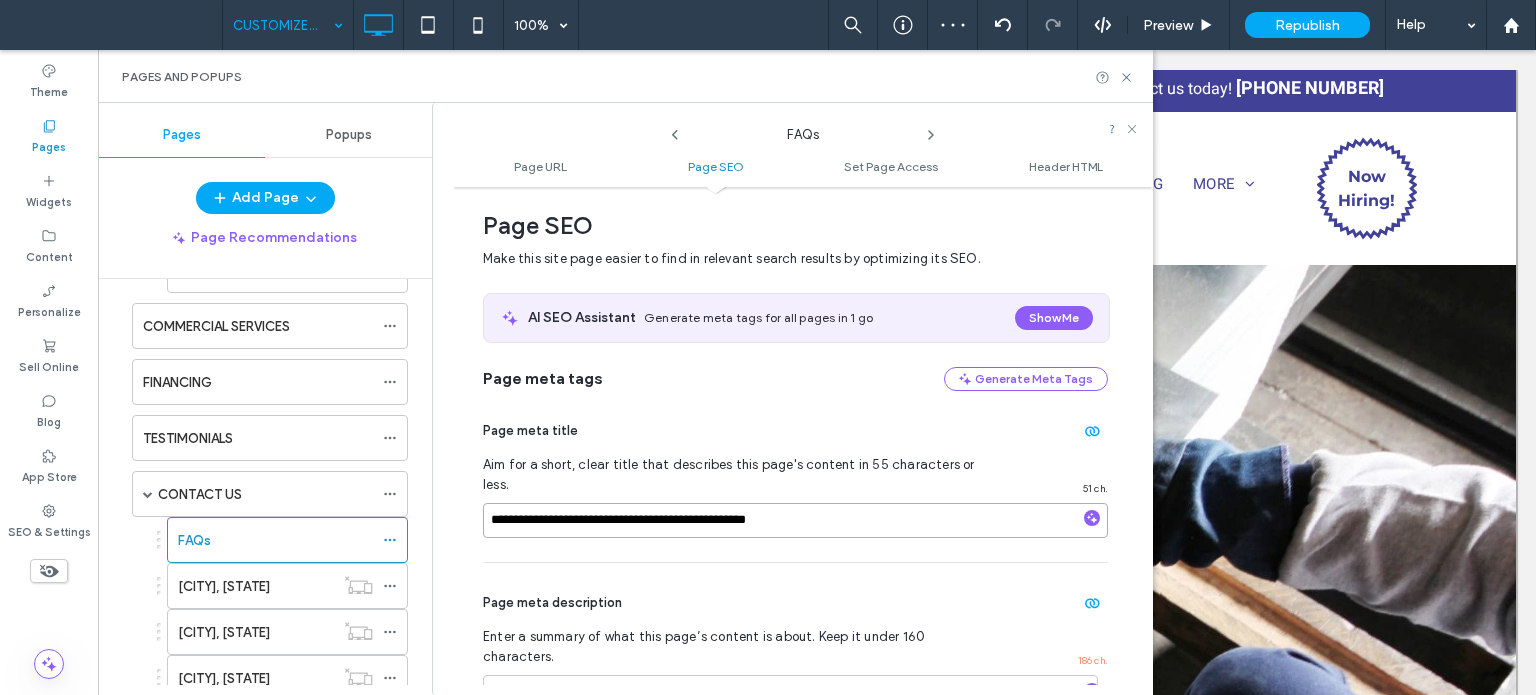 click on "**********" at bounding box center [795, 520] 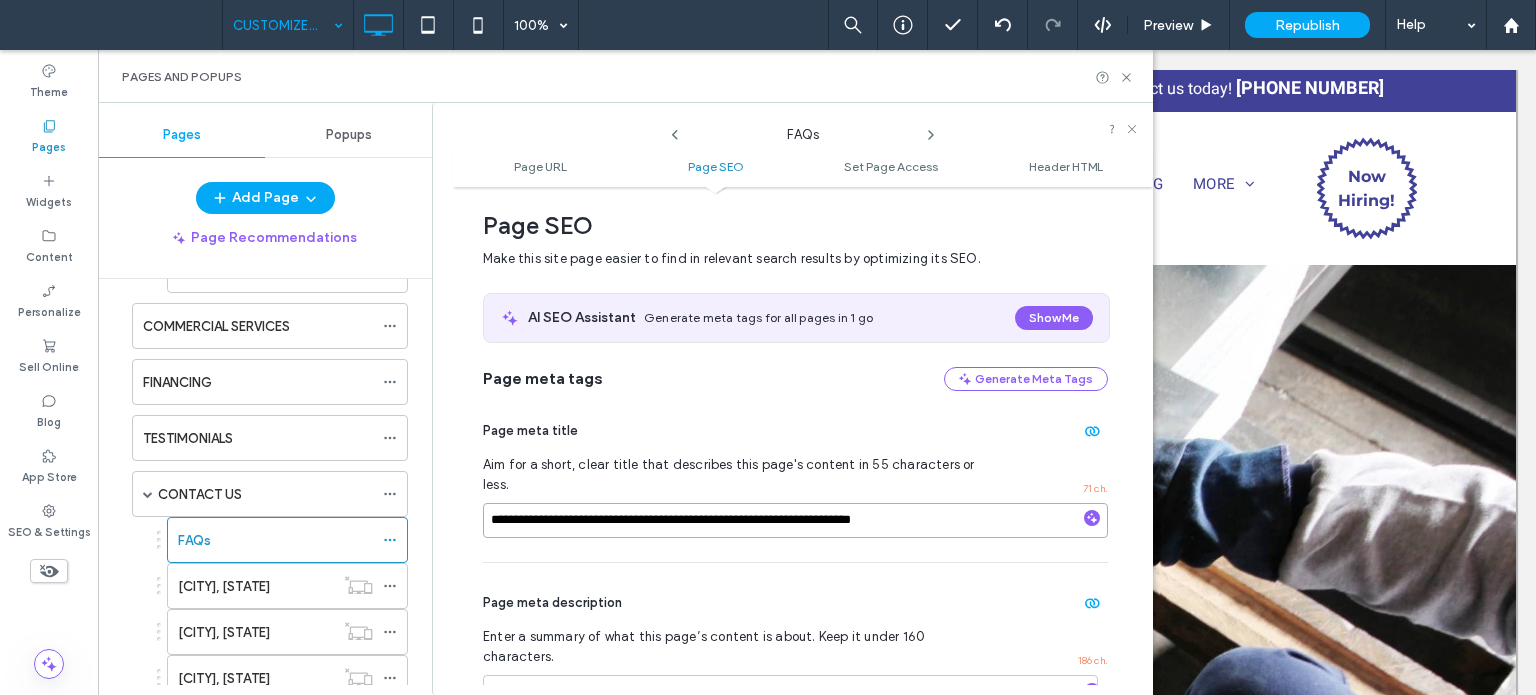 type on "**********" 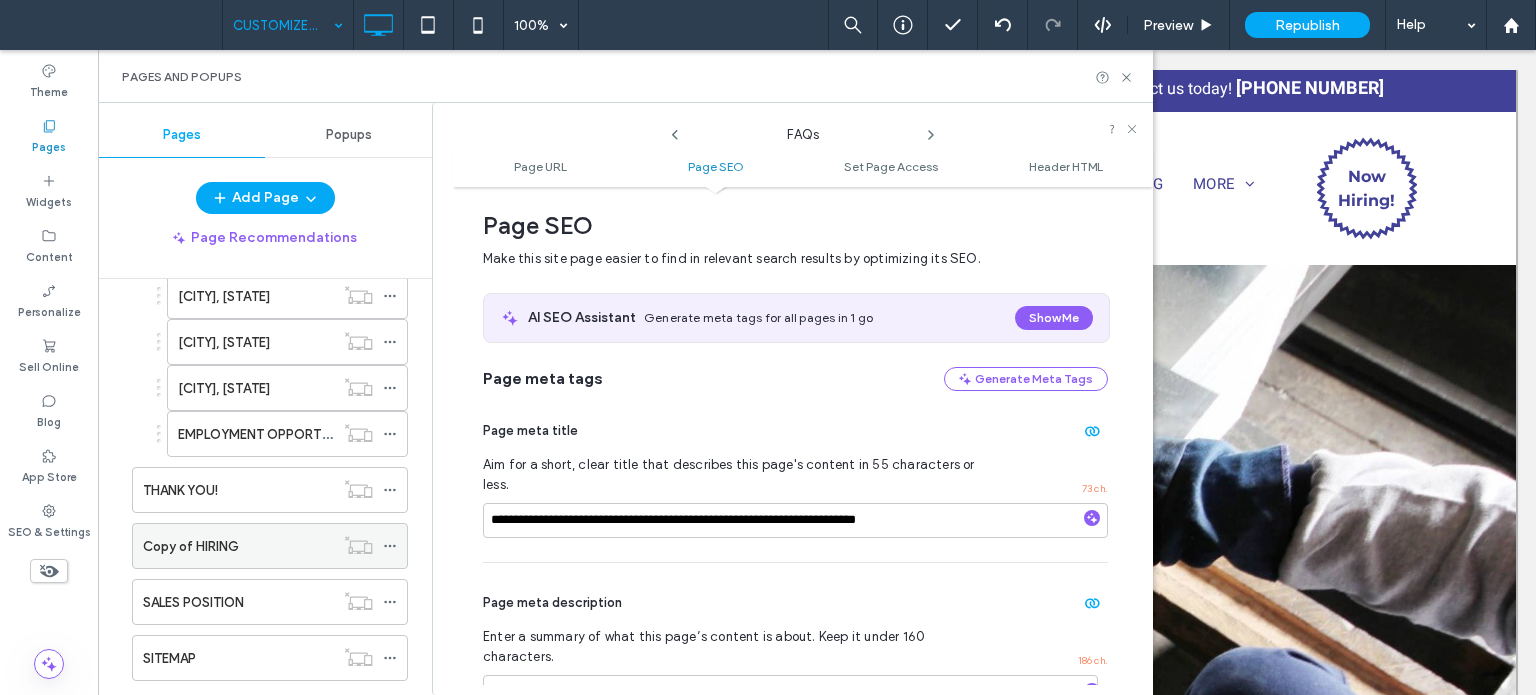 scroll, scrollTop: 871, scrollLeft: 0, axis: vertical 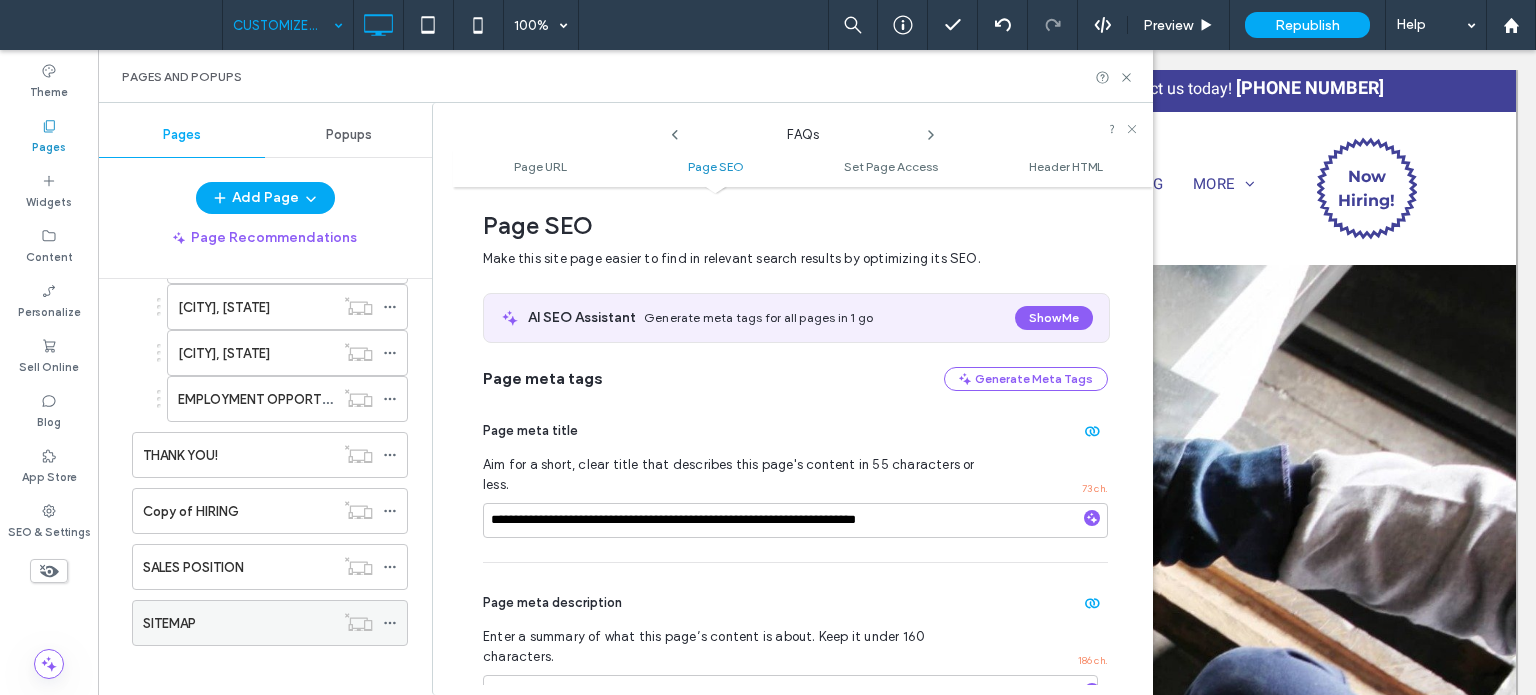 click on "SITEMAP" at bounding box center (238, 623) 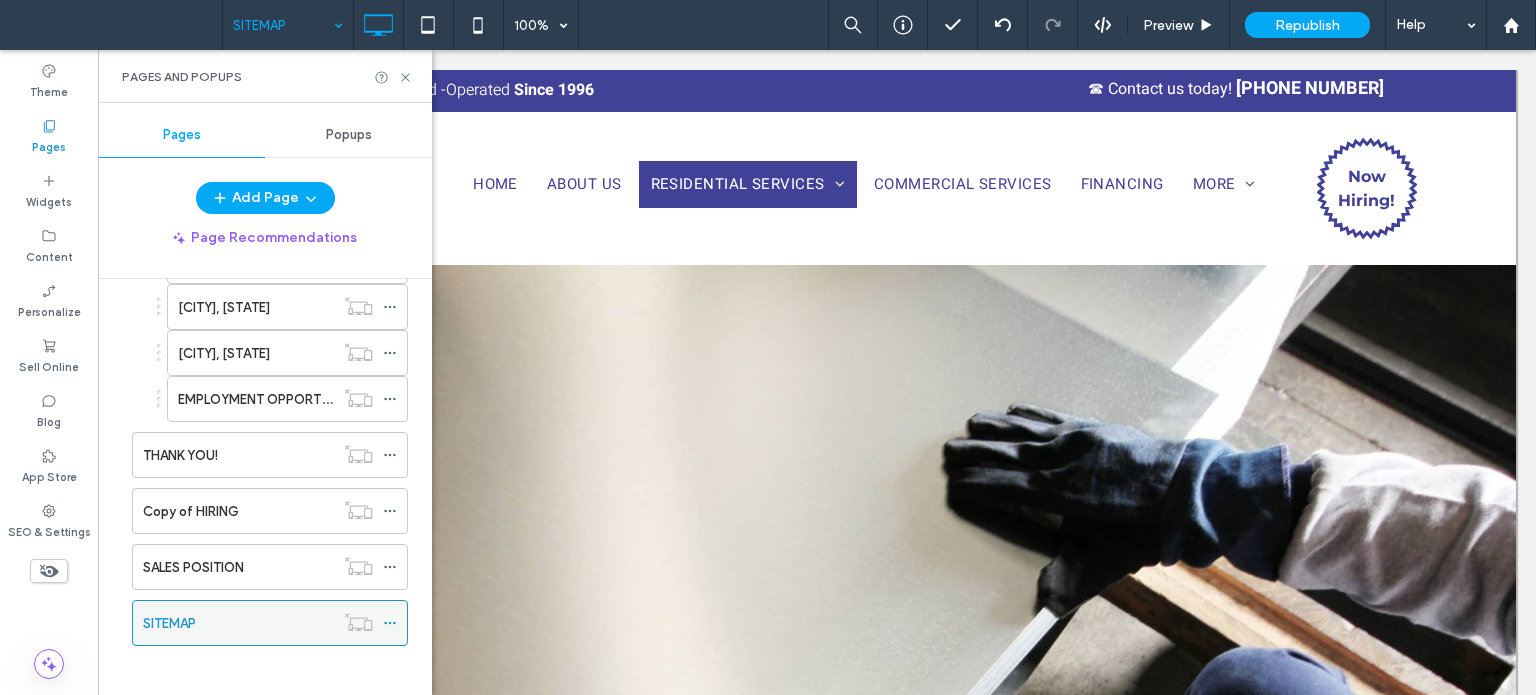 click 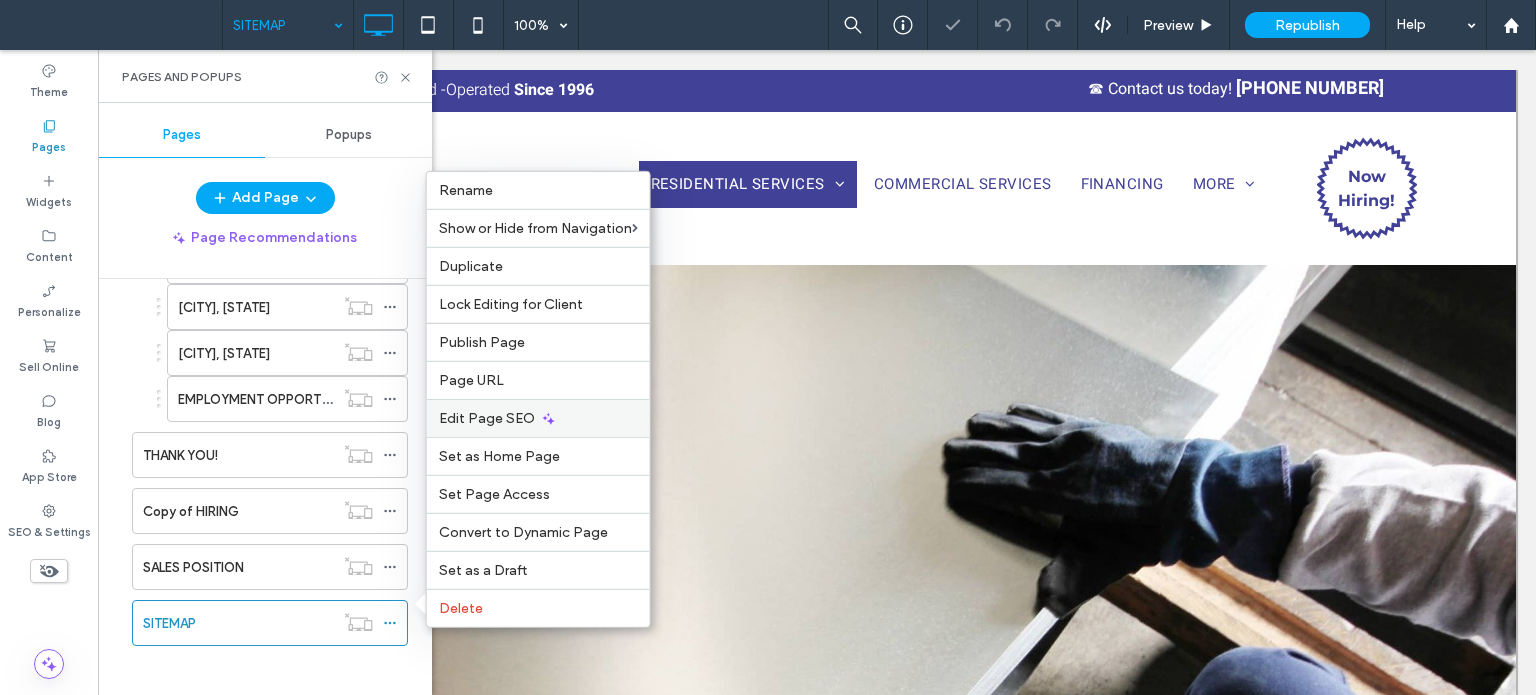 click on "Edit Page SEO" at bounding box center (487, 418) 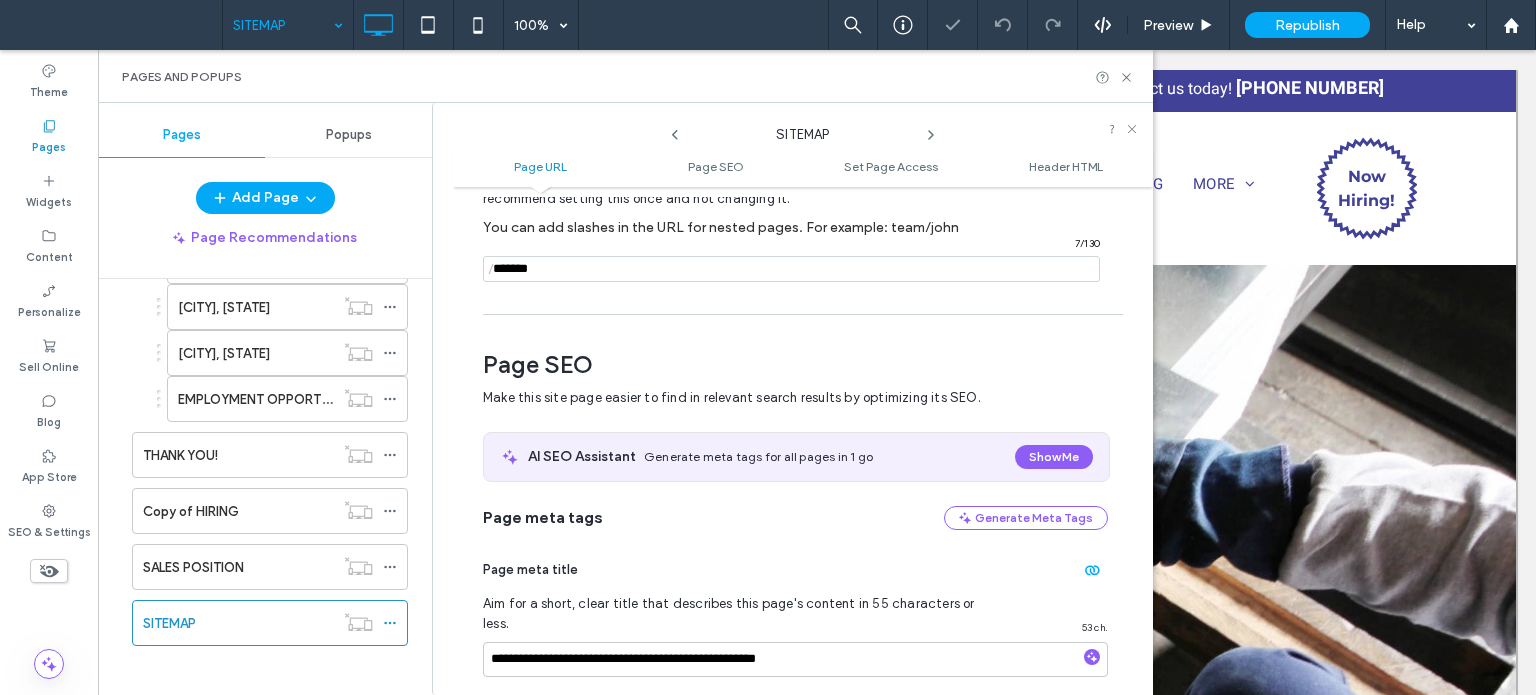 scroll, scrollTop: 274, scrollLeft: 0, axis: vertical 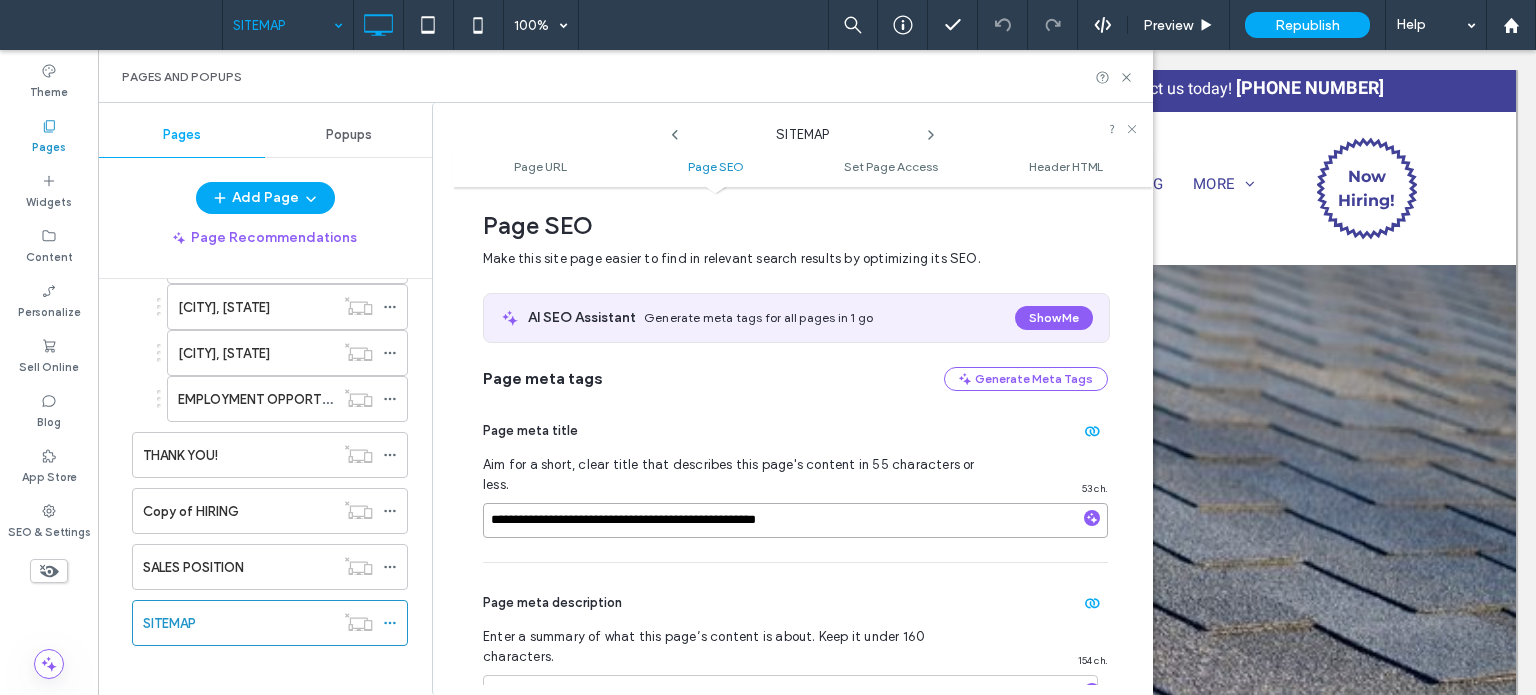 drag, startPoint x: 844, startPoint y: 488, endPoint x: 551, endPoint y: 508, distance: 293.6818 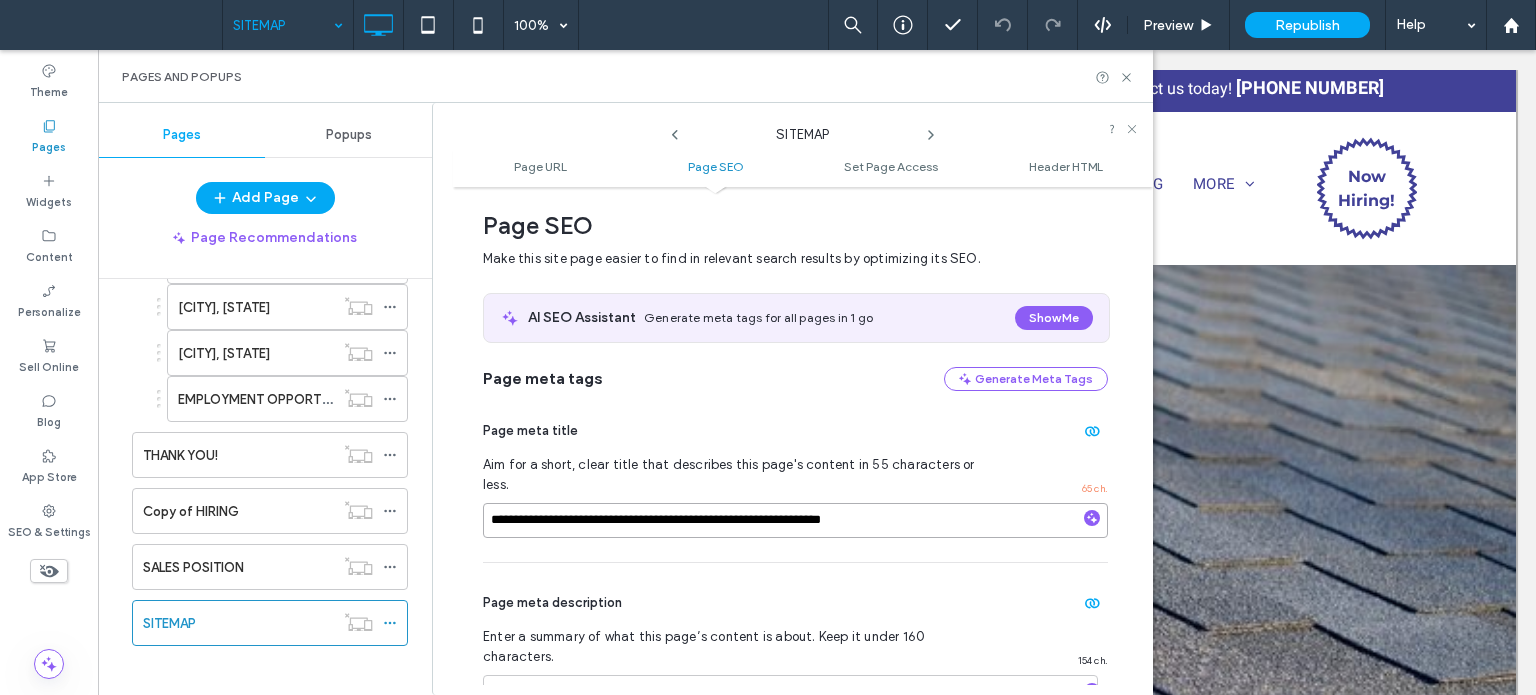type on "**********" 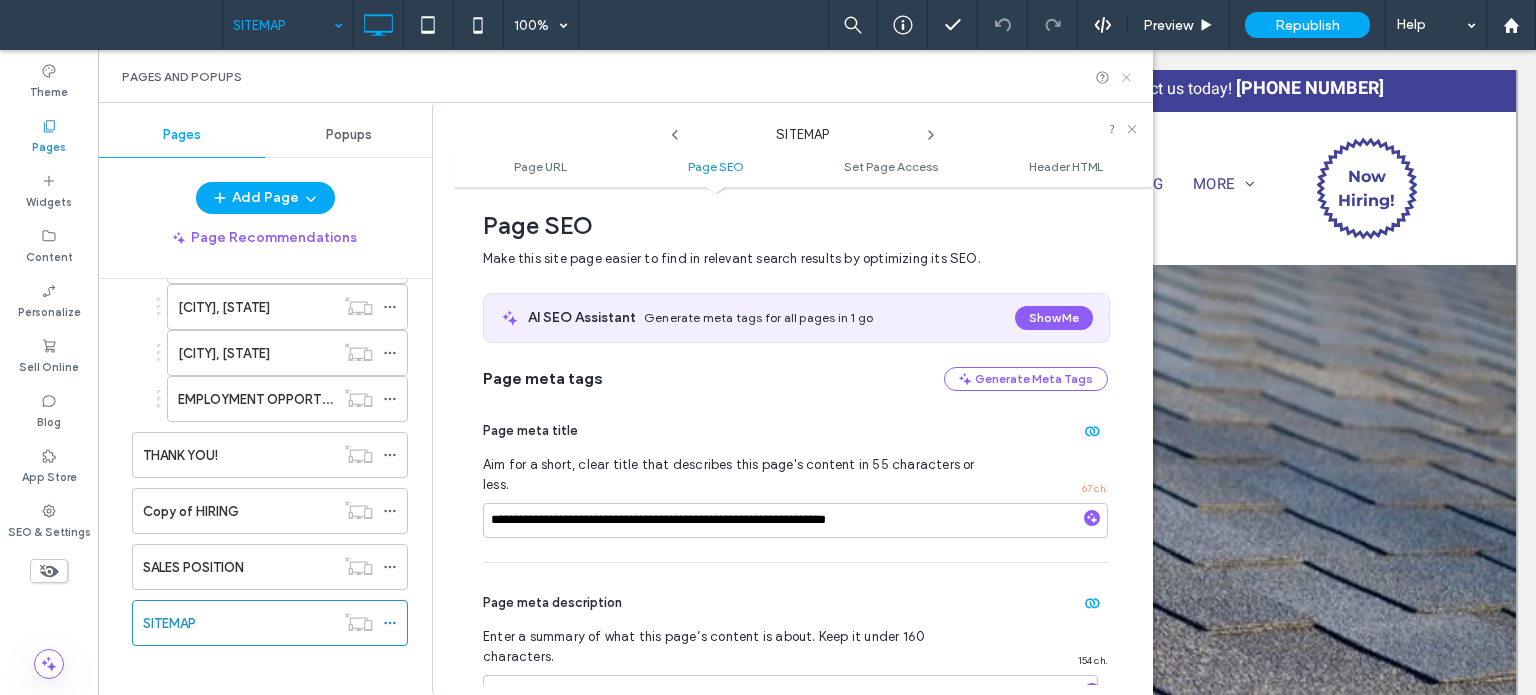 click 